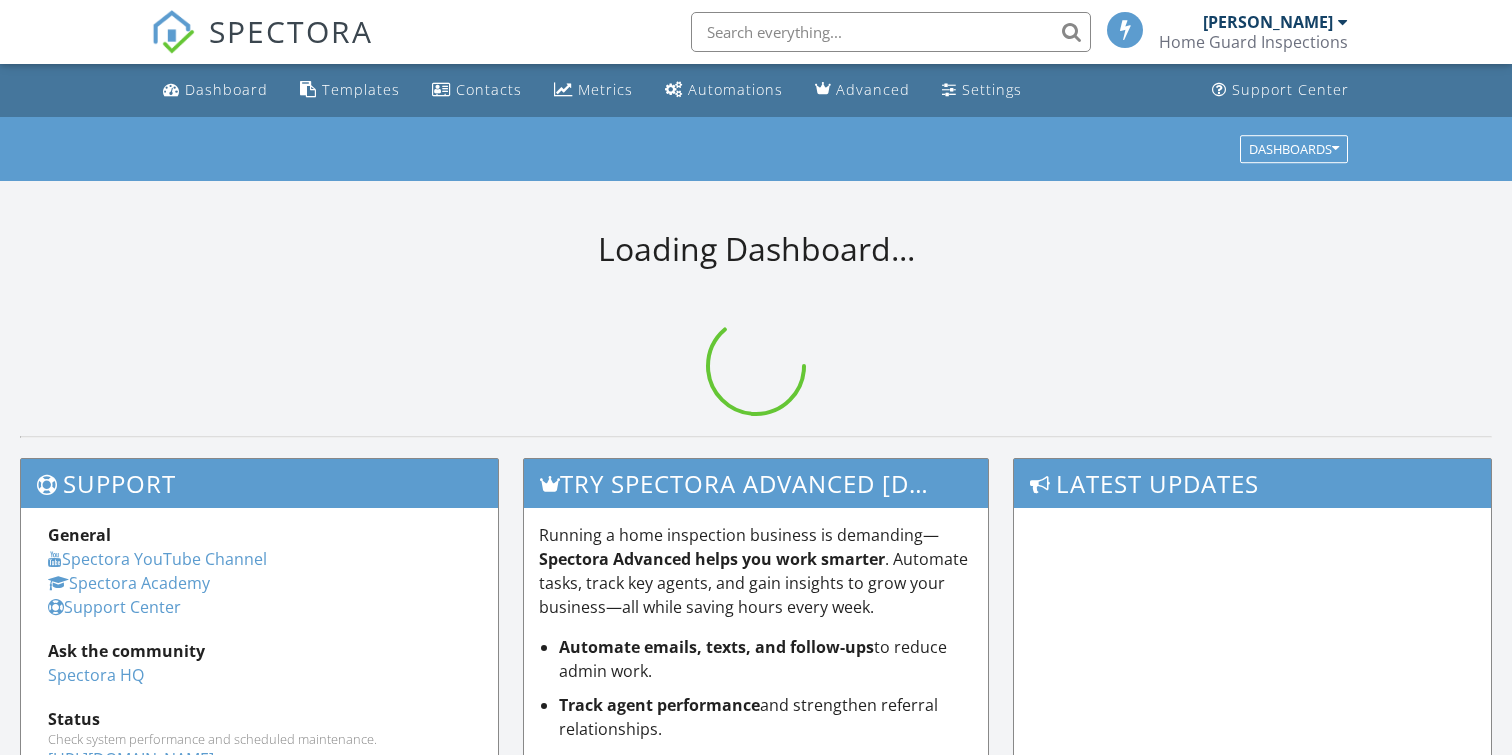 scroll, scrollTop: 0, scrollLeft: 0, axis: both 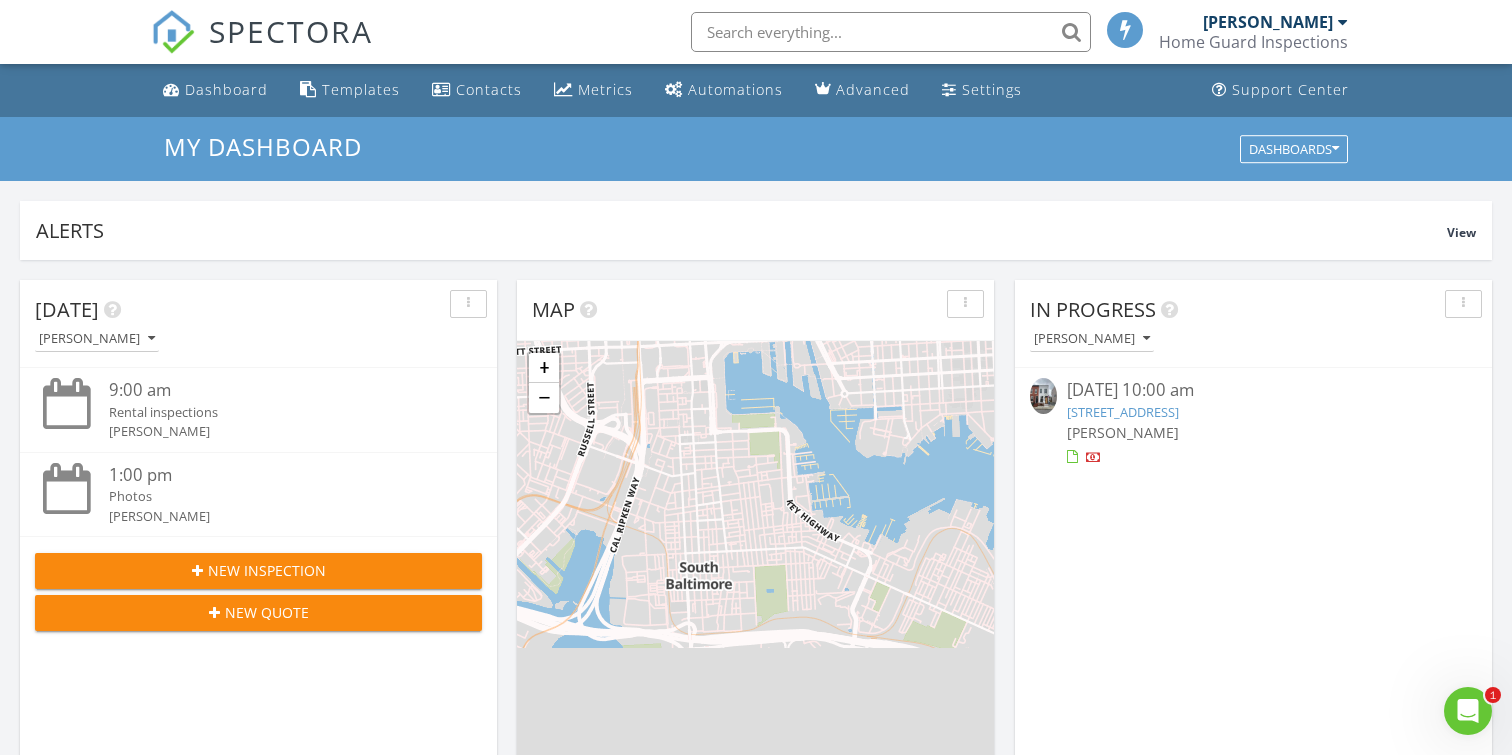 click on "1329 Cooksie St, Baltimore, MD 21230" at bounding box center [1123, 412] 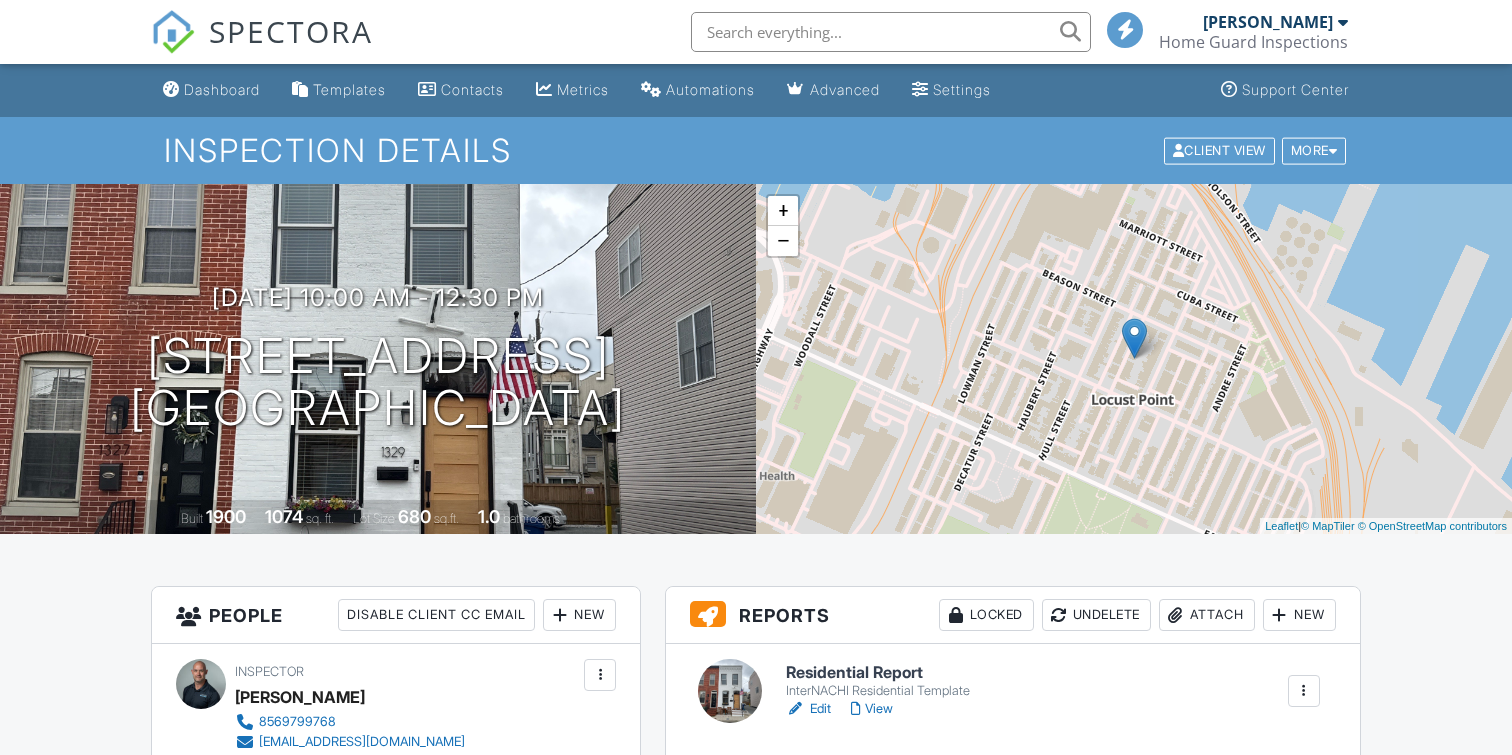 scroll, scrollTop: 0, scrollLeft: 0, axis: both 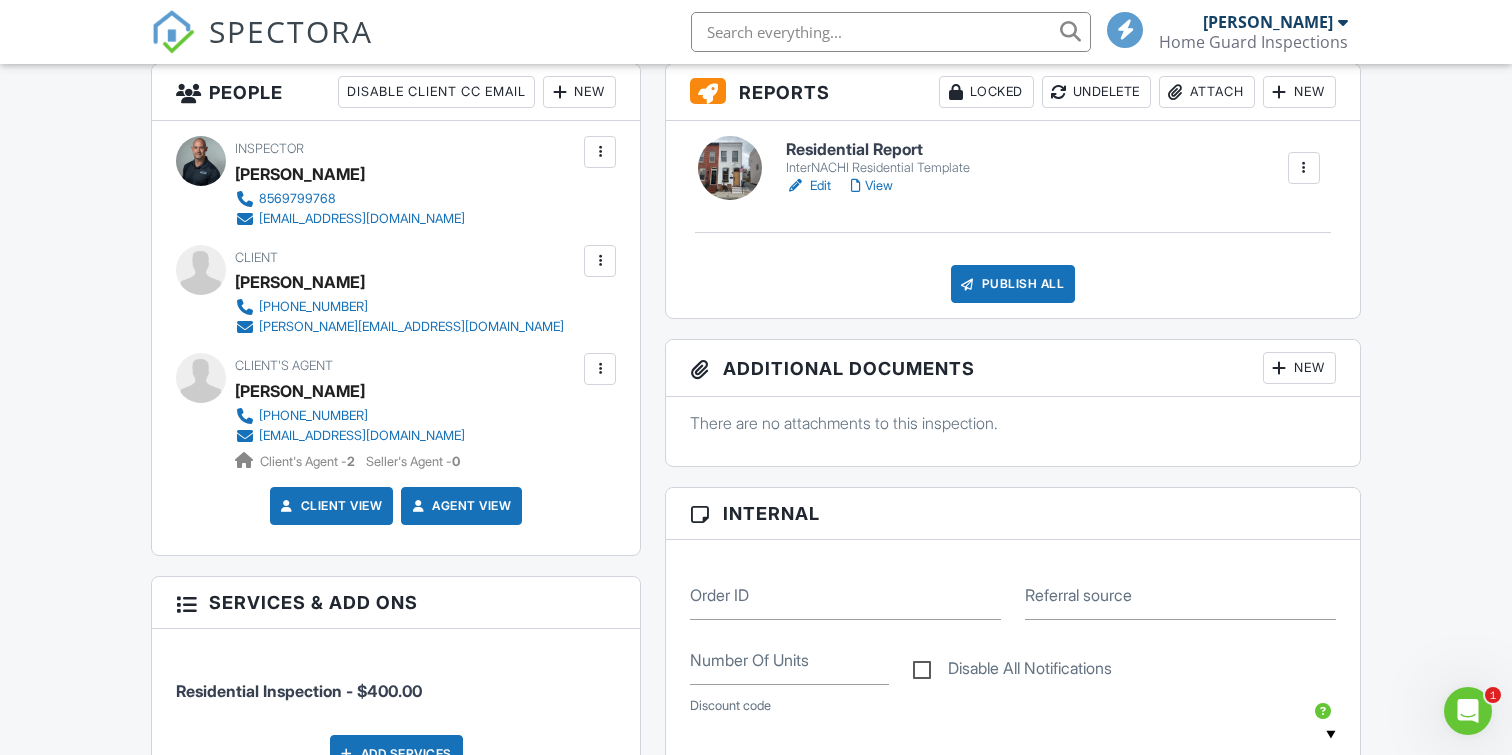 click on "View" at bounding box center (872, 186) 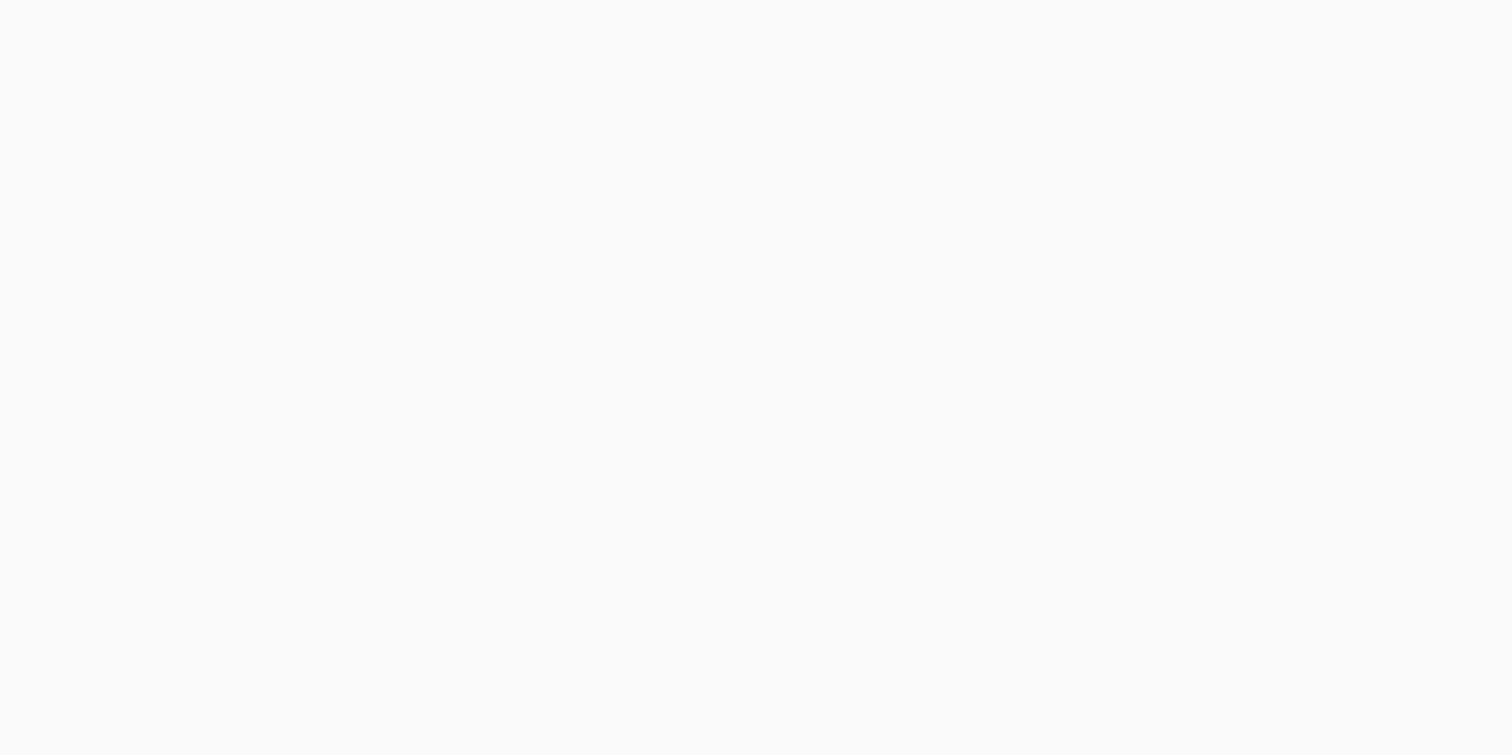 scroll, scrollTop: 0, scrollLeft: 0, axis: both 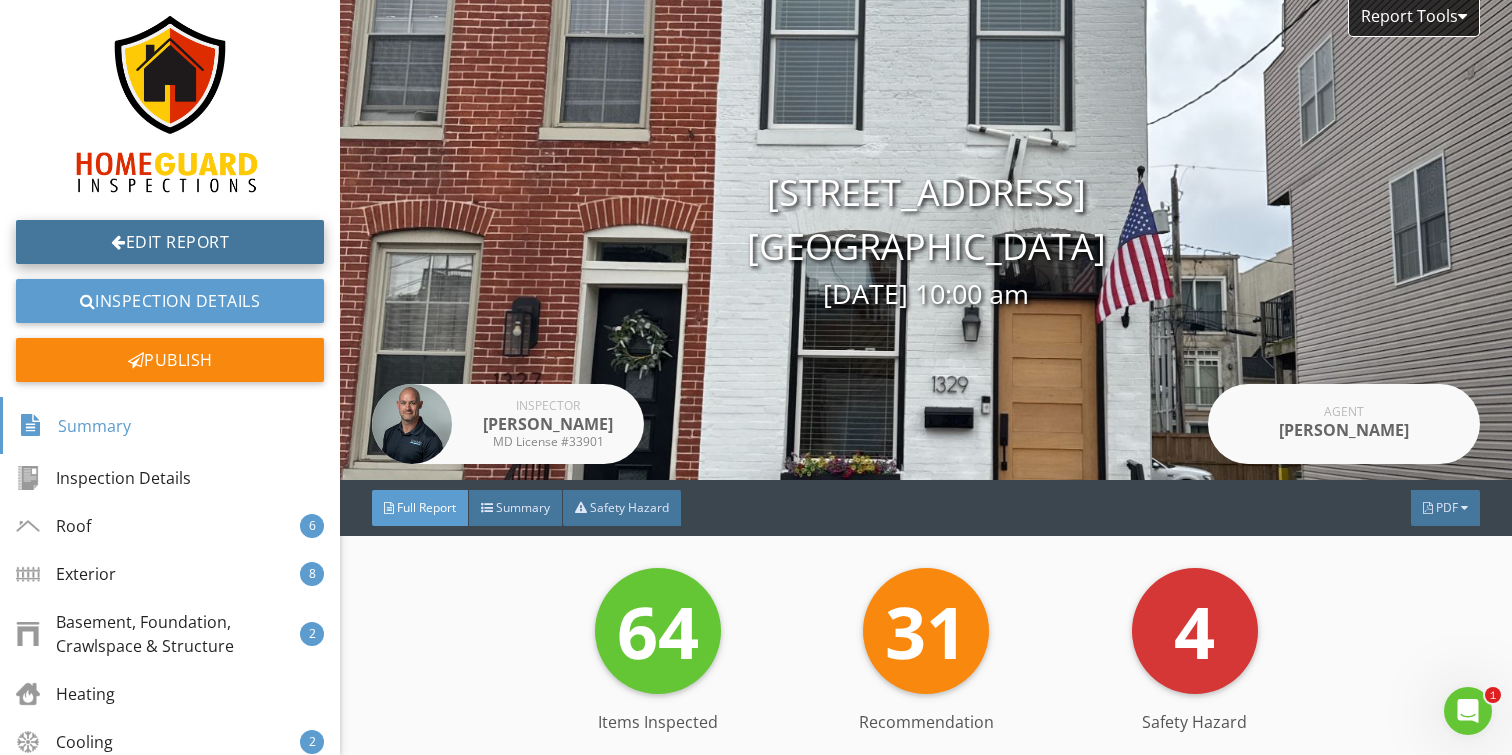 click on "Edit Report" at bounding box center (170, 242) 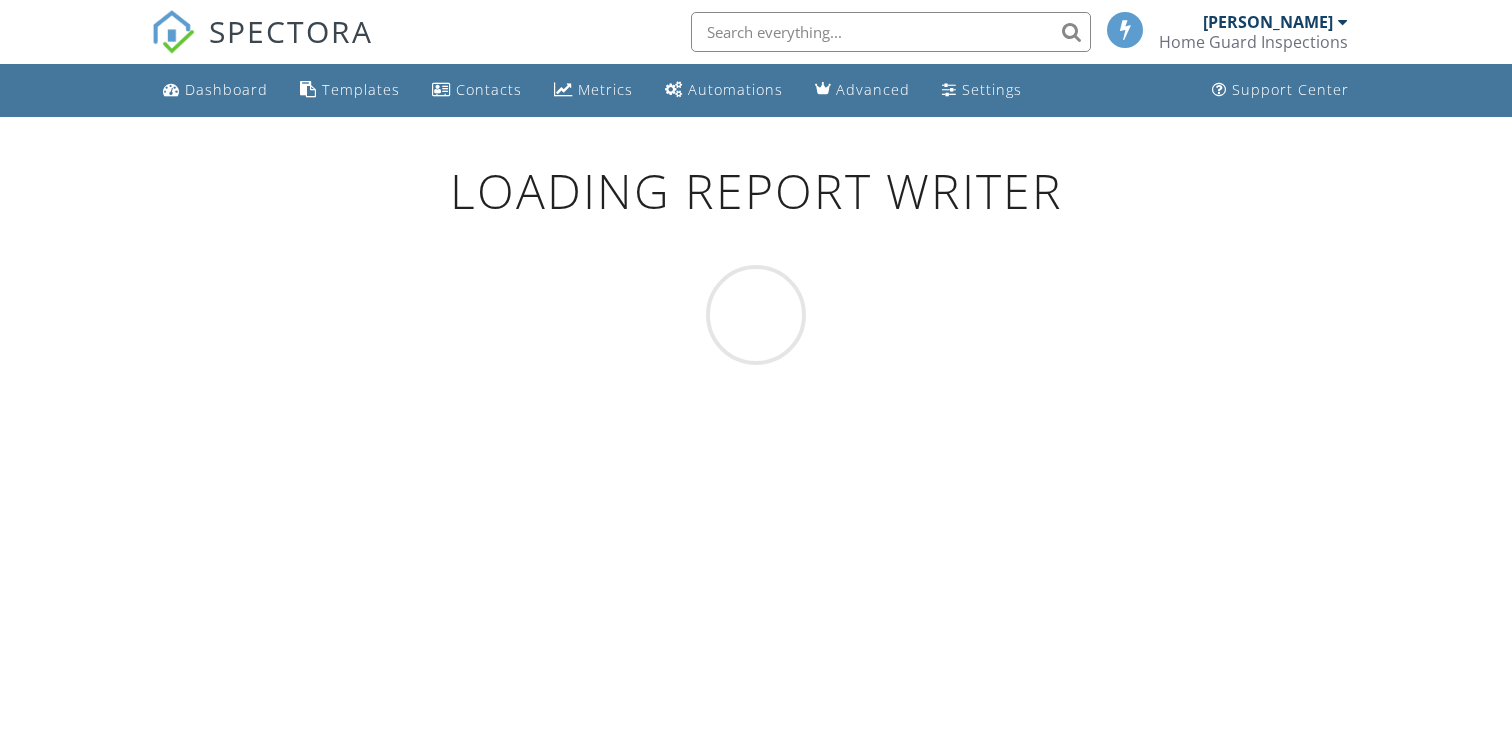 scroll, scrollTop: 0, scrollLeft: 0, axis: both 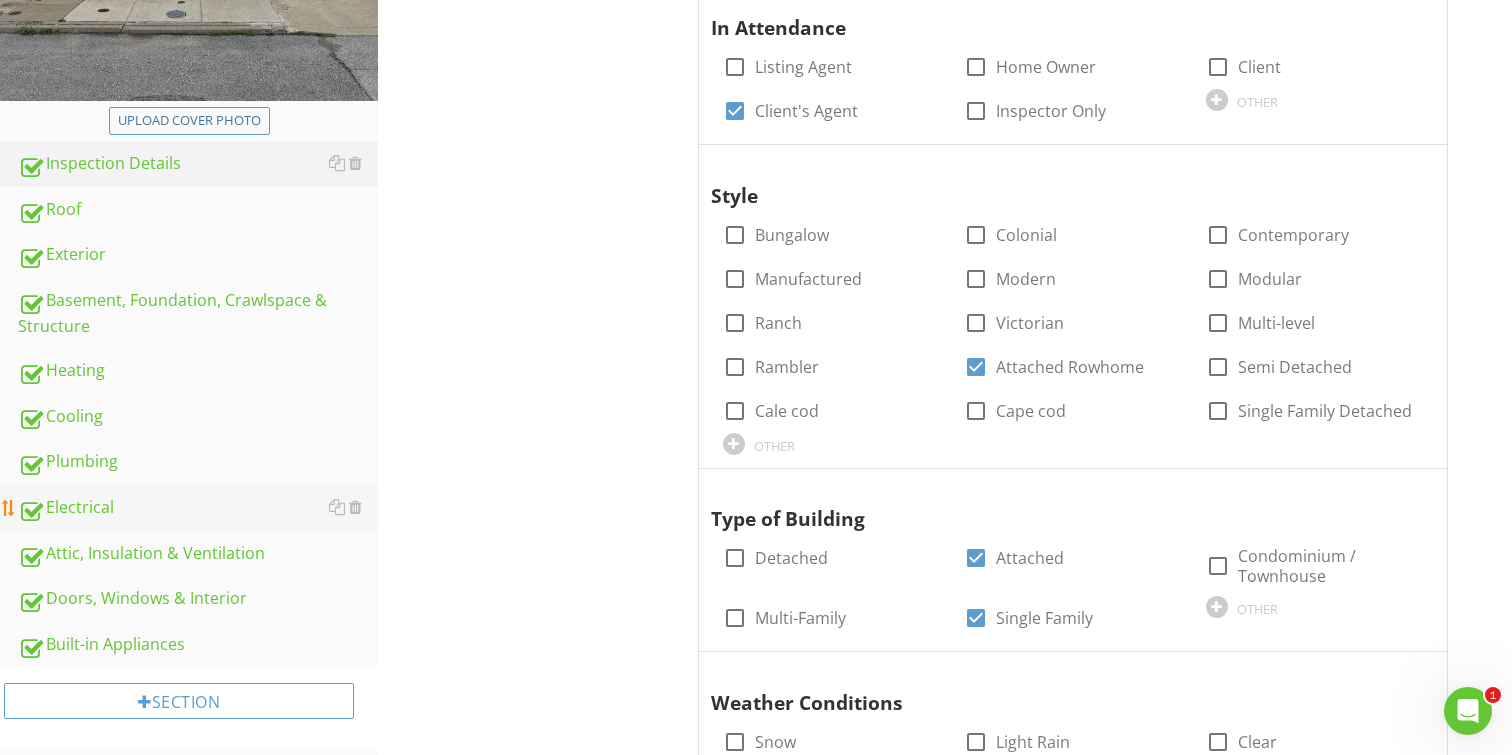 click on "Electrical" at bounding box center (198, 508) 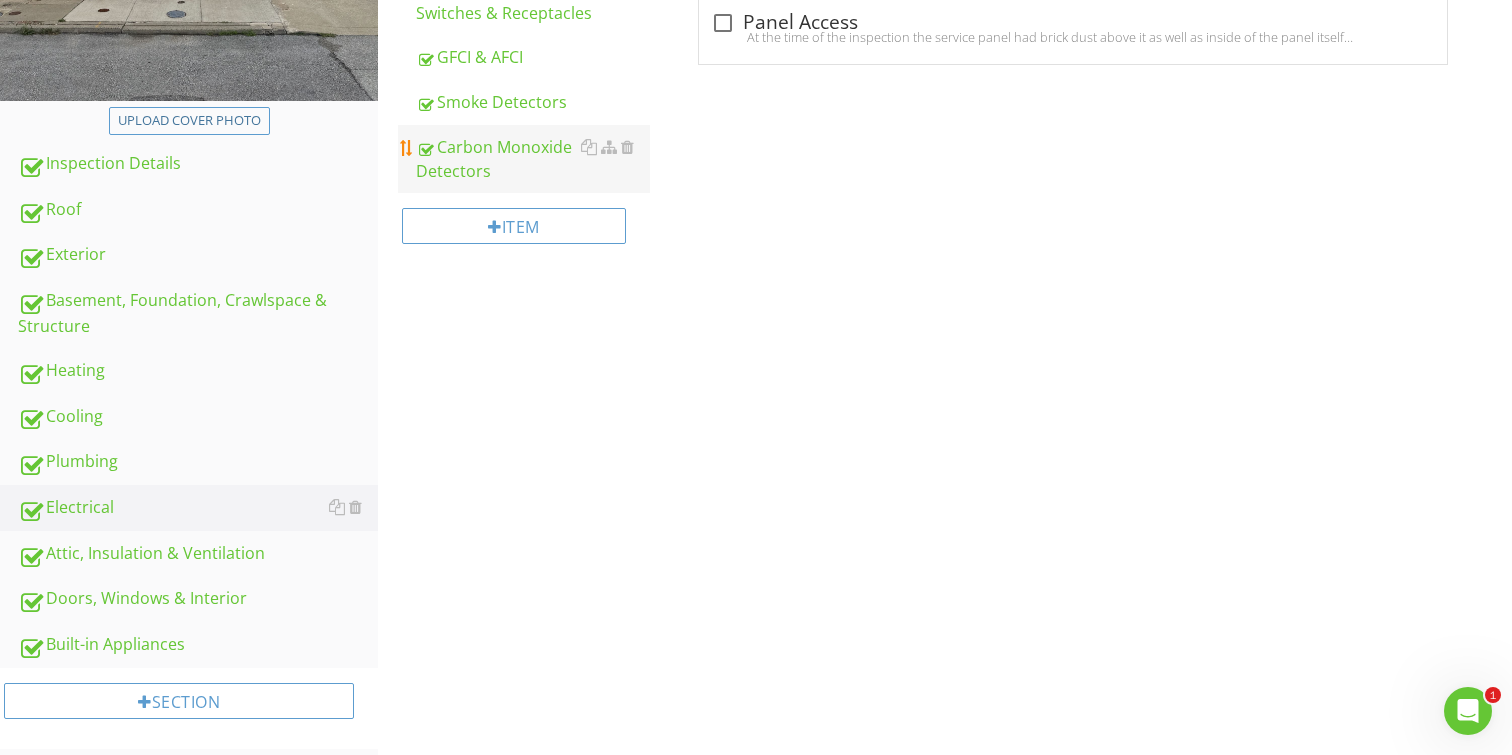 click on "Carbon Monoxide Detectors" at bounding box center [533, 159] 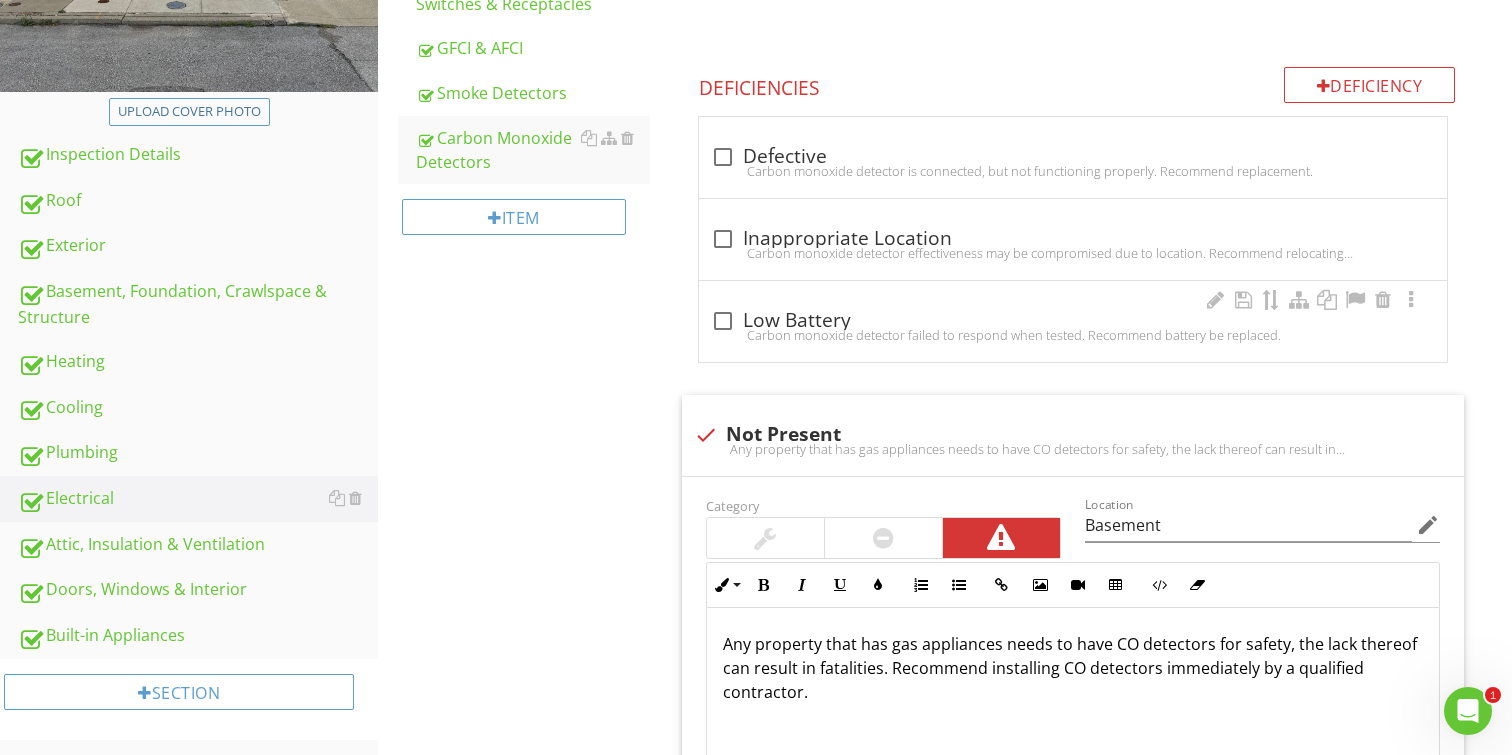 scroll, scrollTop: 693, scrollLeft: 0, axis: vertical 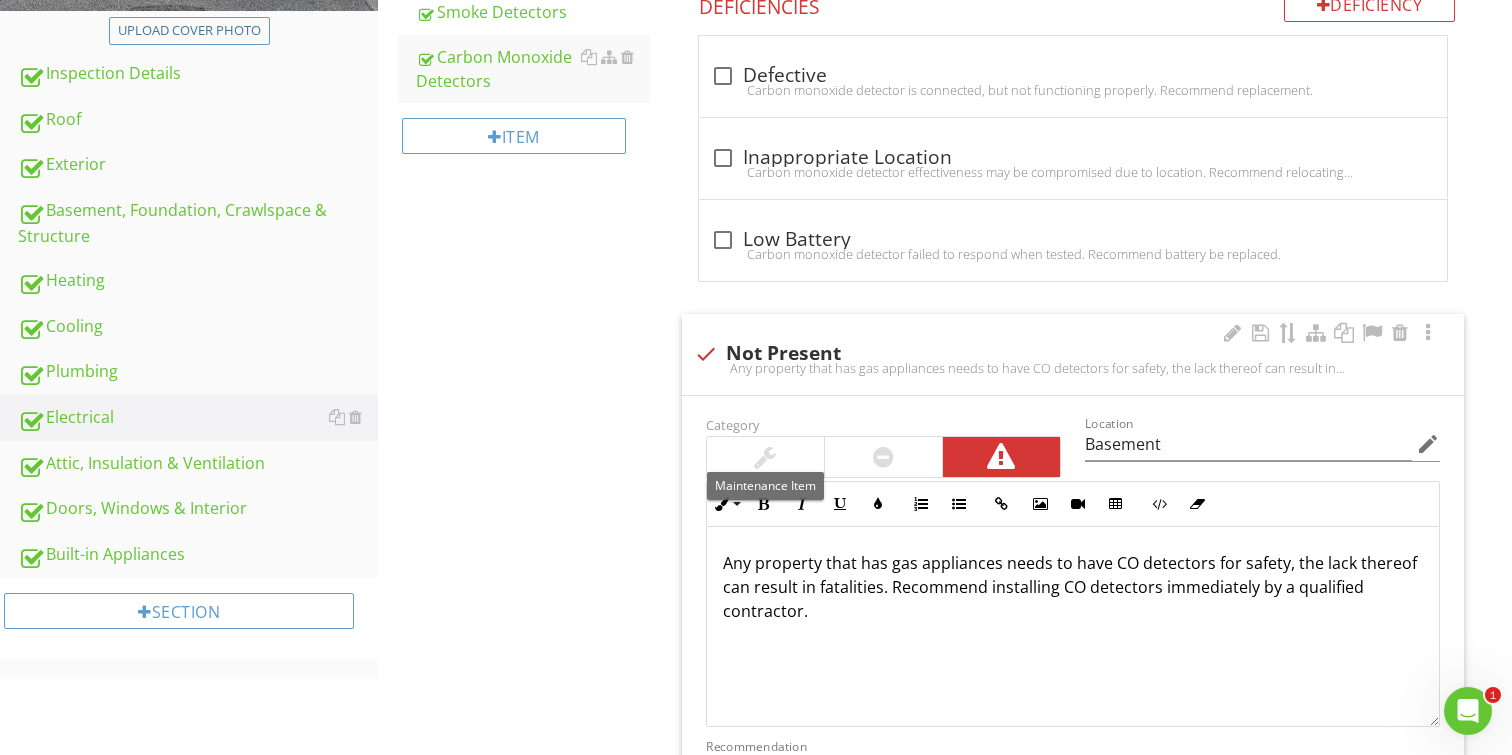 click at bounding box center [765, 457] 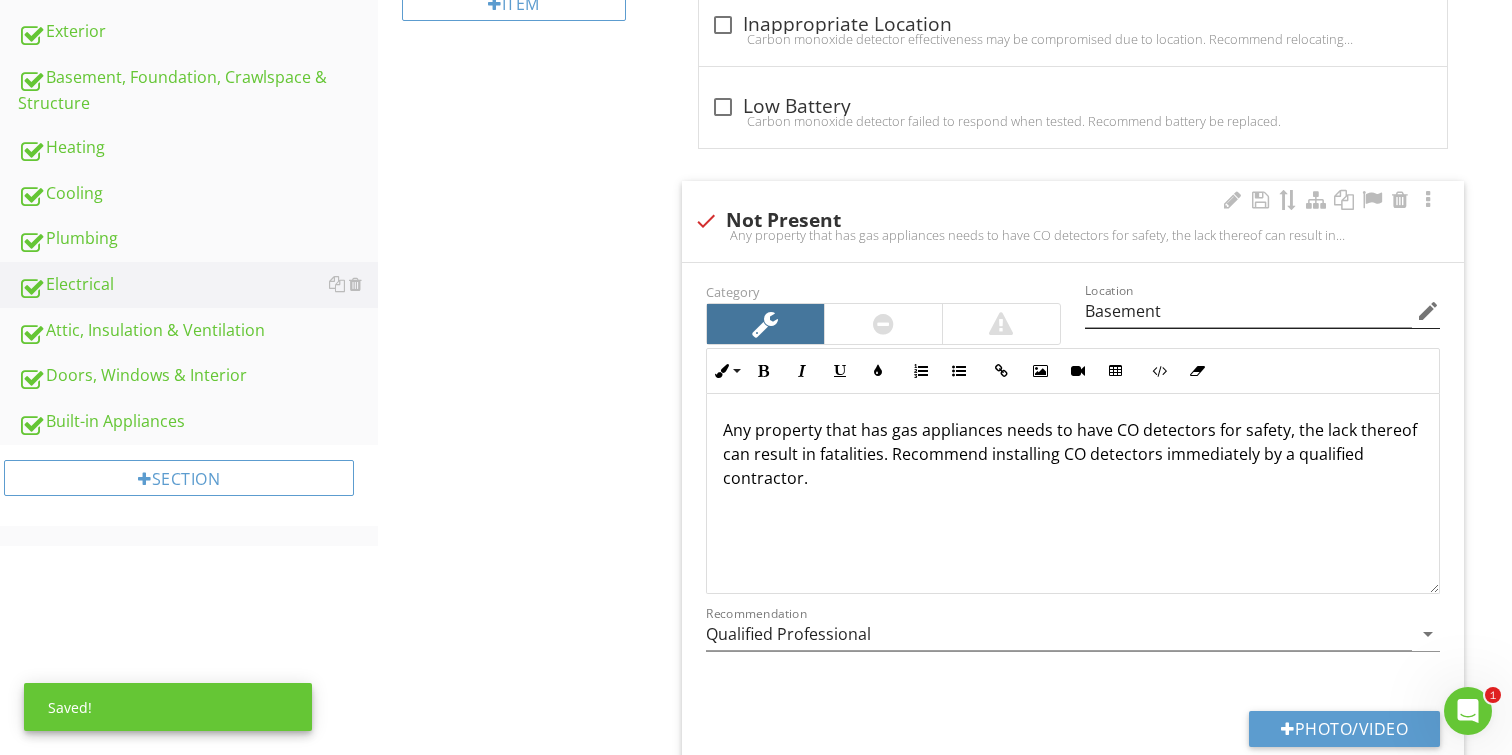 scroll, scrollTop: 850, scrollLeft: 0, axis: vertical 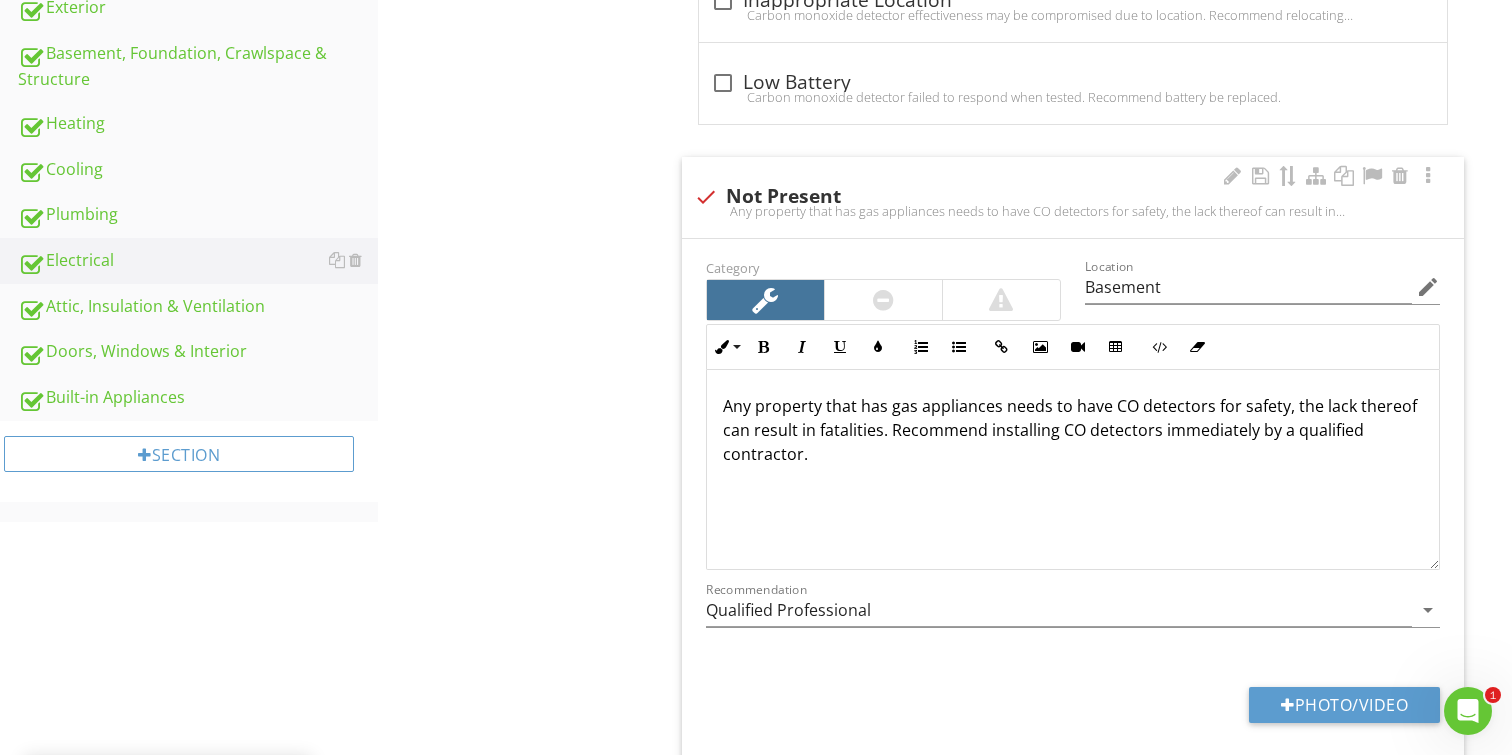 click on "Any property that has gas appliances needs to have CO detectors for safety, the lack thereof can result in fatalities. Recommend installing CO detectors immediately by a qualified contractor." at bounding box center [1073, 470] 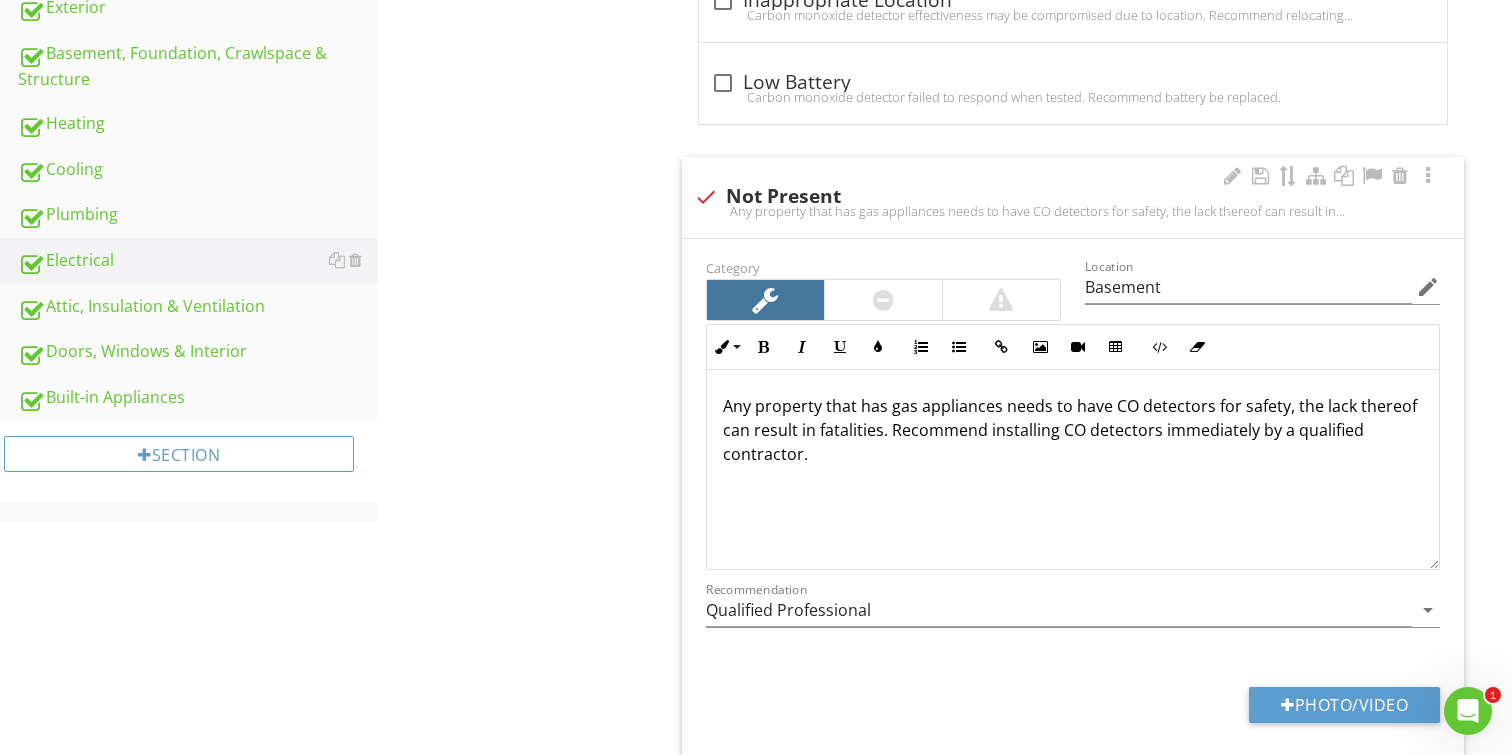 type 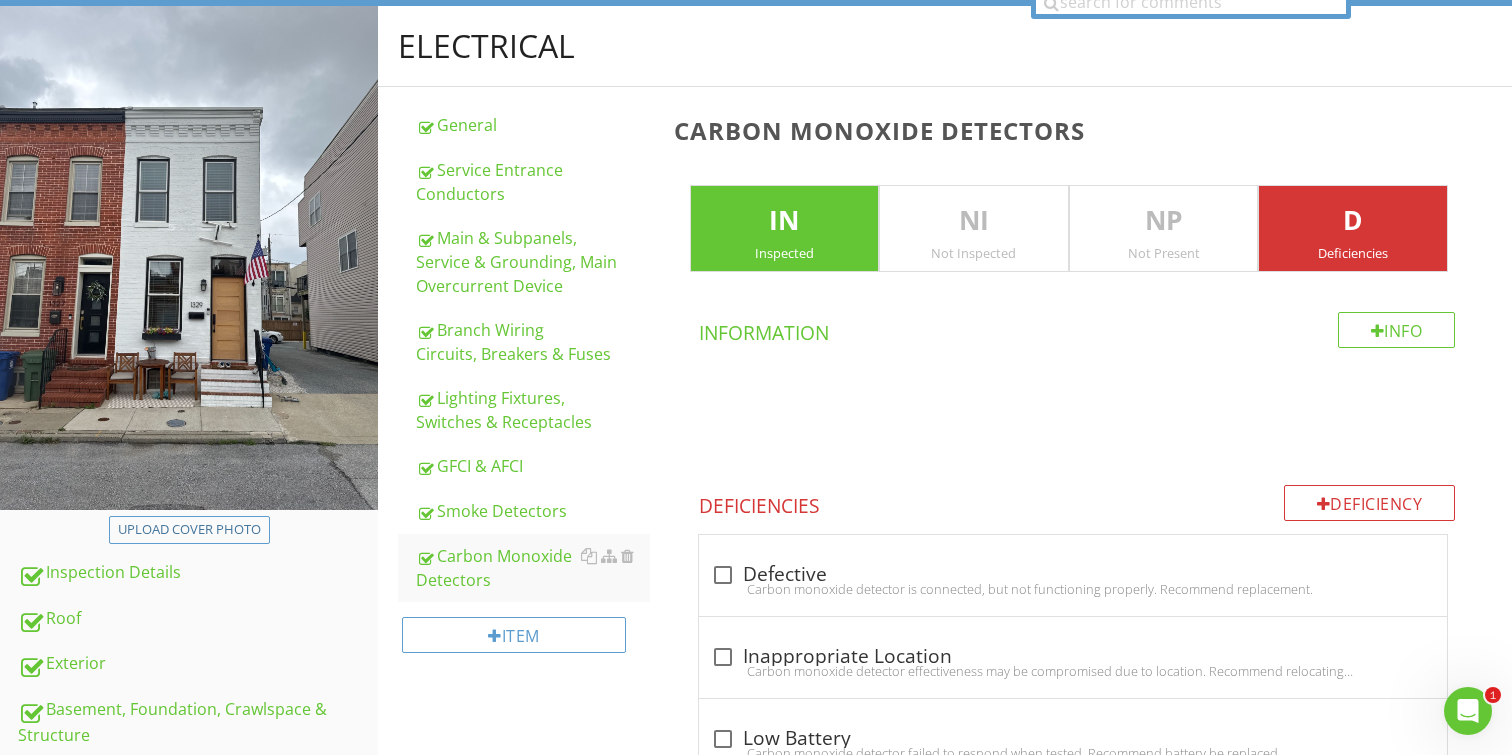 scroll, scrollTop: 182, scrollLeft: 0, axis: vertical 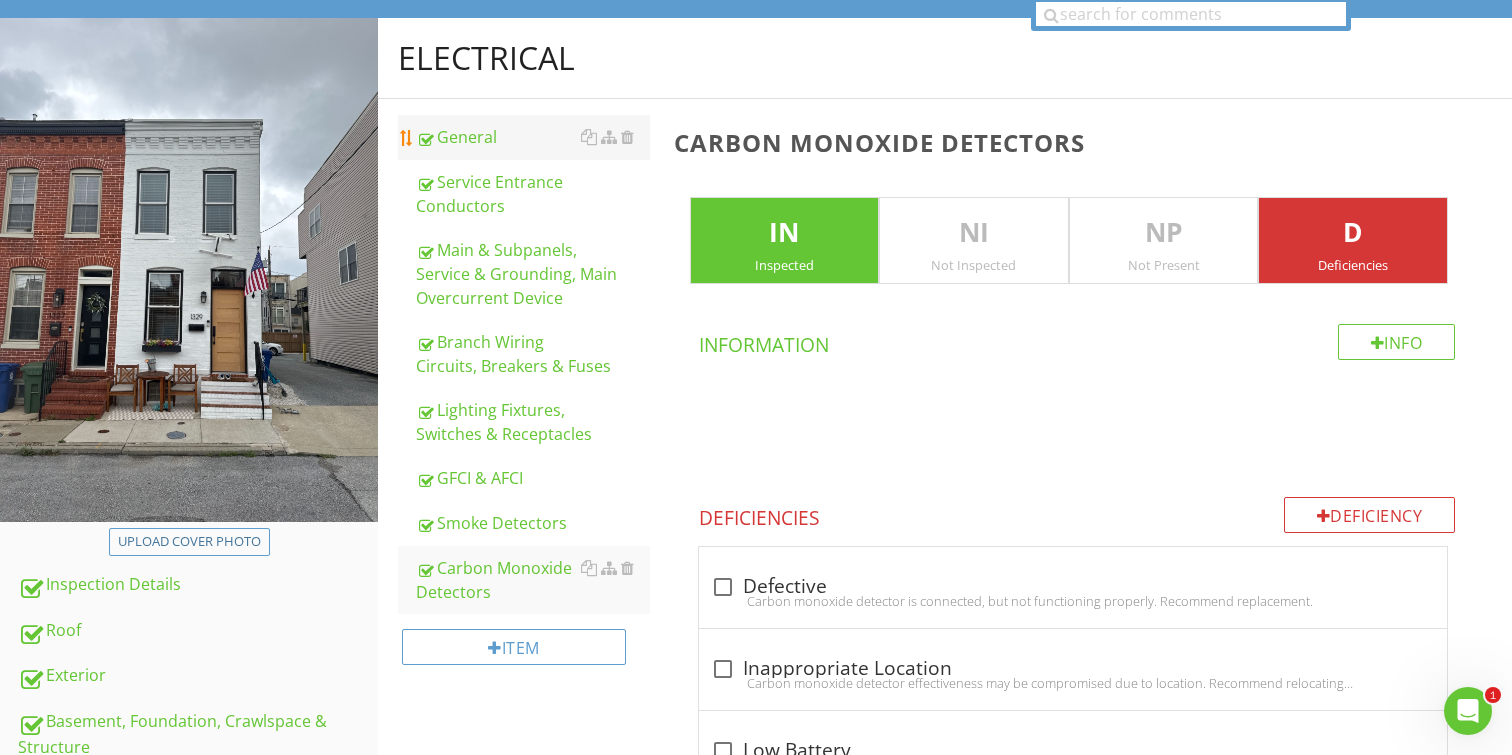 click on "General" at bounding box center [533, 137] 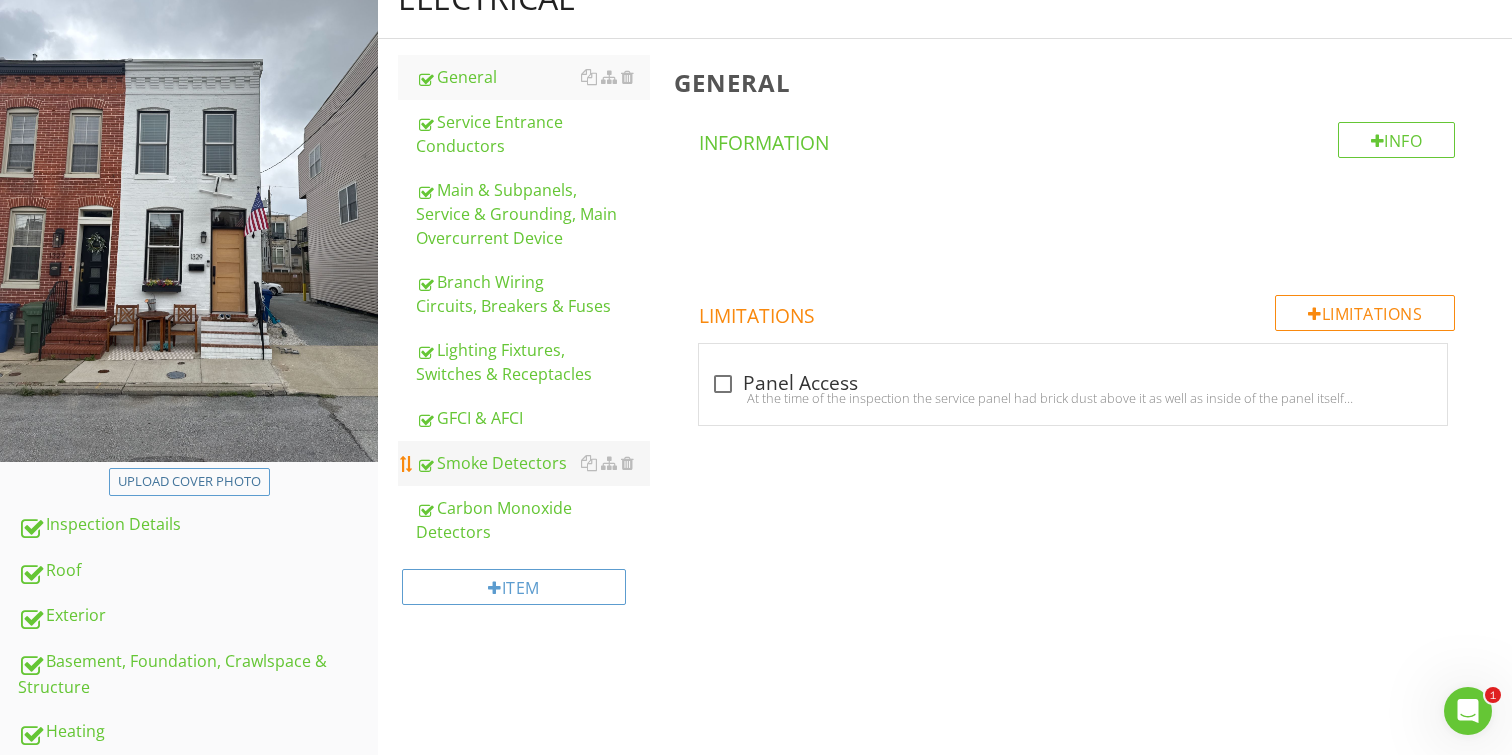 scroll, scrollTop: 0, scrollLeft: 0, axis: both 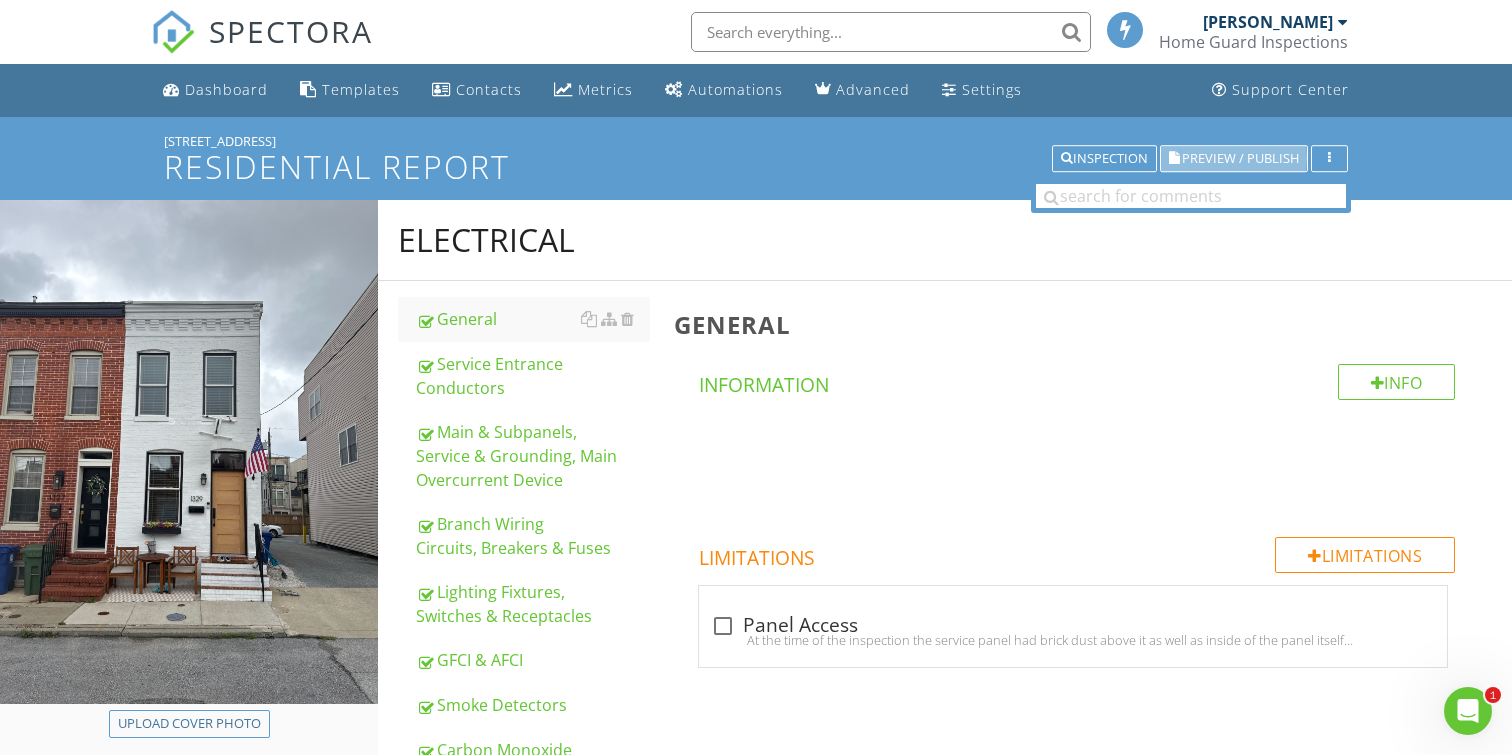 click on "Preview / Publish" at bounding box center [1240, 158] 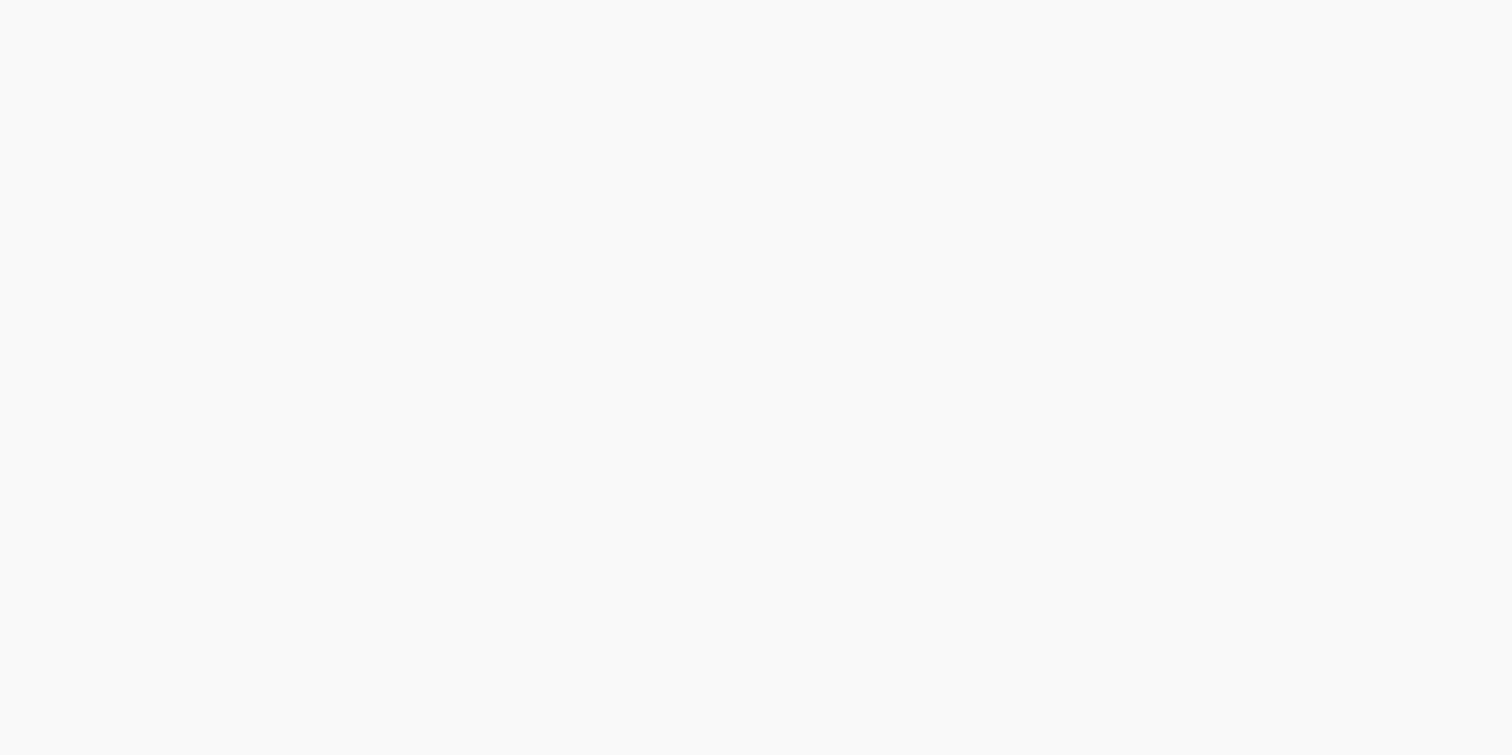 scroll, scrollTop: 0, scrollLeft: 0, axis: both 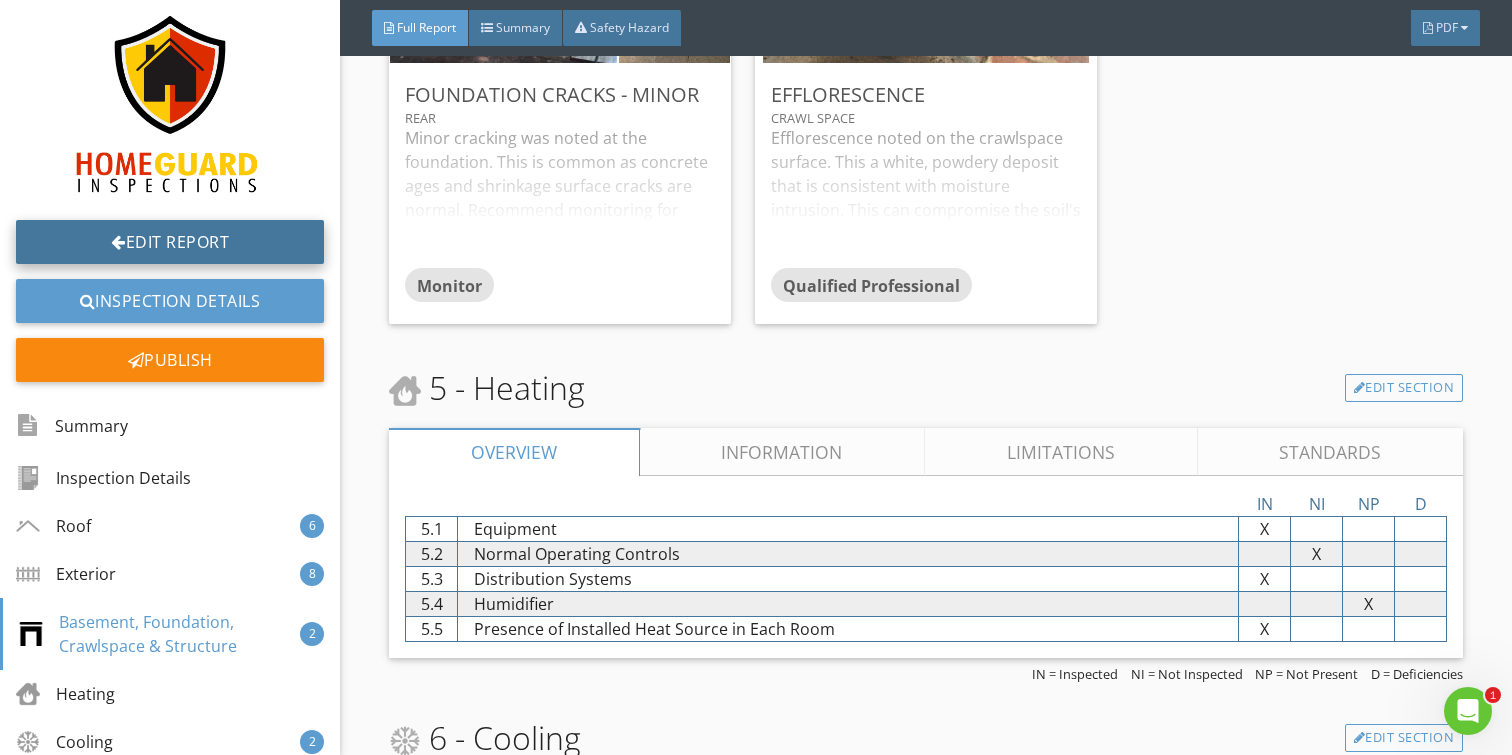 click on "Edit Report" at bounding box center [170, 242] 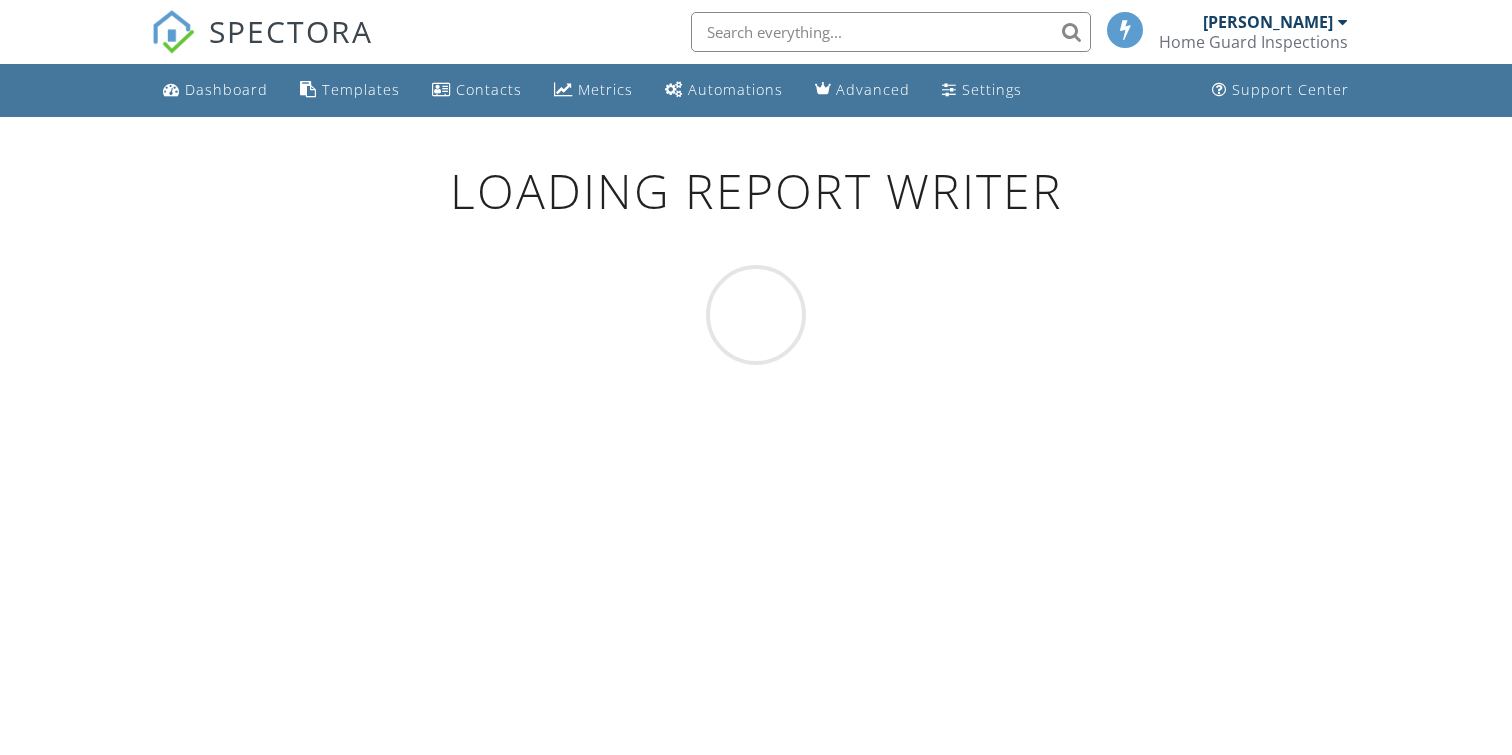 scroll, scrollTop: 0, scrollLeft: 0, axis: both 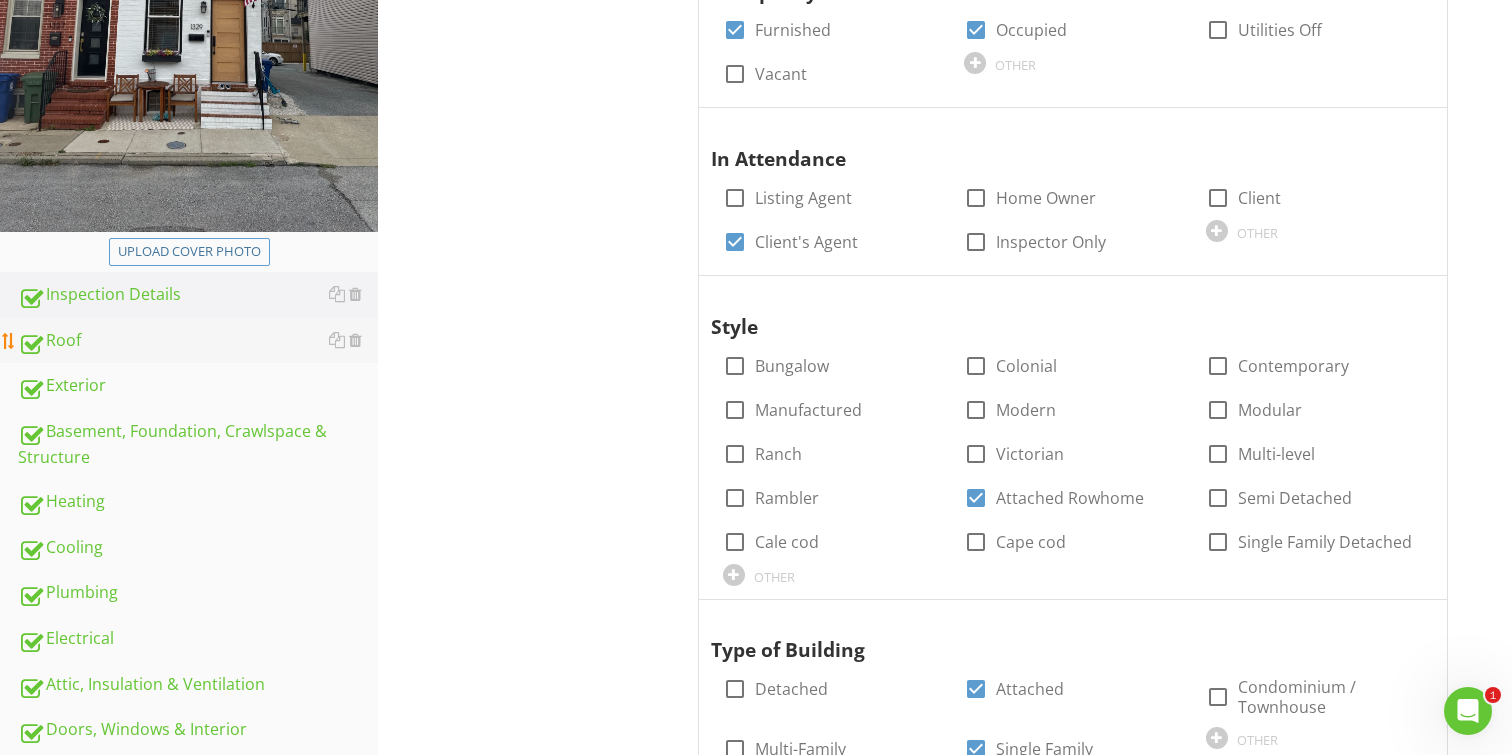 click on "Roof" at bounding box center (198, 341) 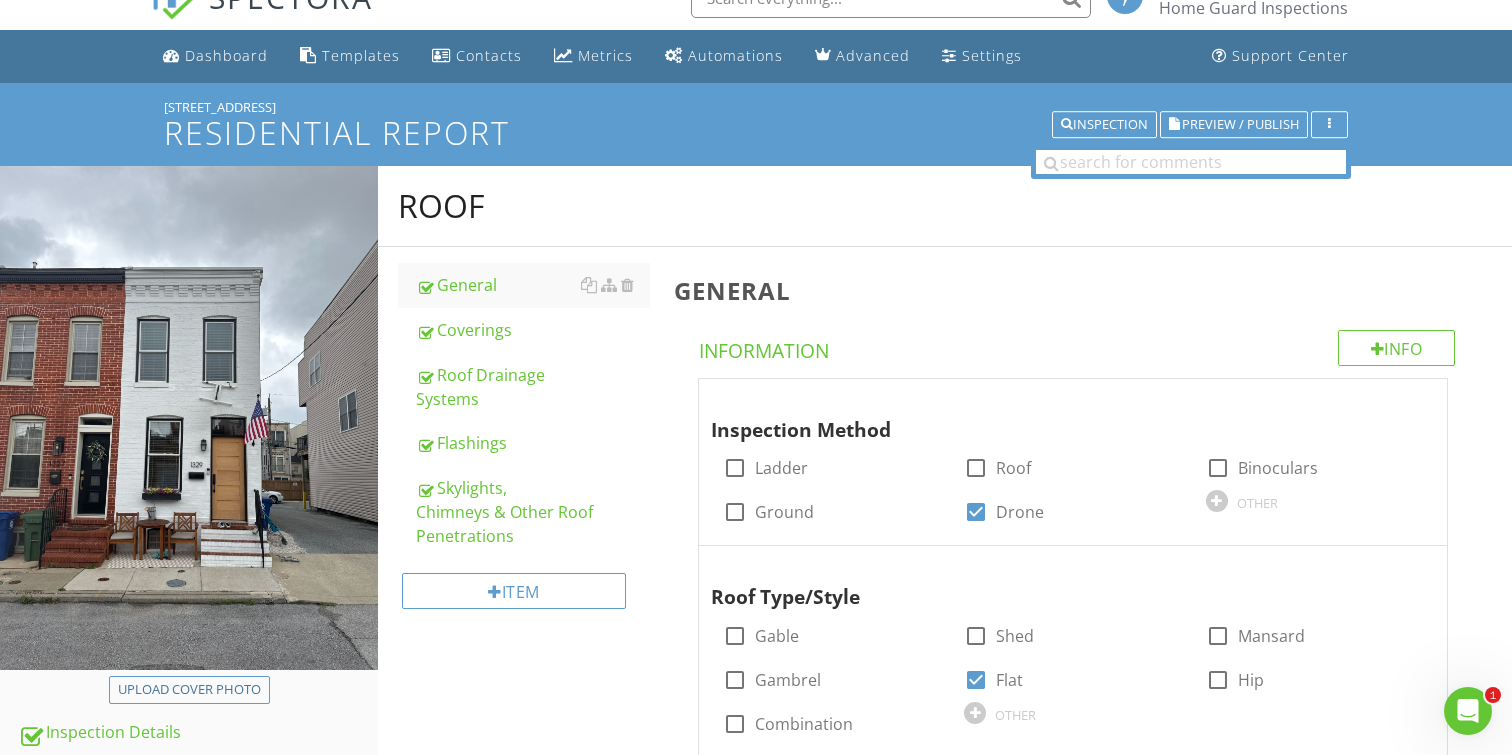 scroll, scrollTop: 0, scrollLeft: 0, axis: both 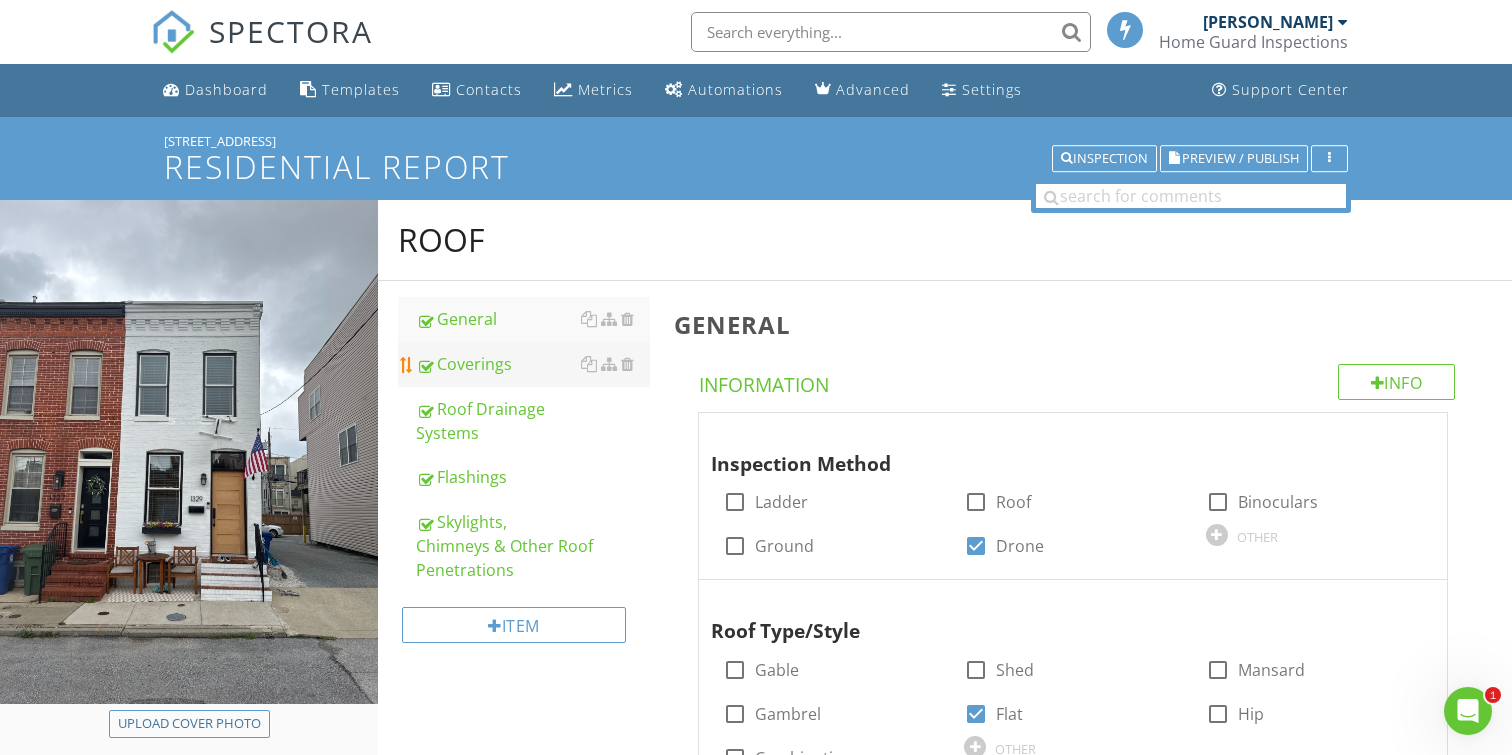 click on "Coverings" at bounding box center (533, 364) 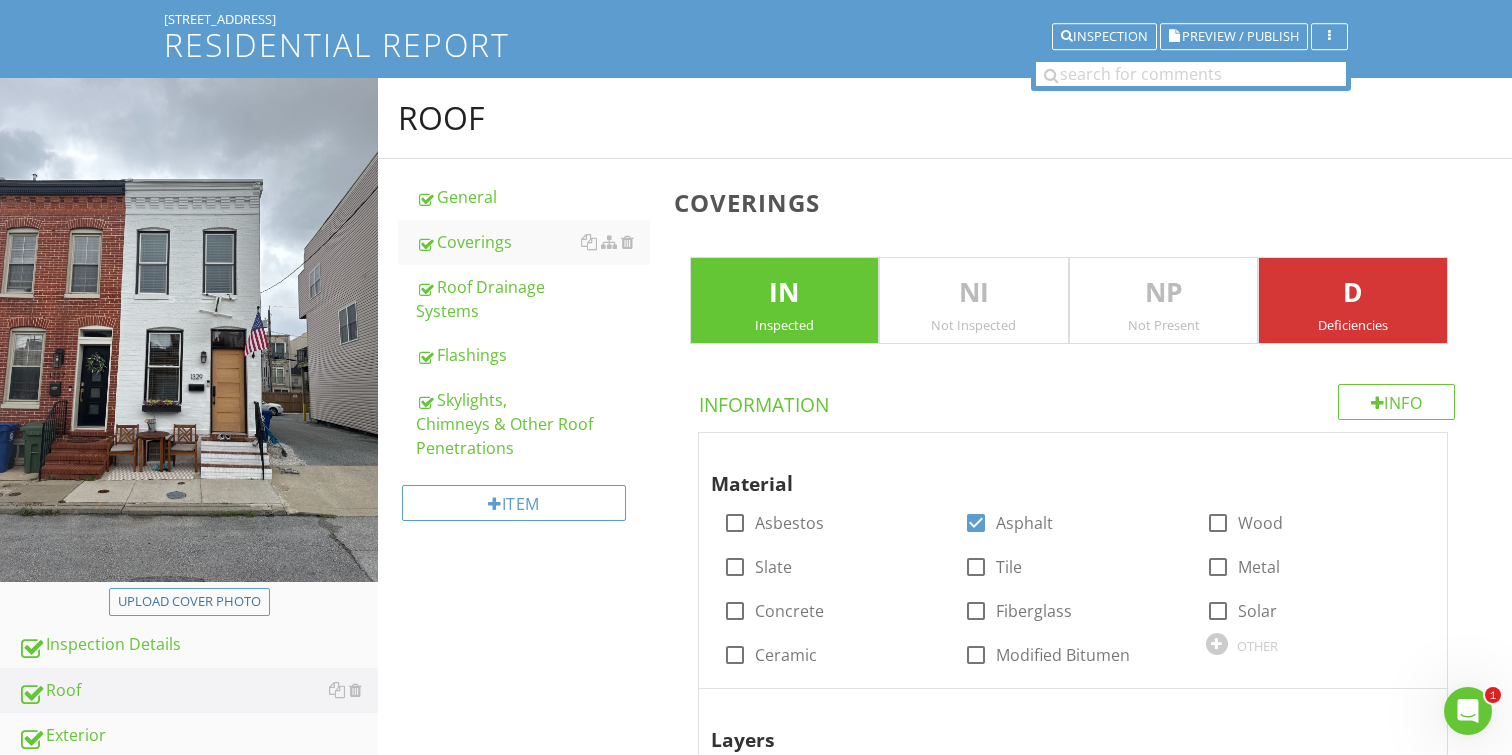 scroll, scrollTop: 77, scrollLeft: 0, axis: vertical 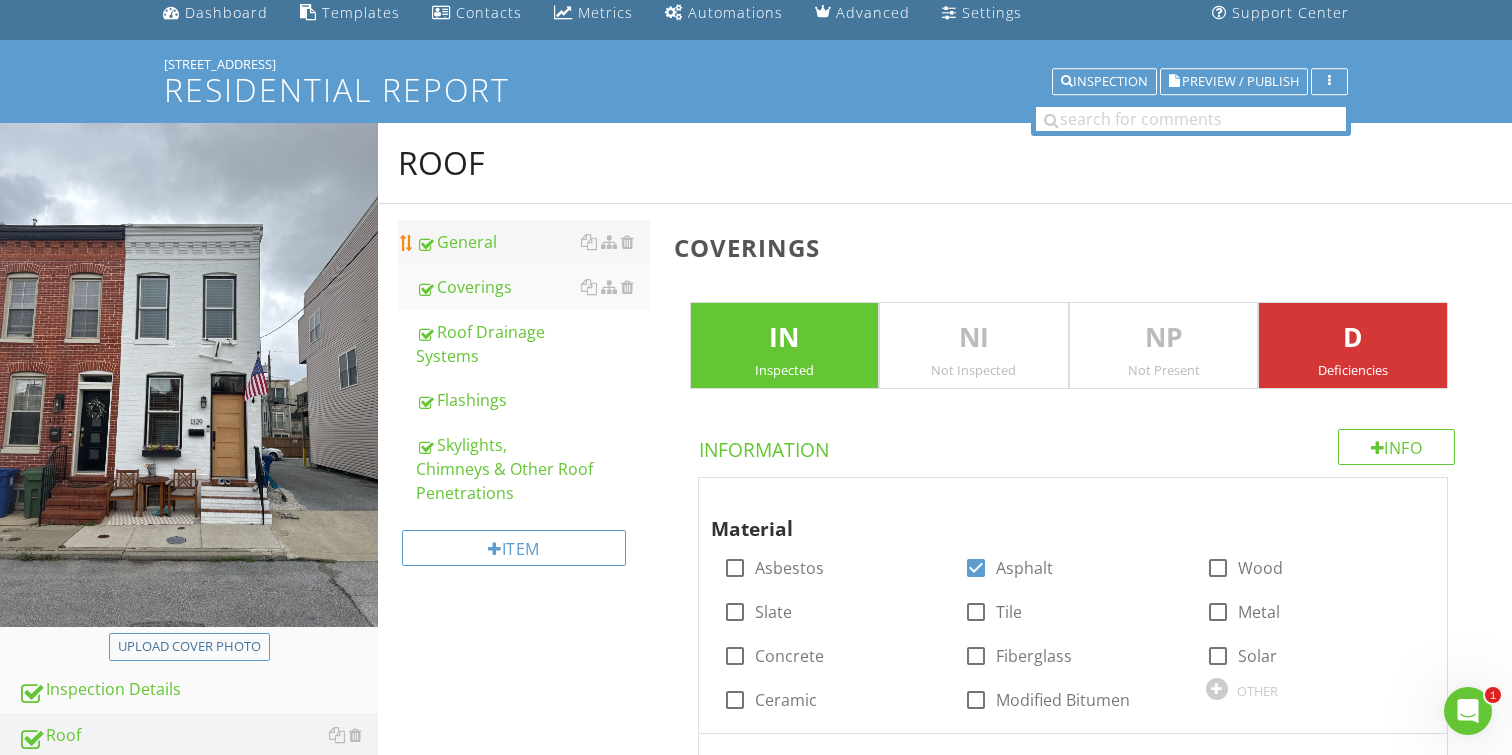 click on "General" at bounding box center (533, 242) 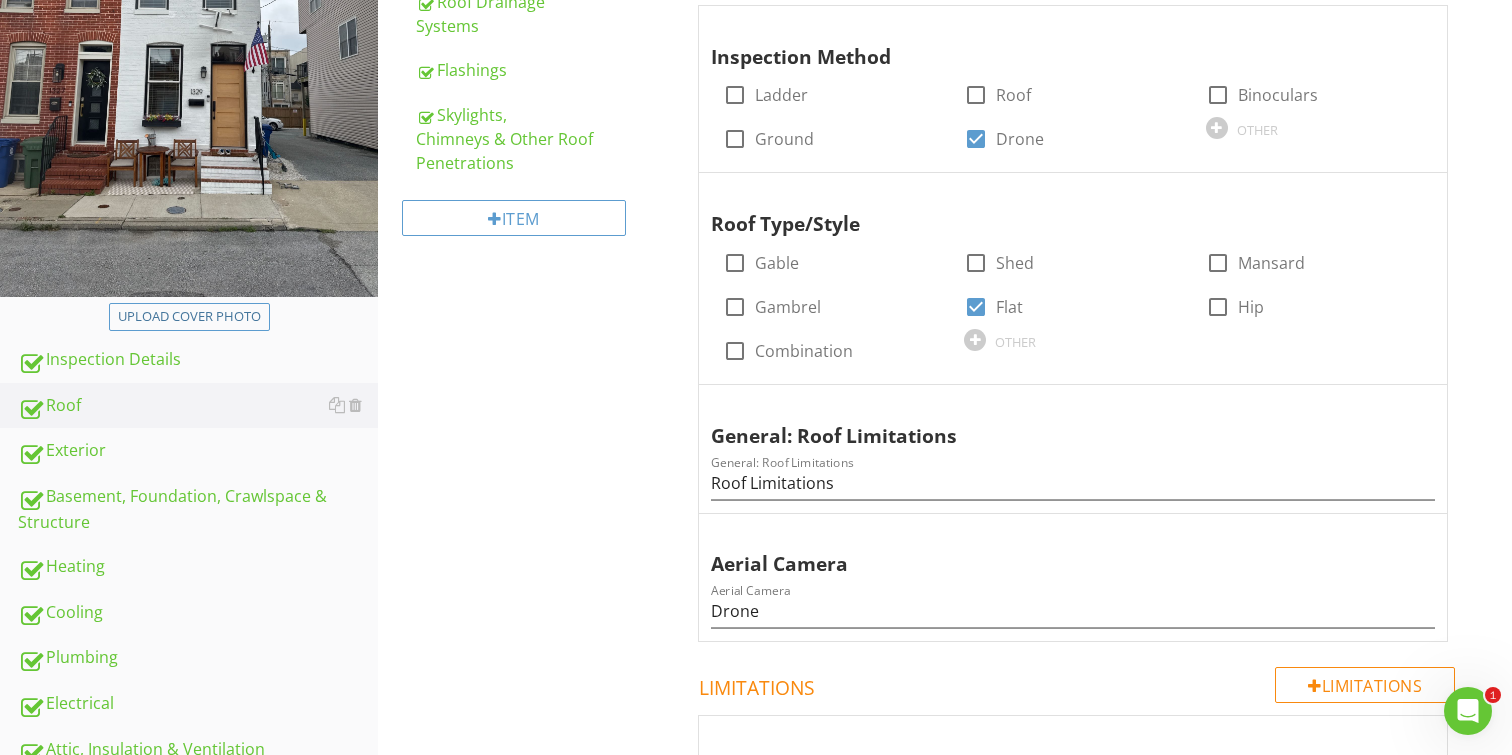 scroll, scrollTop: 163, scrollLeft: 0, axis: vertical 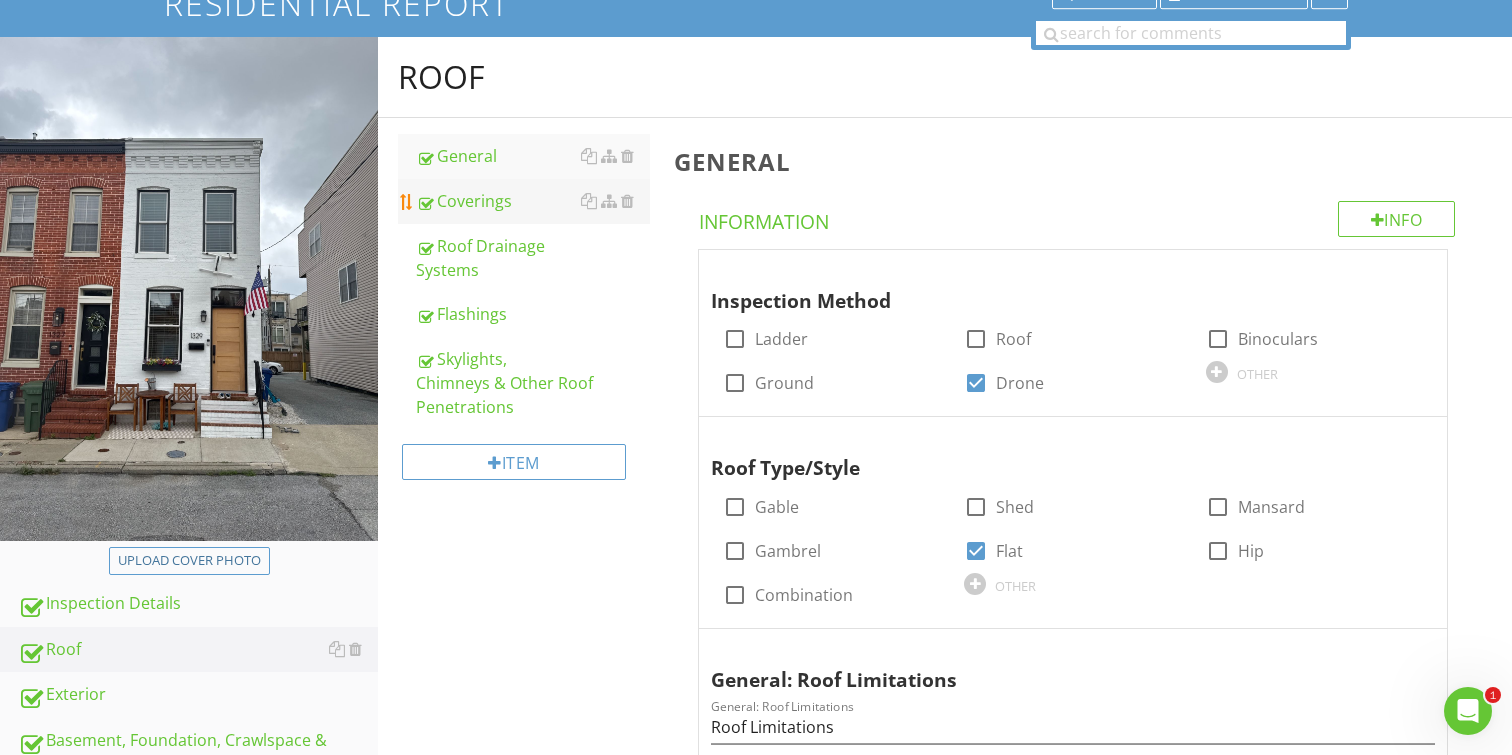 click on "Coverings" at bounding box center (533, 201) 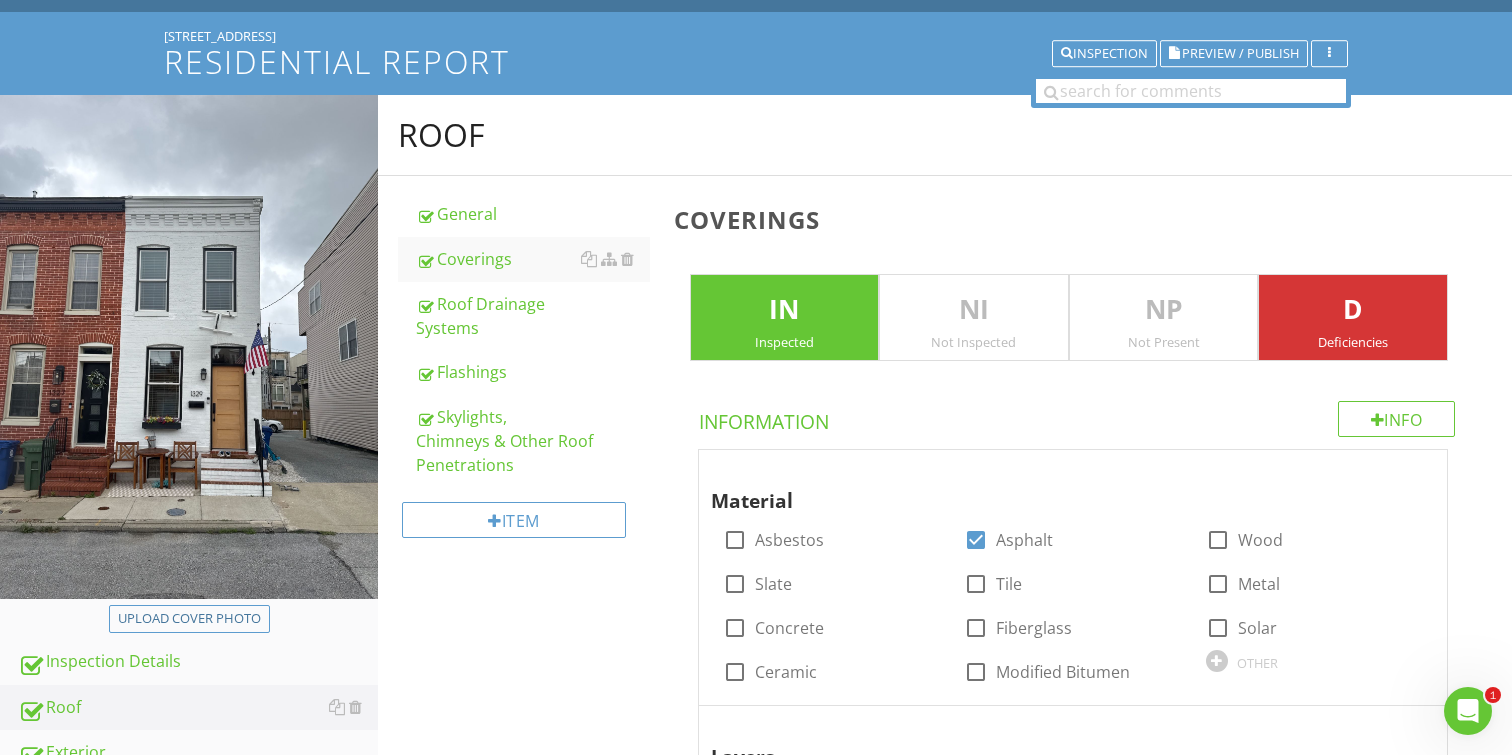 scroll, scrollTop: 114, scrollLeft: 0, axis: vertical 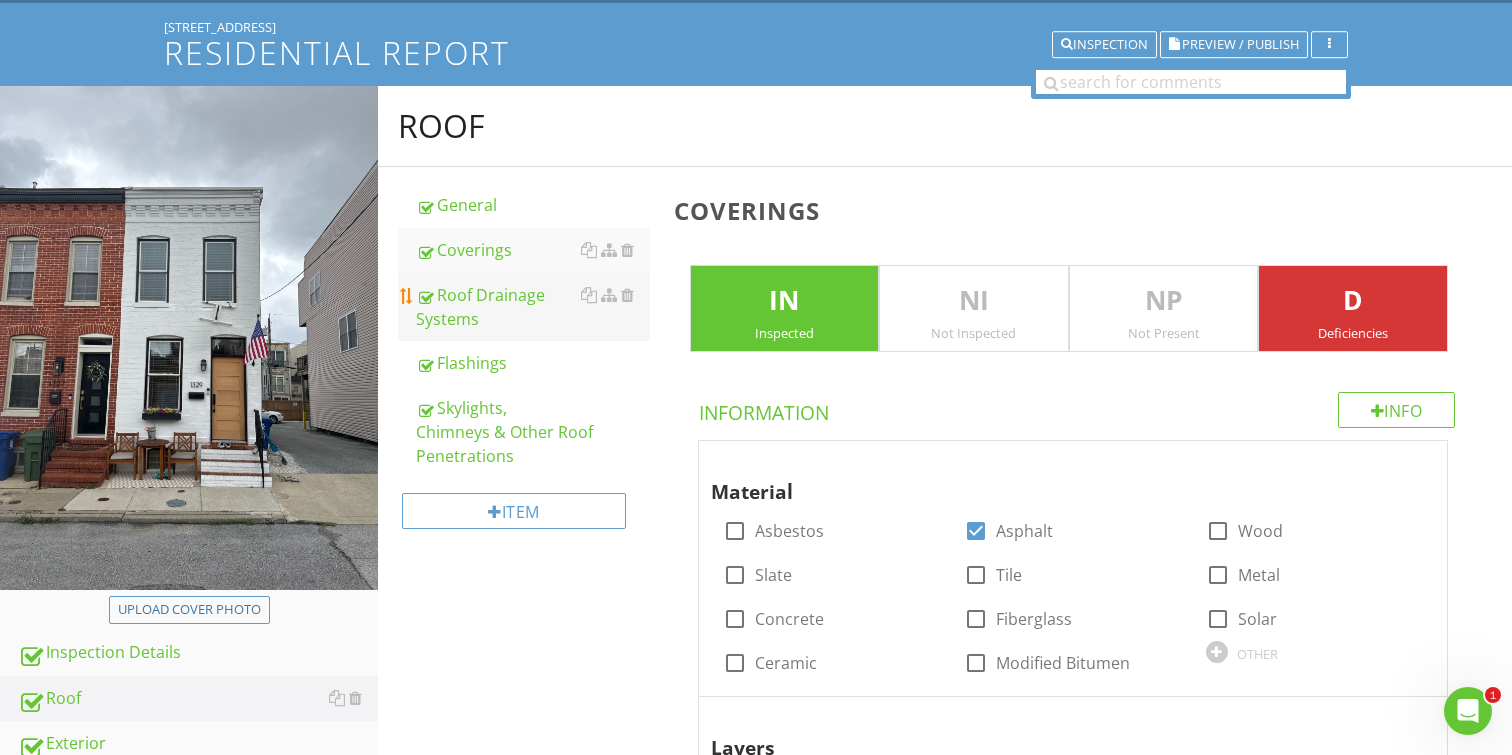 click on "Roof Drainage Systems" at bounding box center [533, 307] 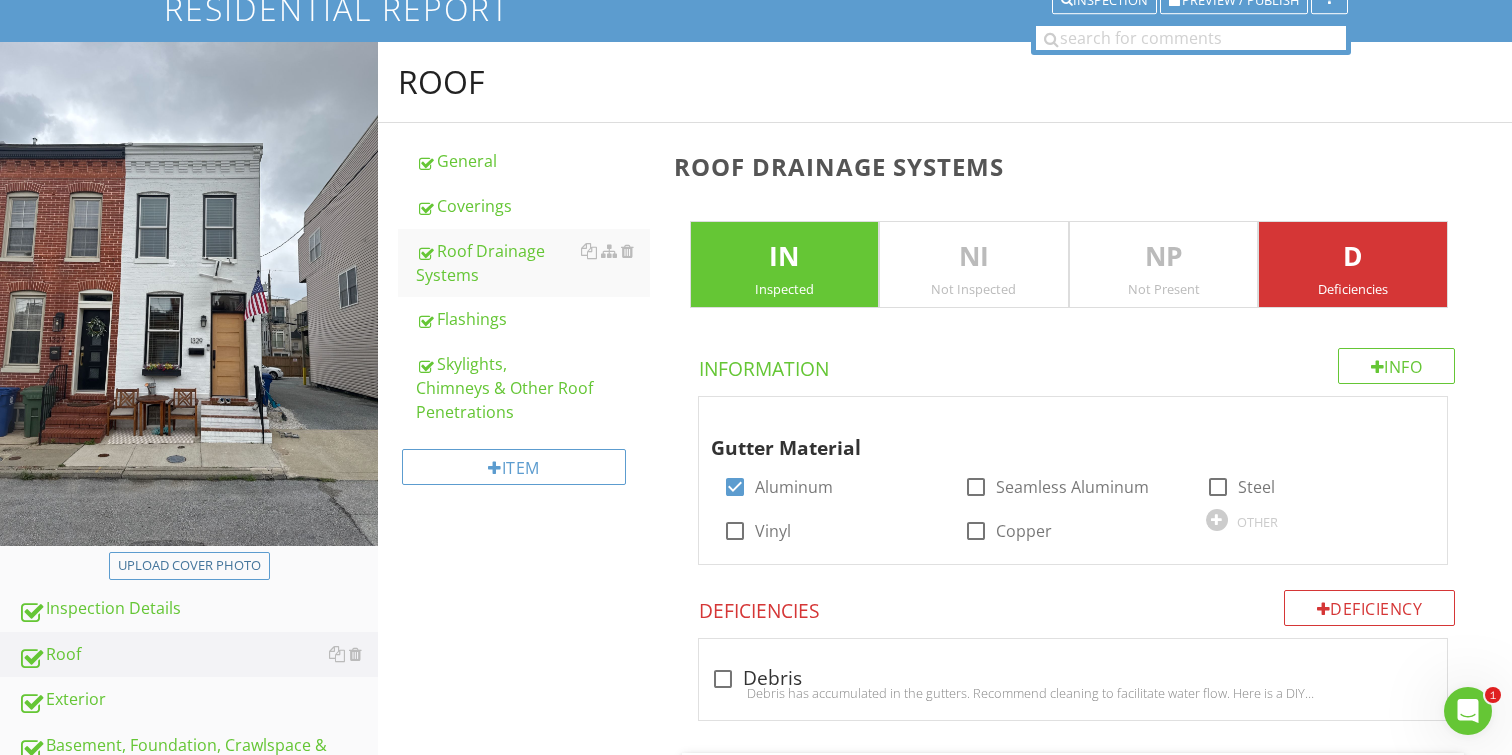 scroll, scrollTop: 0, scrollLeft: 0, axis: both 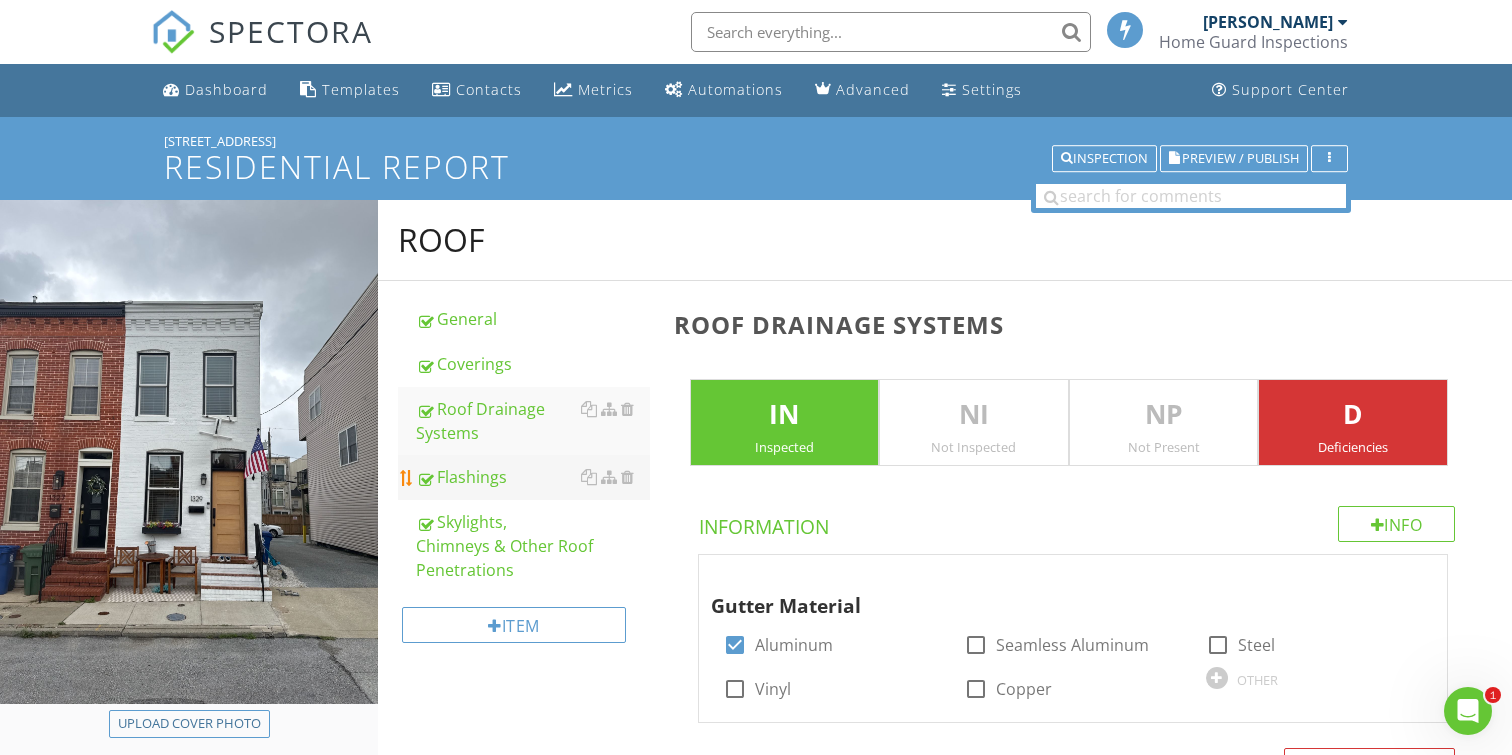 click on "Flashings" at bounding box center [533, 477] 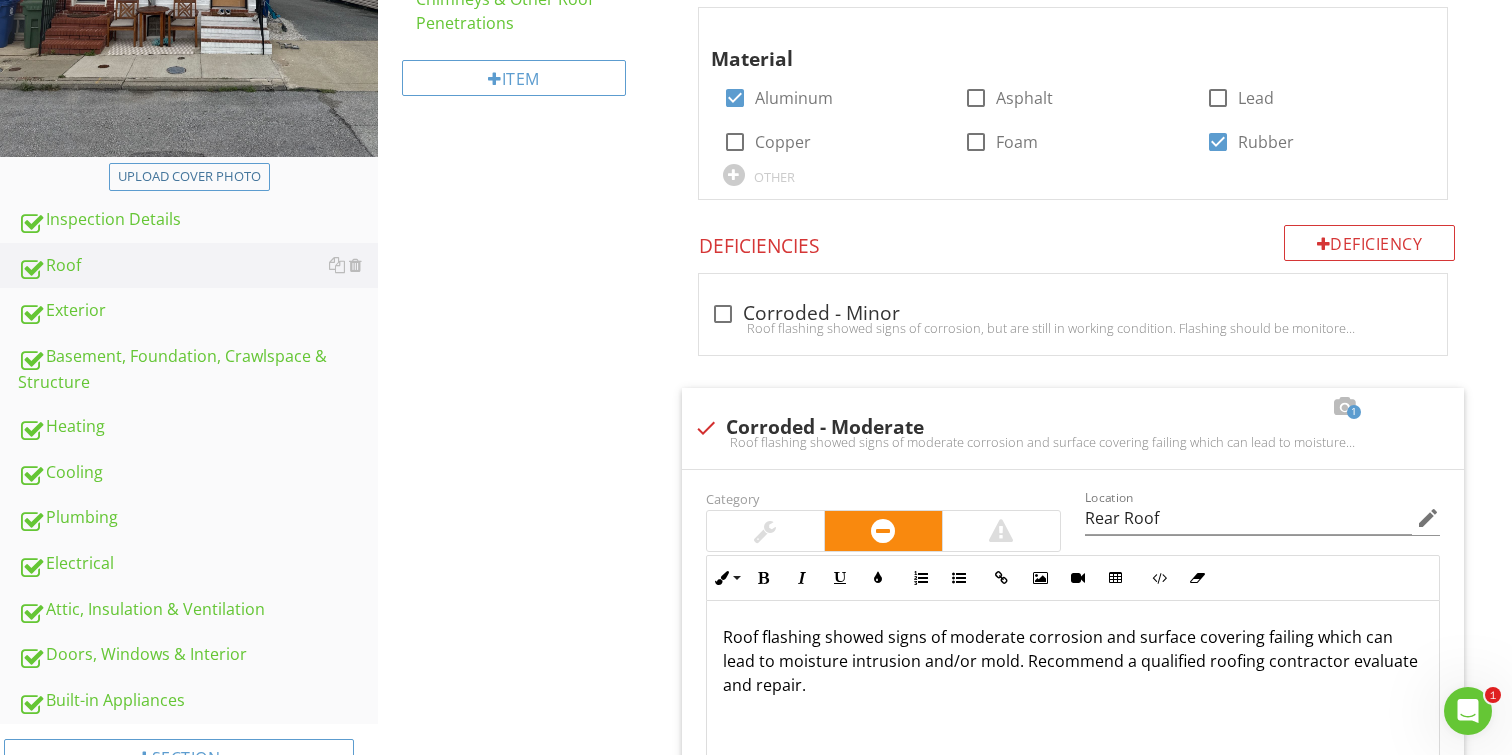 scroll, scrollTop: 652, scrollLeft: 0, axis: vertical 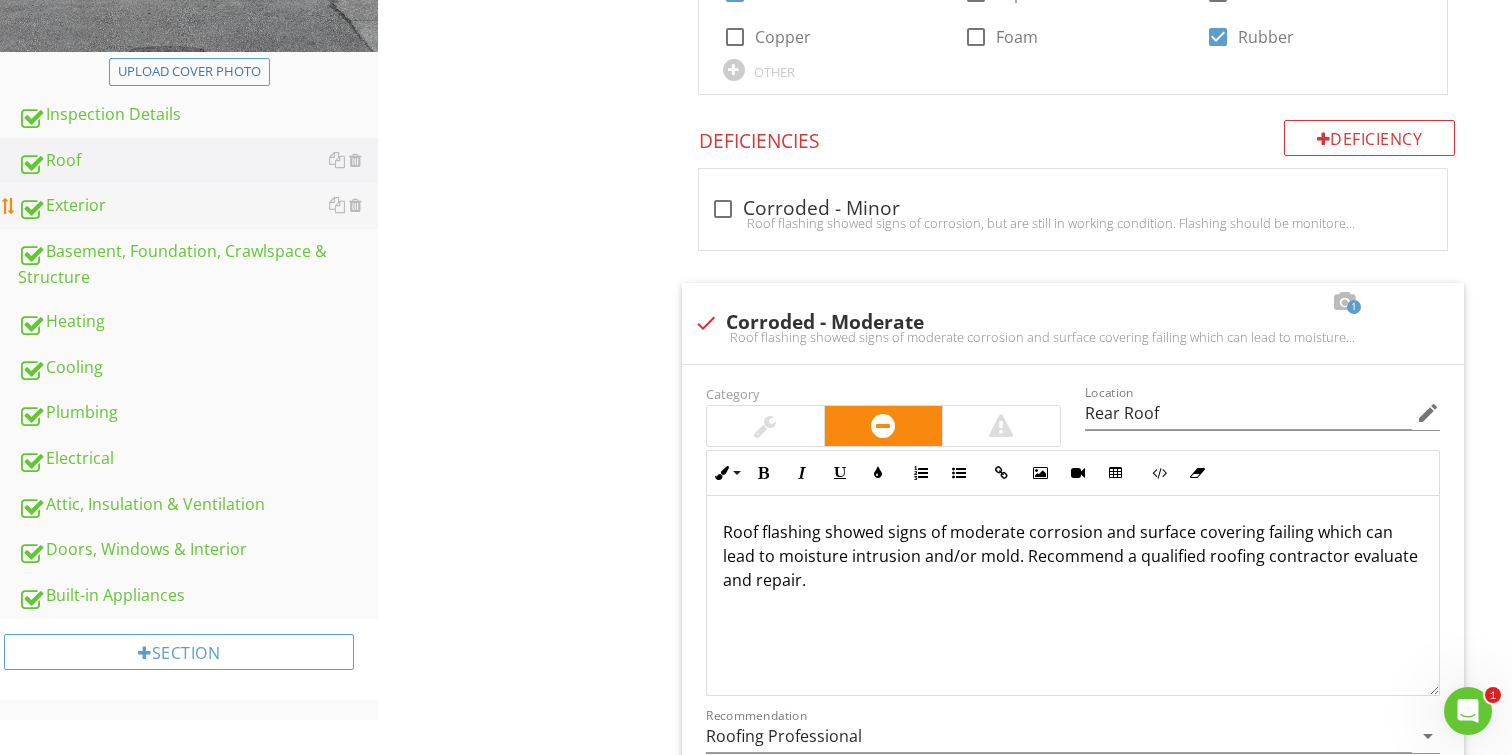click on "Exterior" at bounding box center [198, 206] 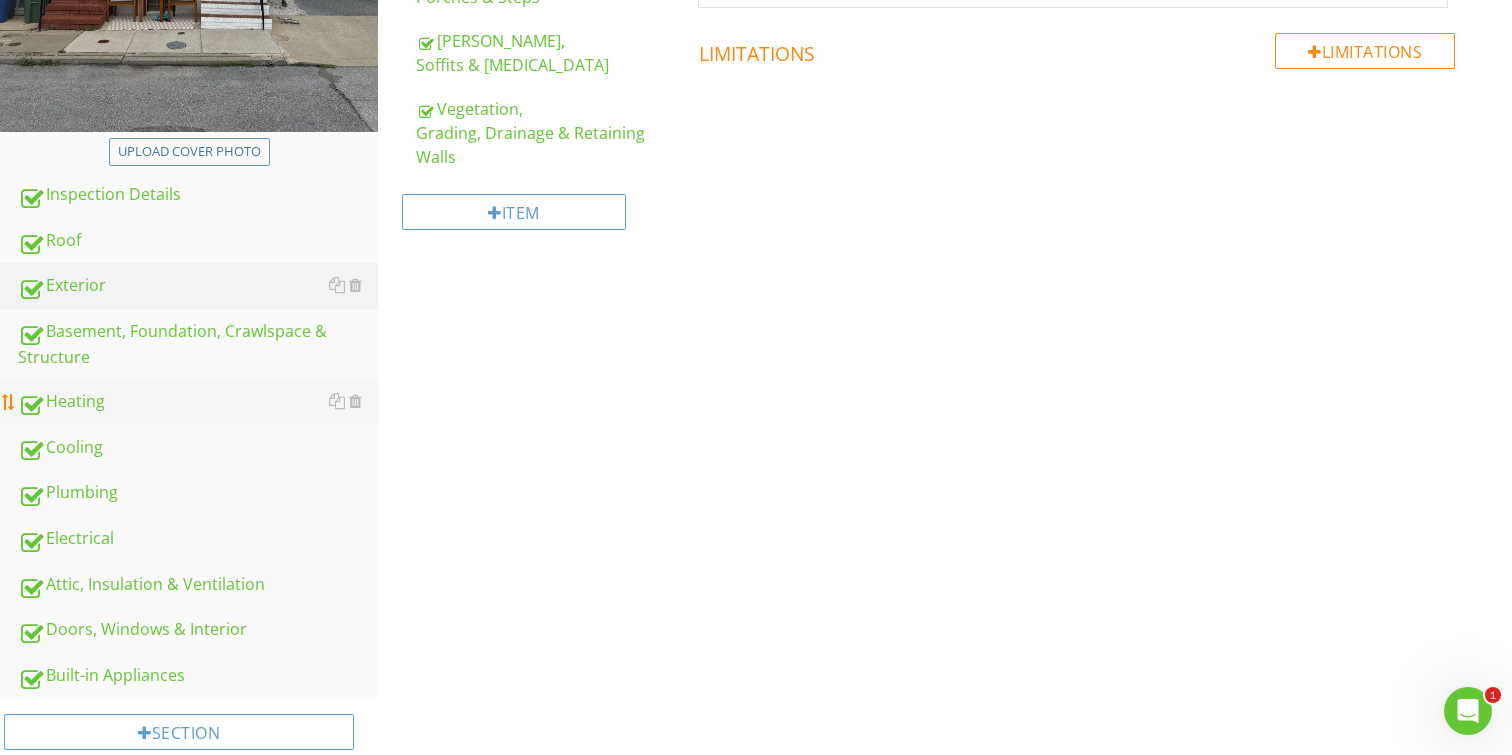 scroll, scrollTop: 581, scrollLeft: 0, axis: vertical 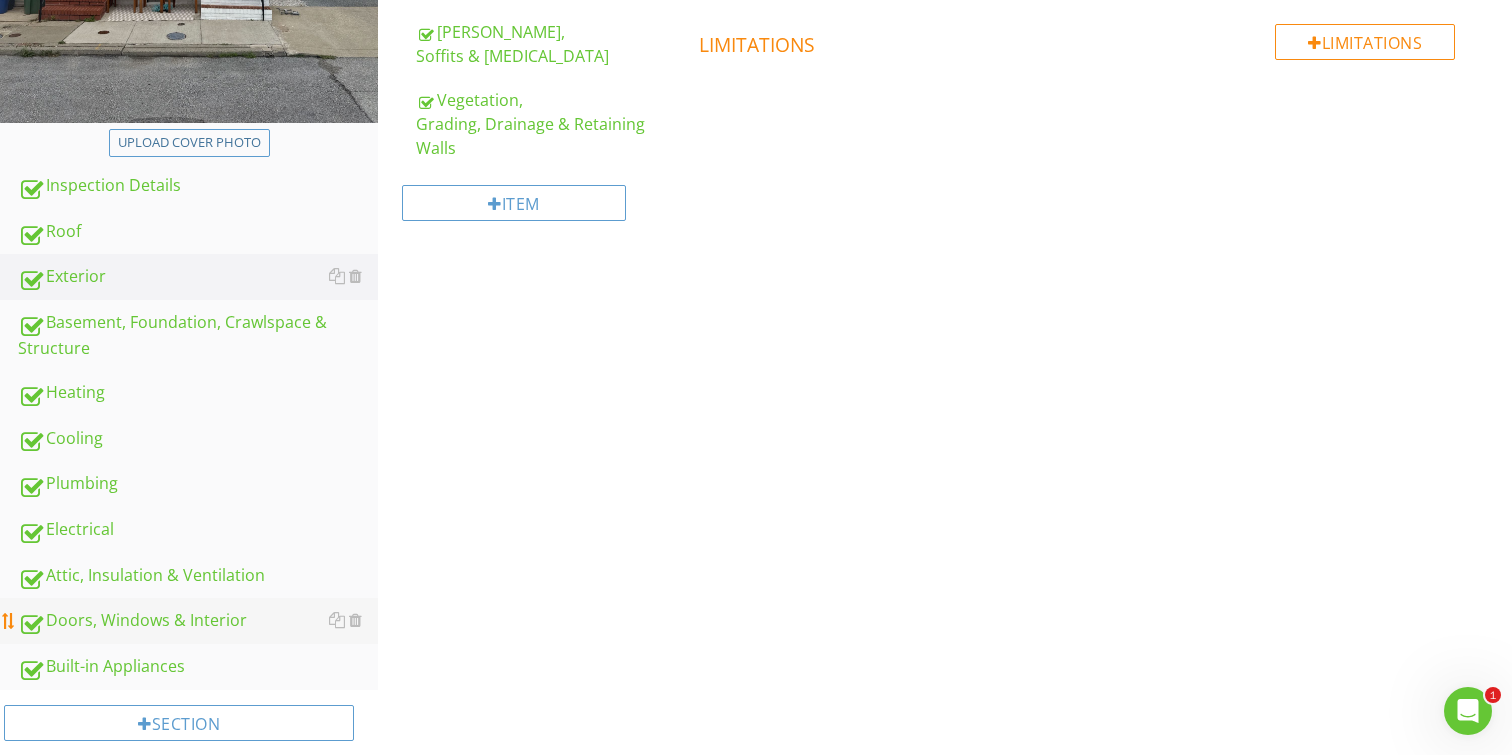 click on "Doors, Windows & Interior" at bounding box center (198, 621) 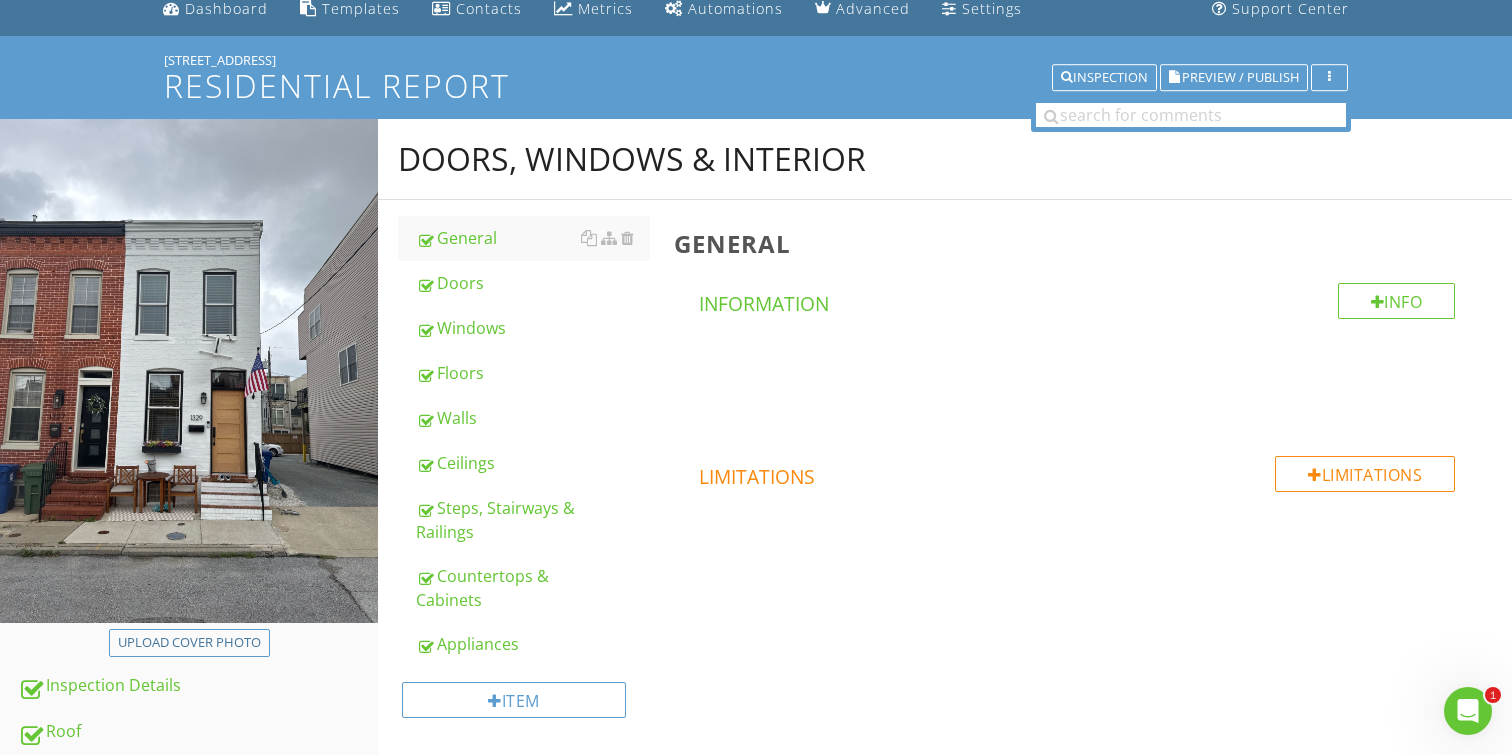 scroll, scrollTop: 47, scrollLeft: 0, axis: vertical 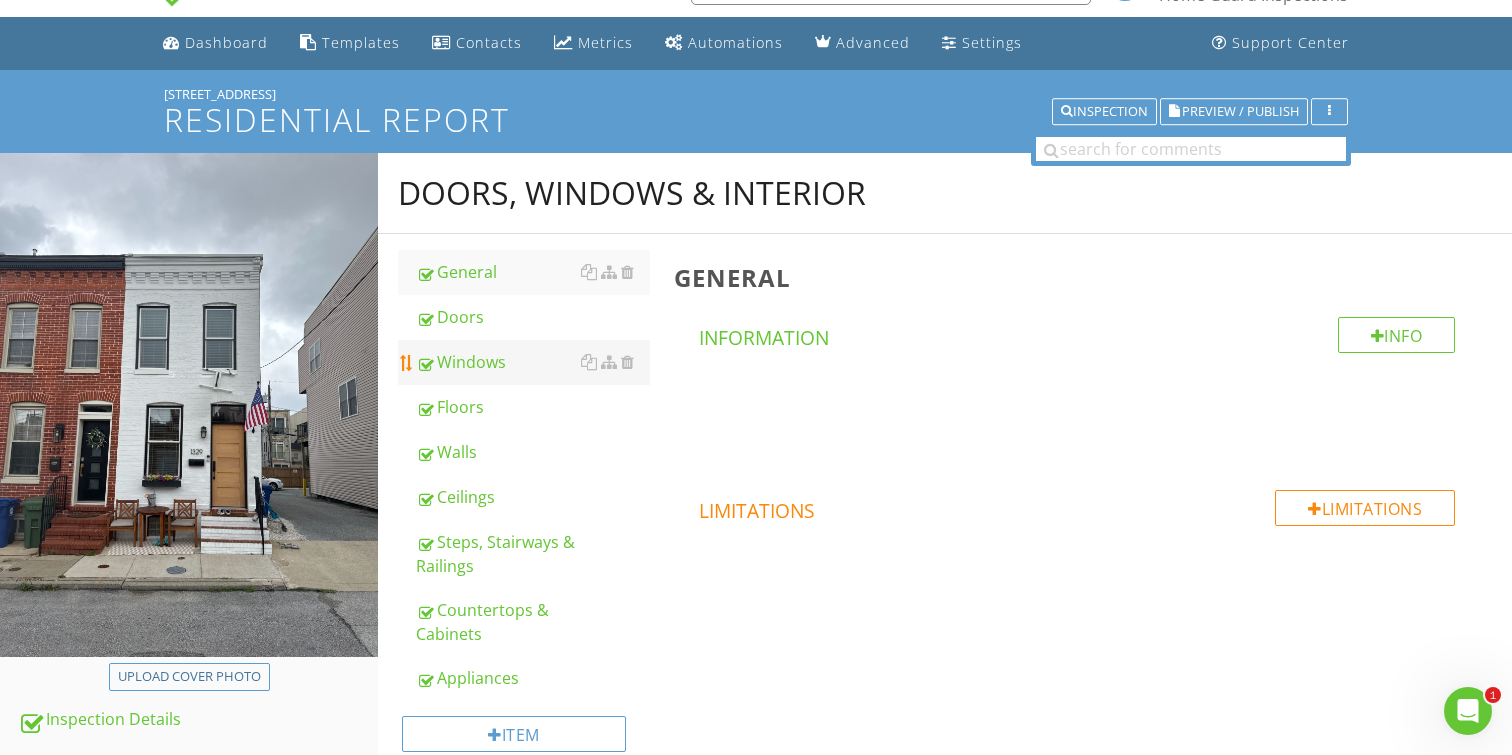 click on "Windows" at bounding box center (533, 362) 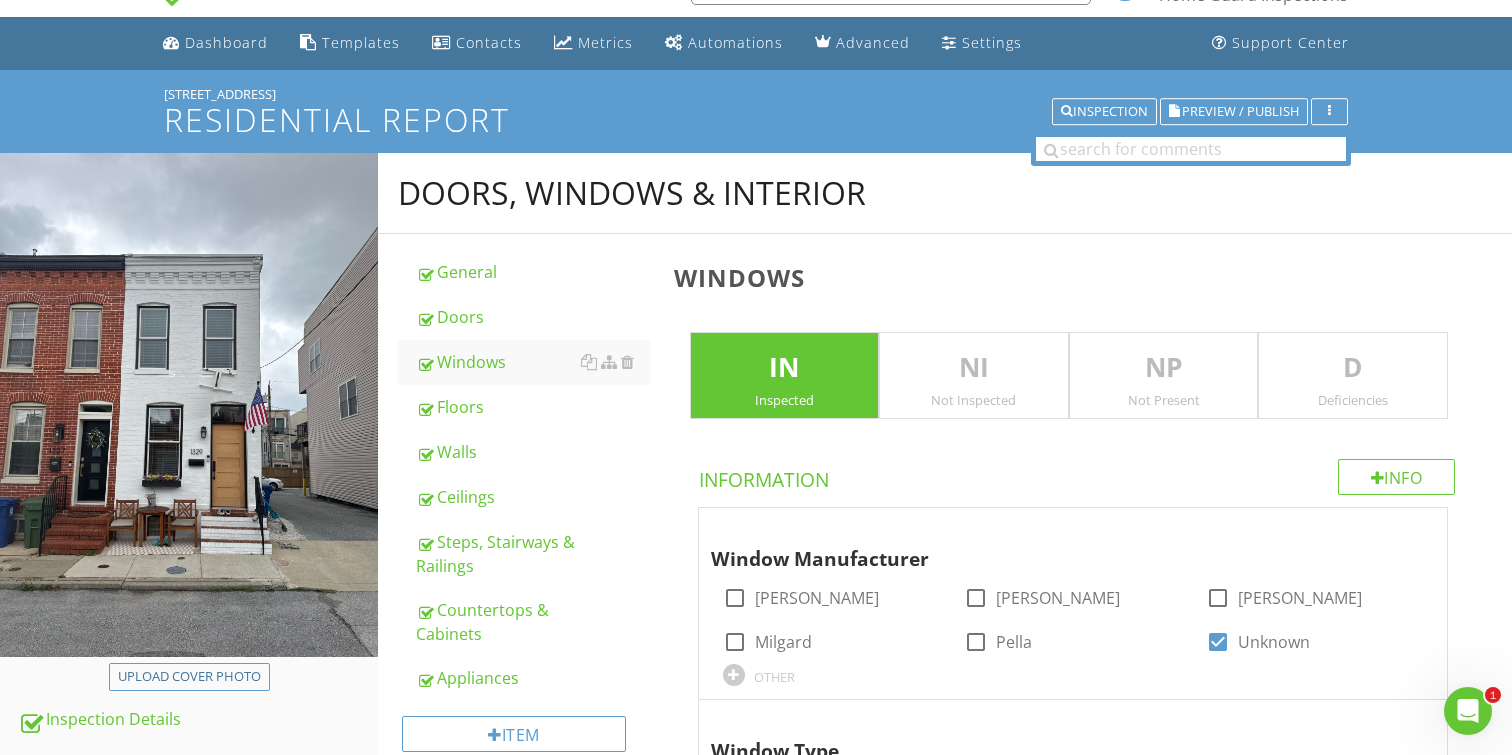 click on "D" at bounding box center [1353, 368] 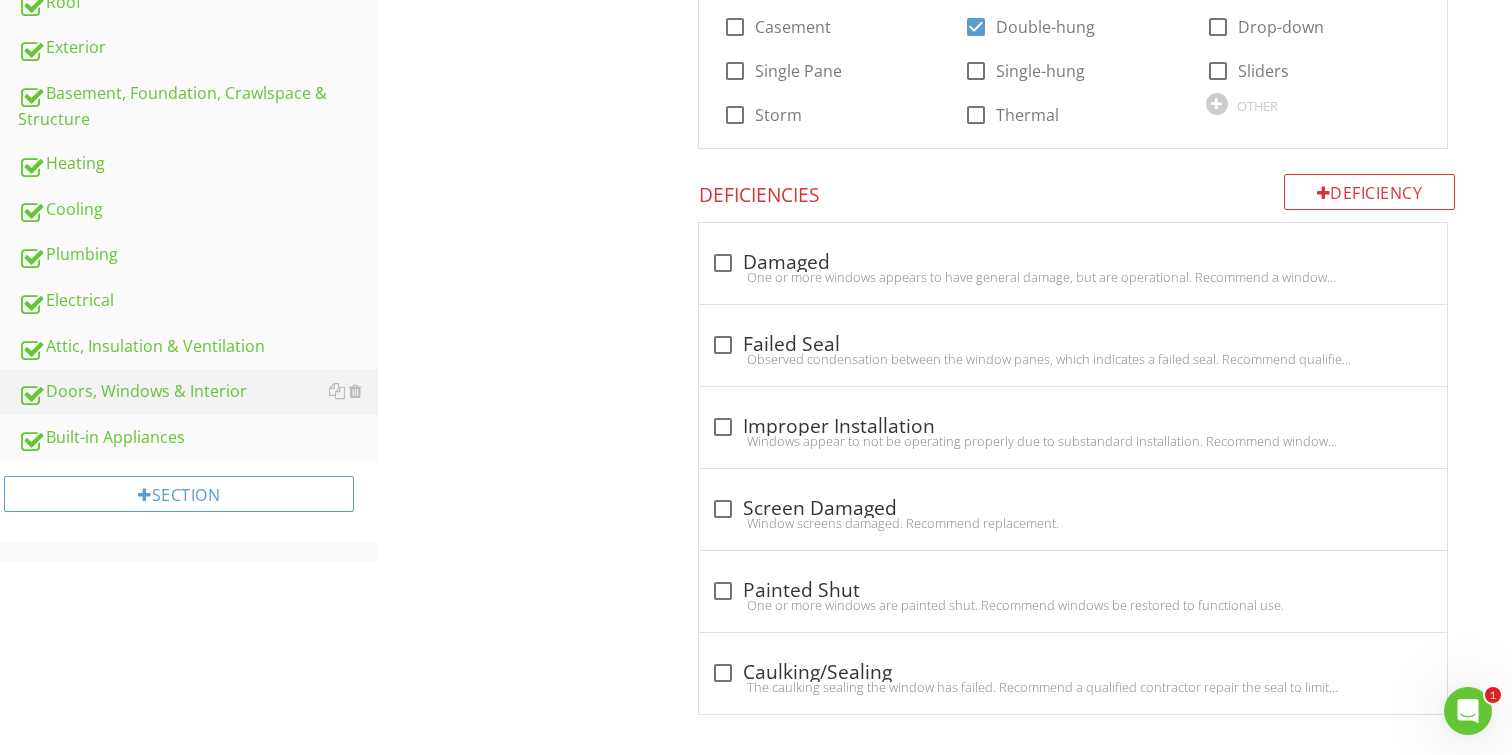 scroll, scrollTop: 820, scrollLeft: 0, axis: vertical 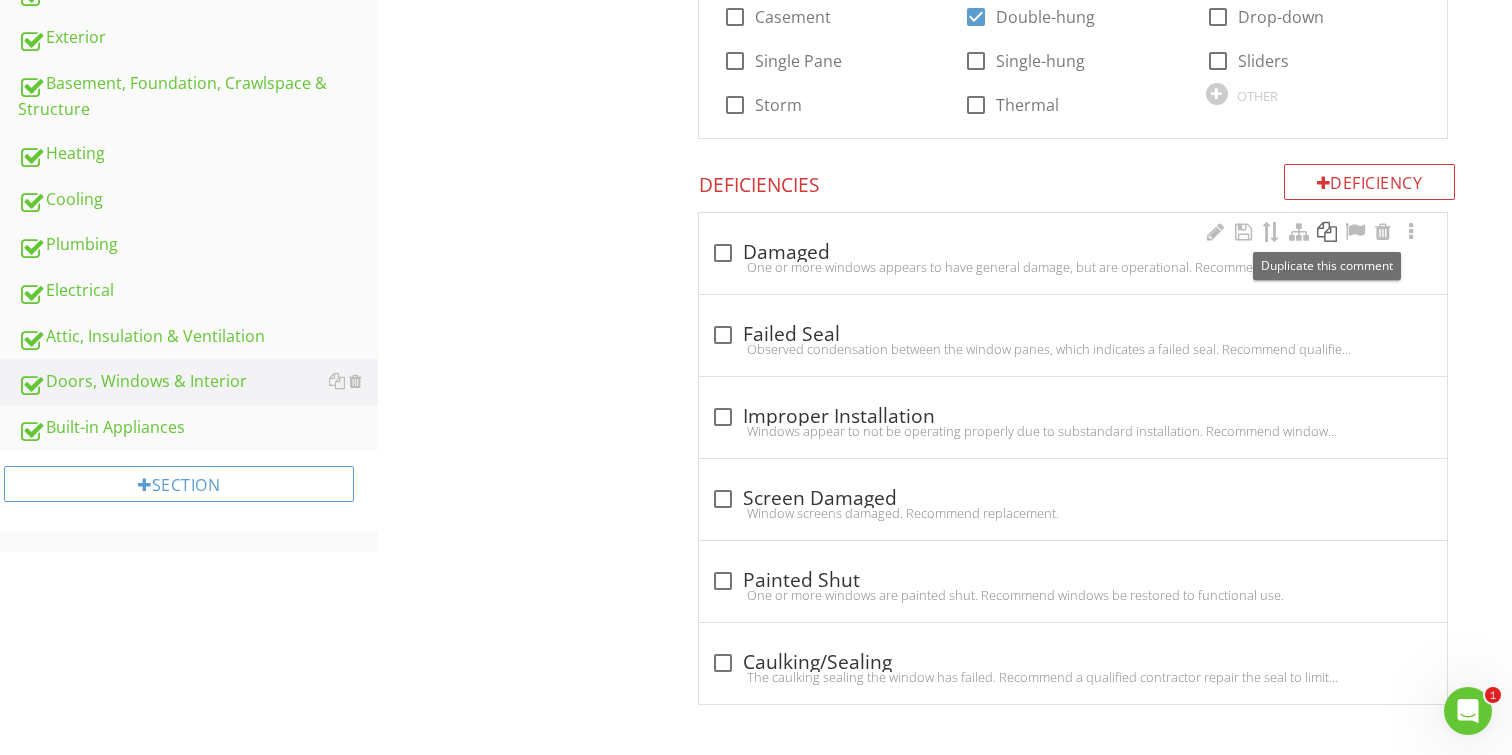 click at bounding box center [1327, 232] 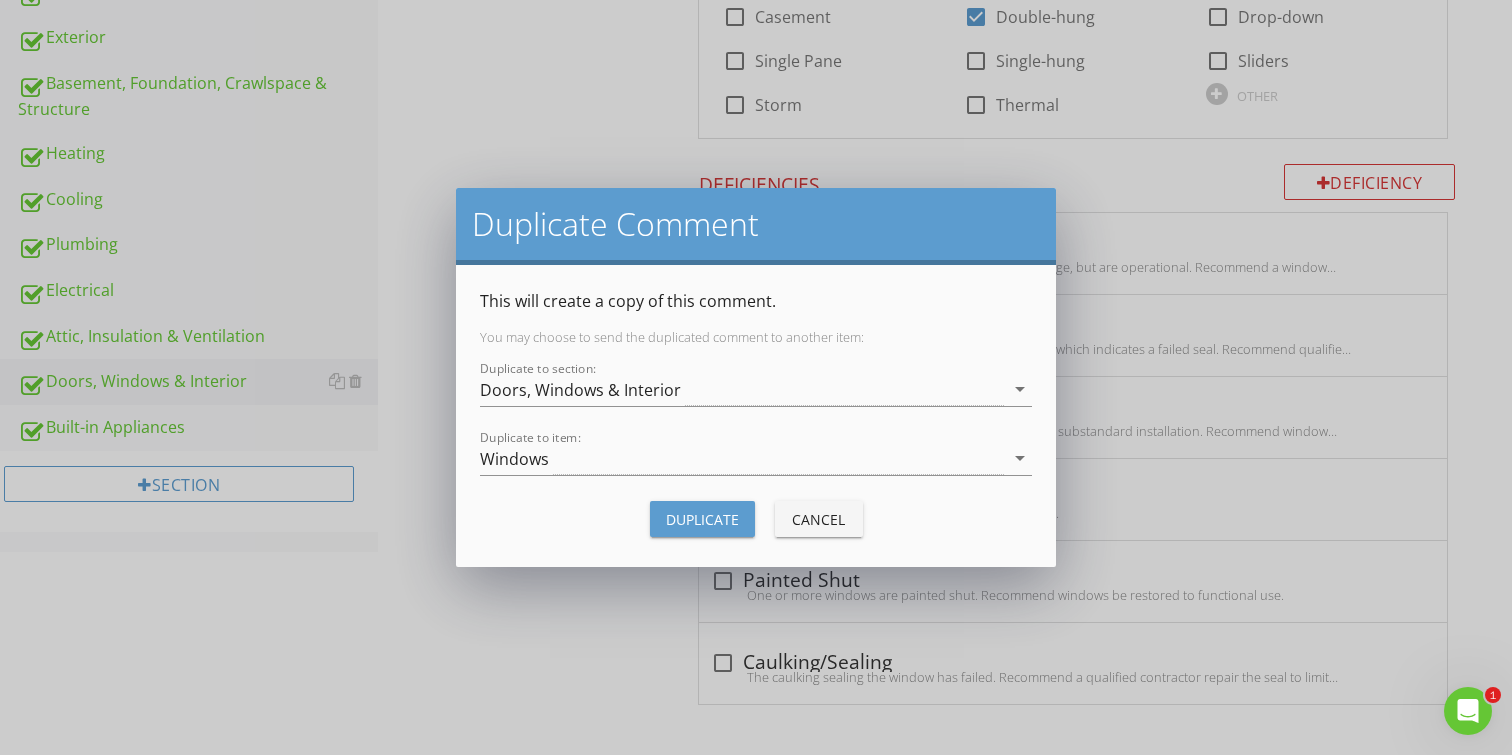click on "Duplicate" at bounding box center (702, 519) 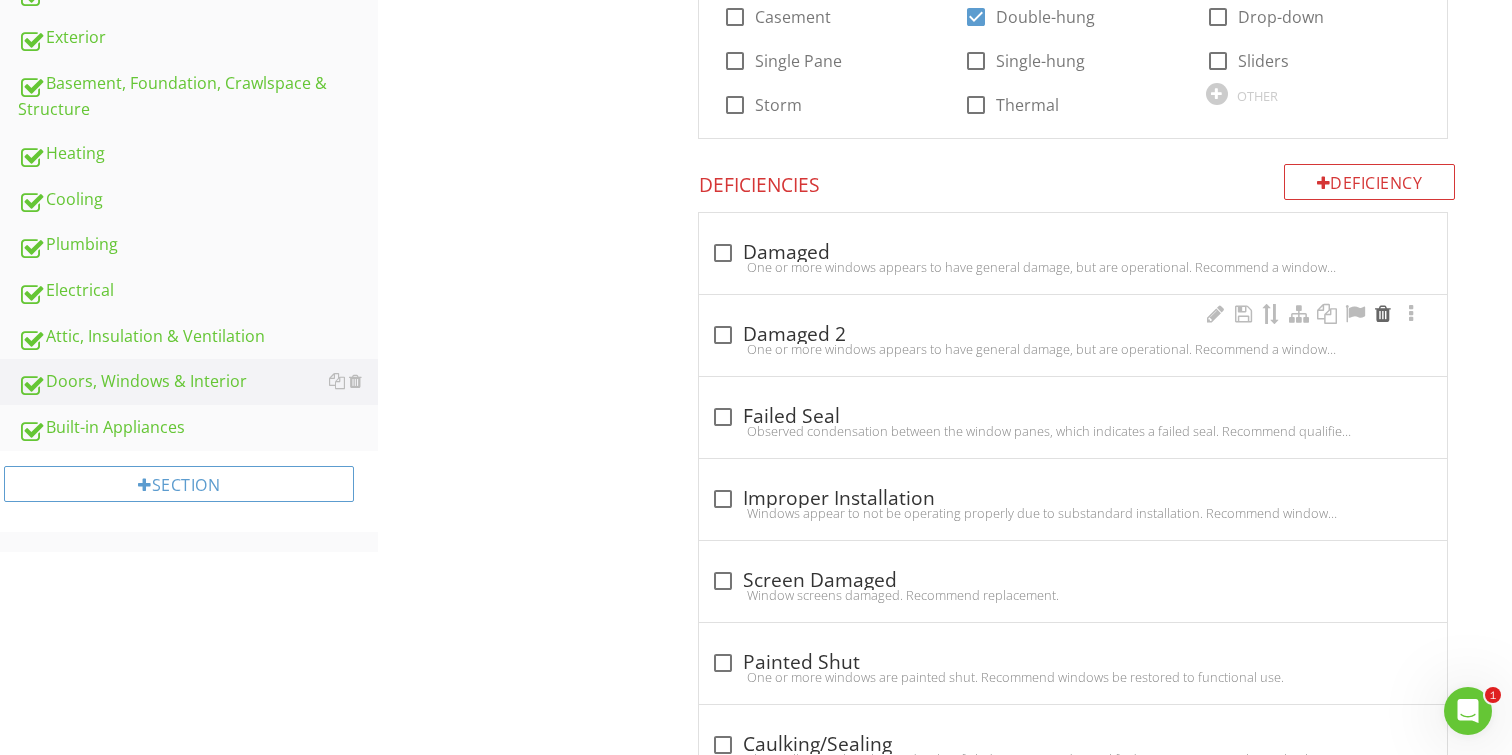 click at bounding box center [1383, 314] 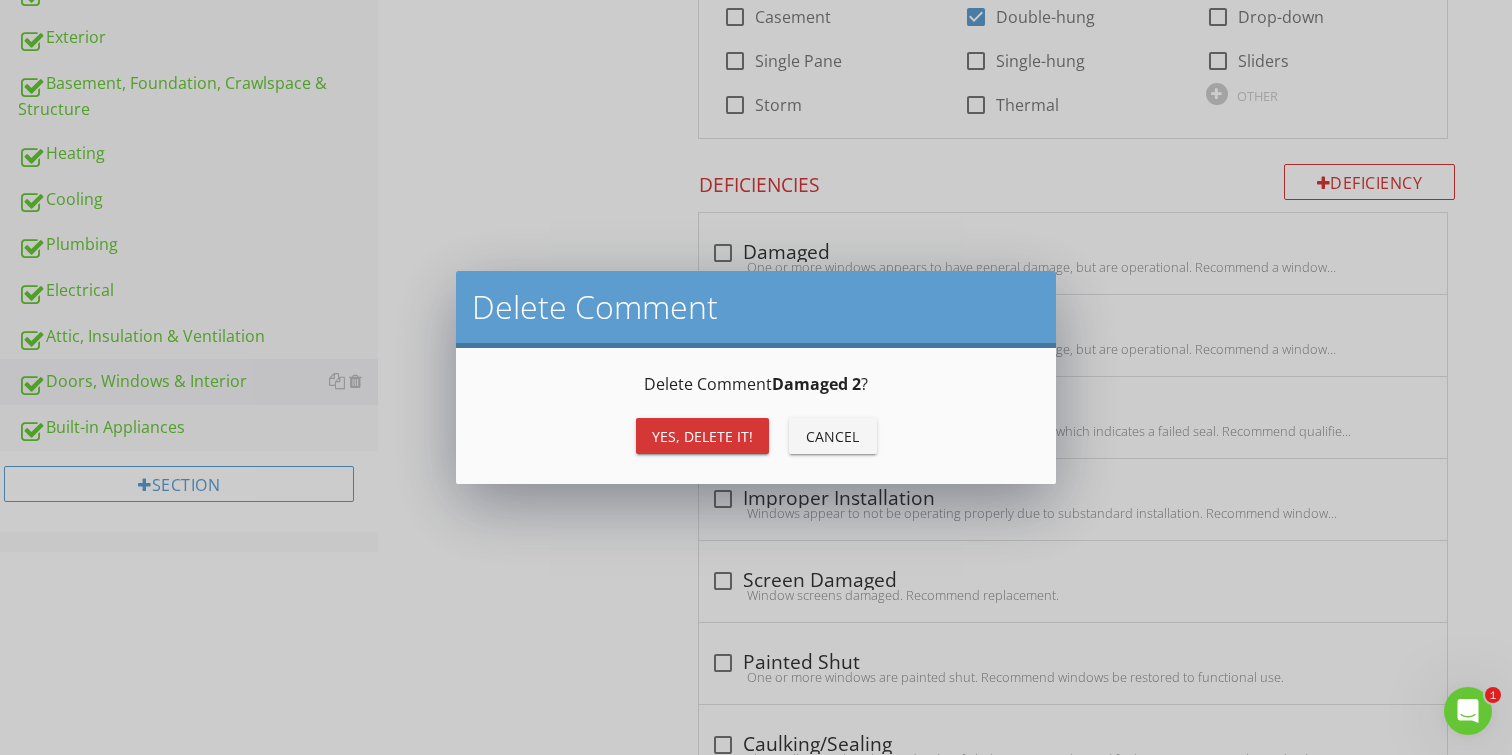 click on "Cancel" at bounding box center [833, 436] 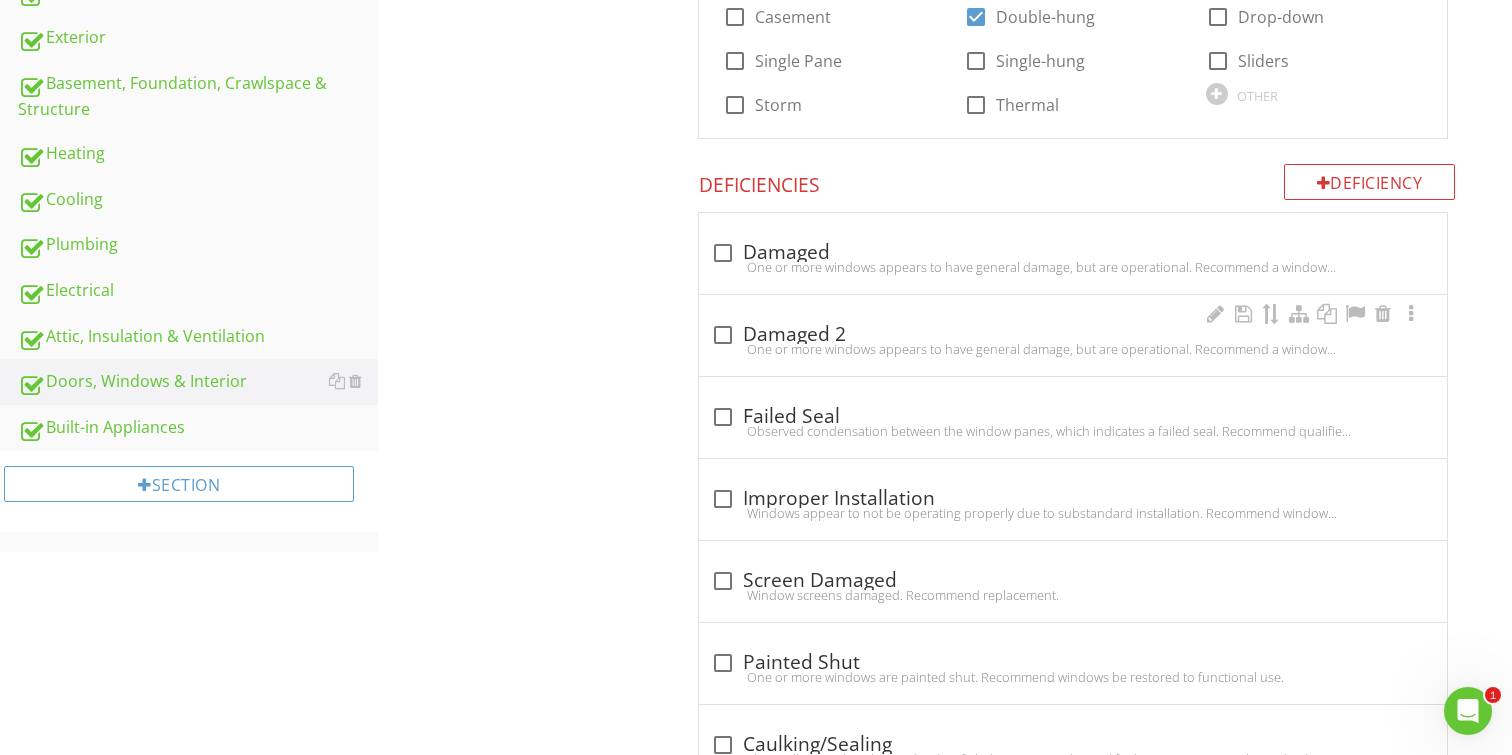 click on "check_box_outline_blank
Damaged 2" at bounding box center [1073, 335] 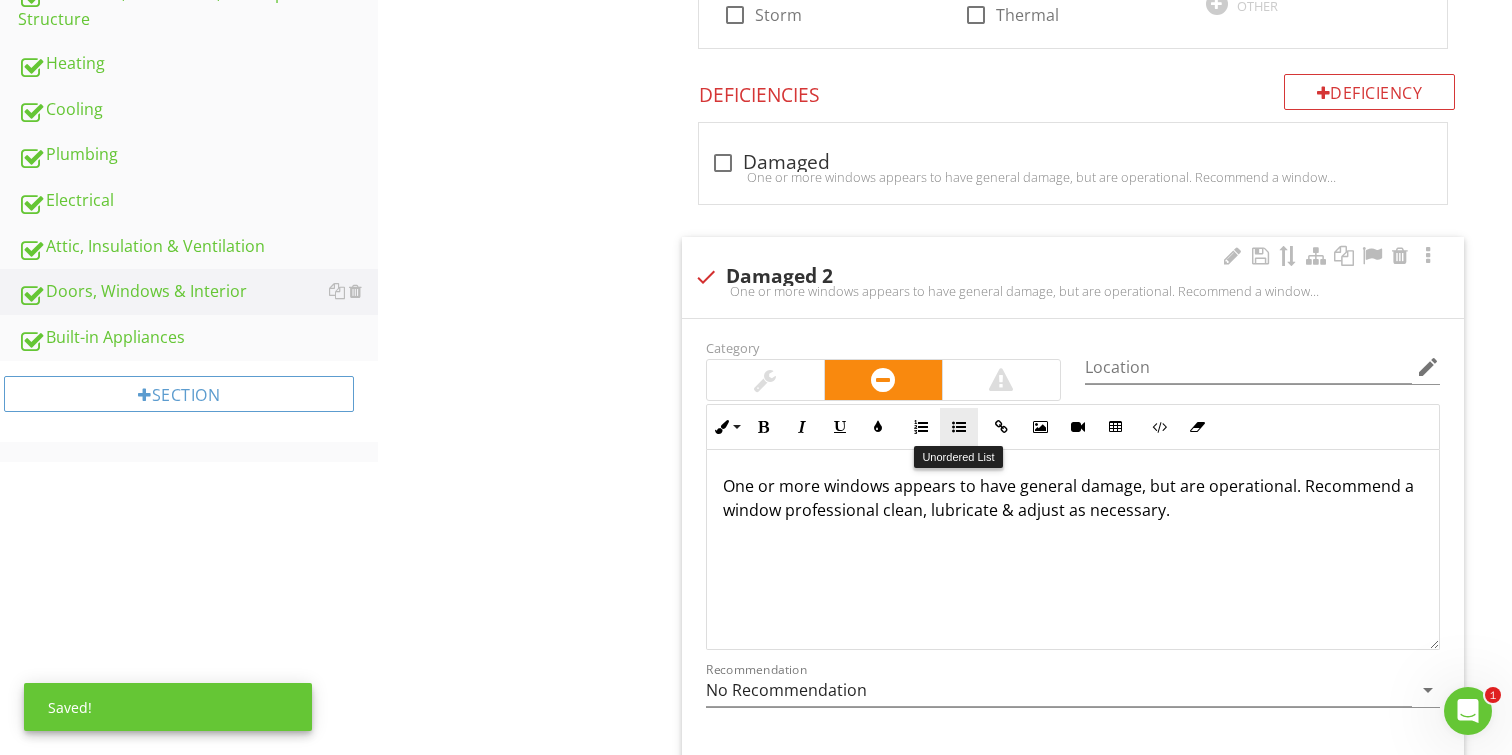 scroll, scrollTop: 939, scrollLeft: 0, axis: vertical 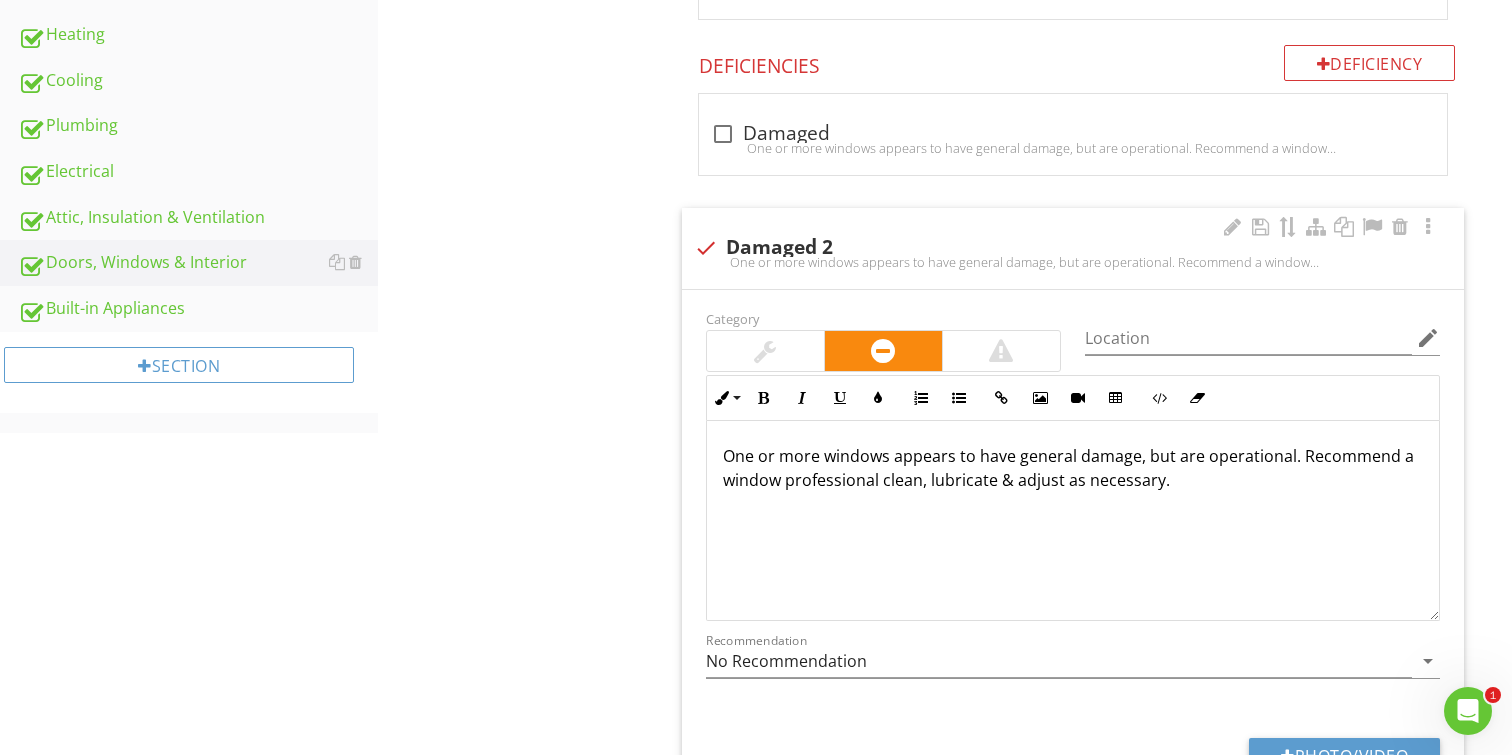click on "One or more windows appears to have general damage, but are operational. Recommend a window professional clean, lubricate & adjust as necessary." at bounding box center (1073, 468) 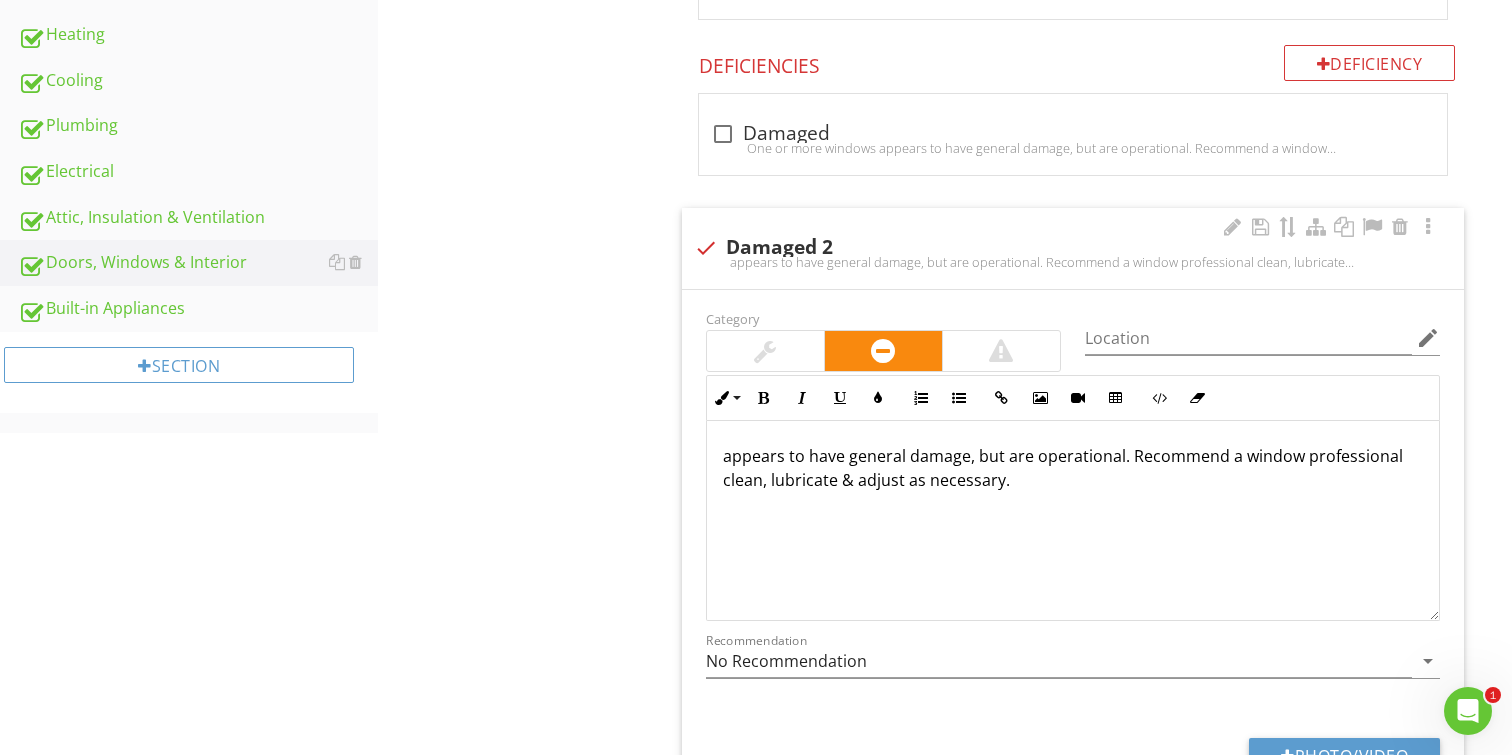 type 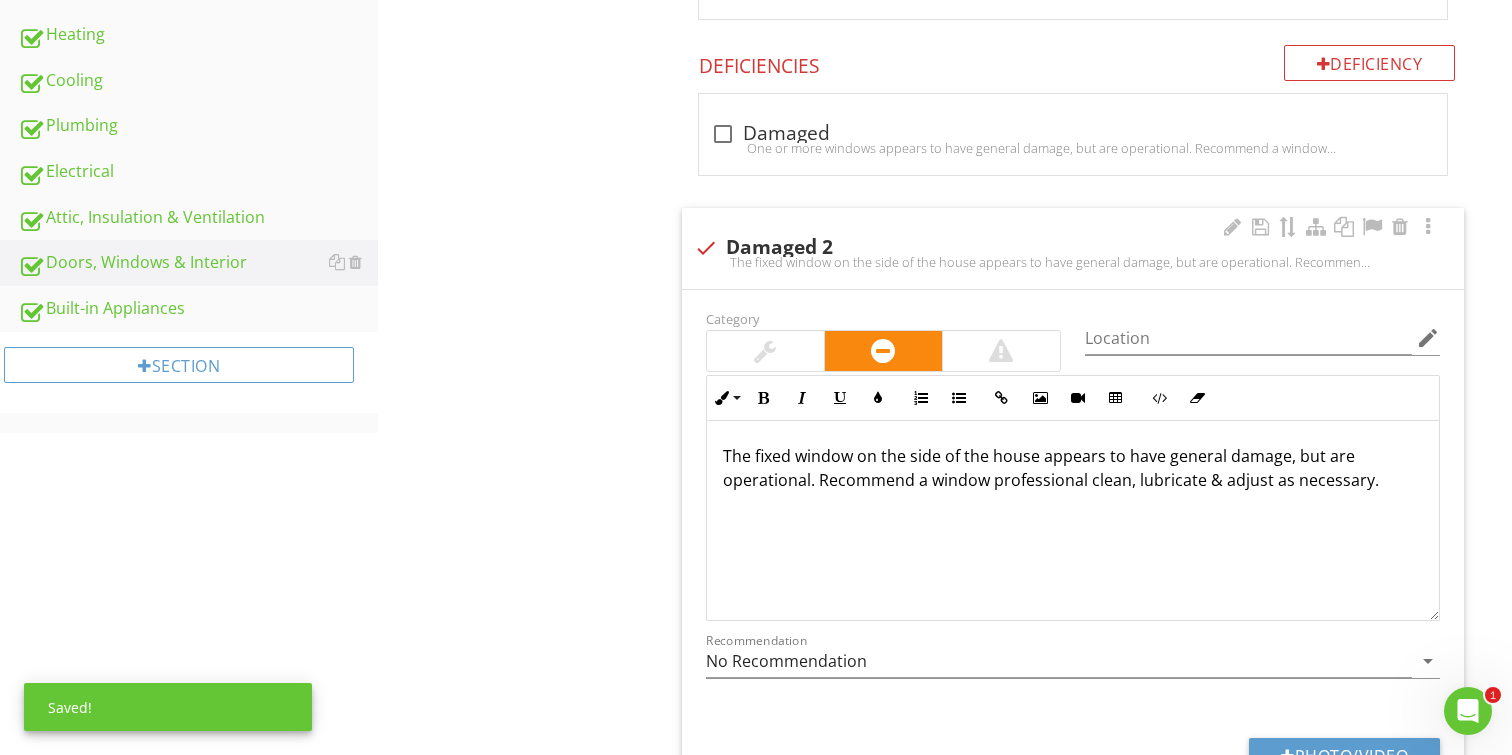 click on "The fixed window on the side of the house appears to have general damage, but are operational. Recommend a window professional clean, lubricate & adjust as necessary." at bounding box center (1073, 468) 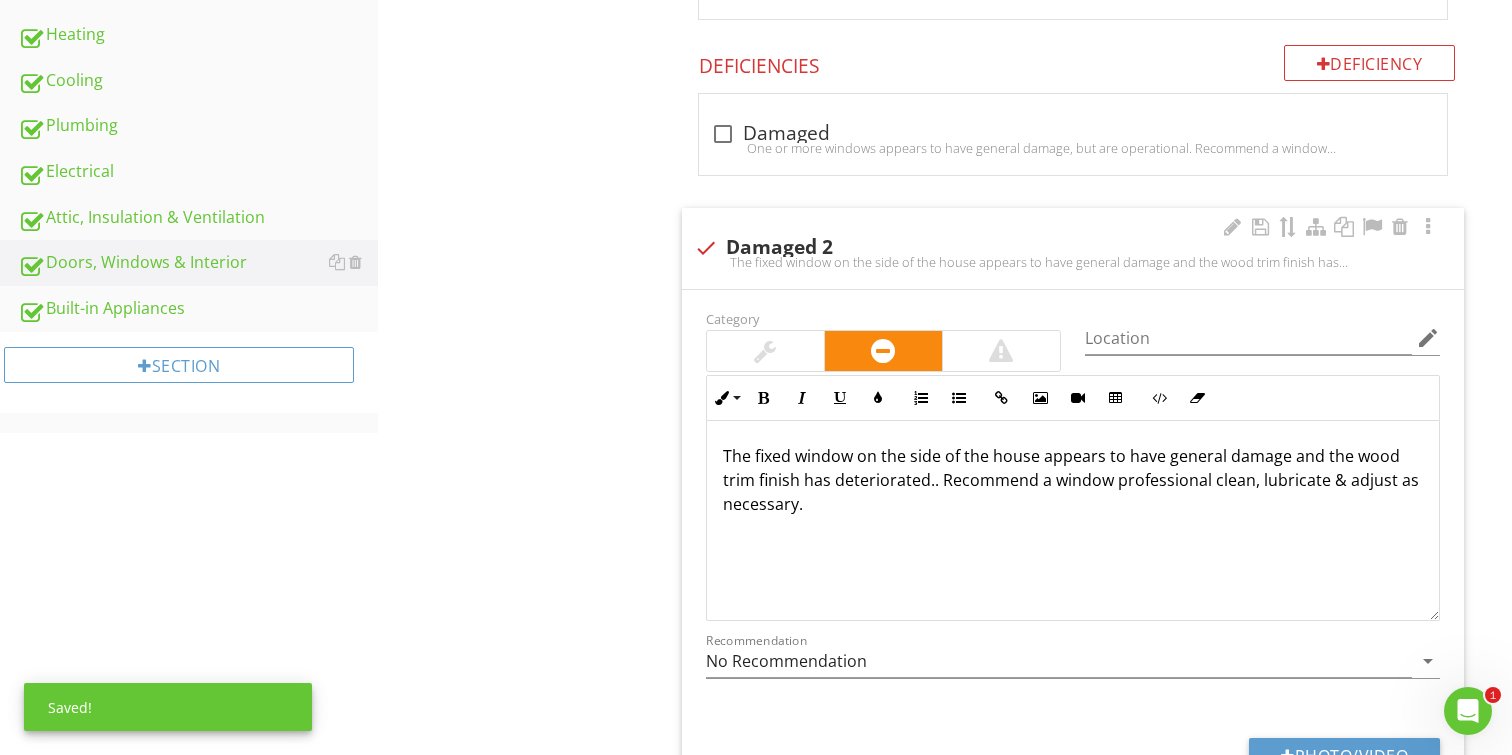 click on "The fixed window on the side of the house appears to have general damage and the wood trim finish has deteriorated.. Recommend a window professional clean, lubricate & adjust as necessary." at bounding box center (1073, 480) 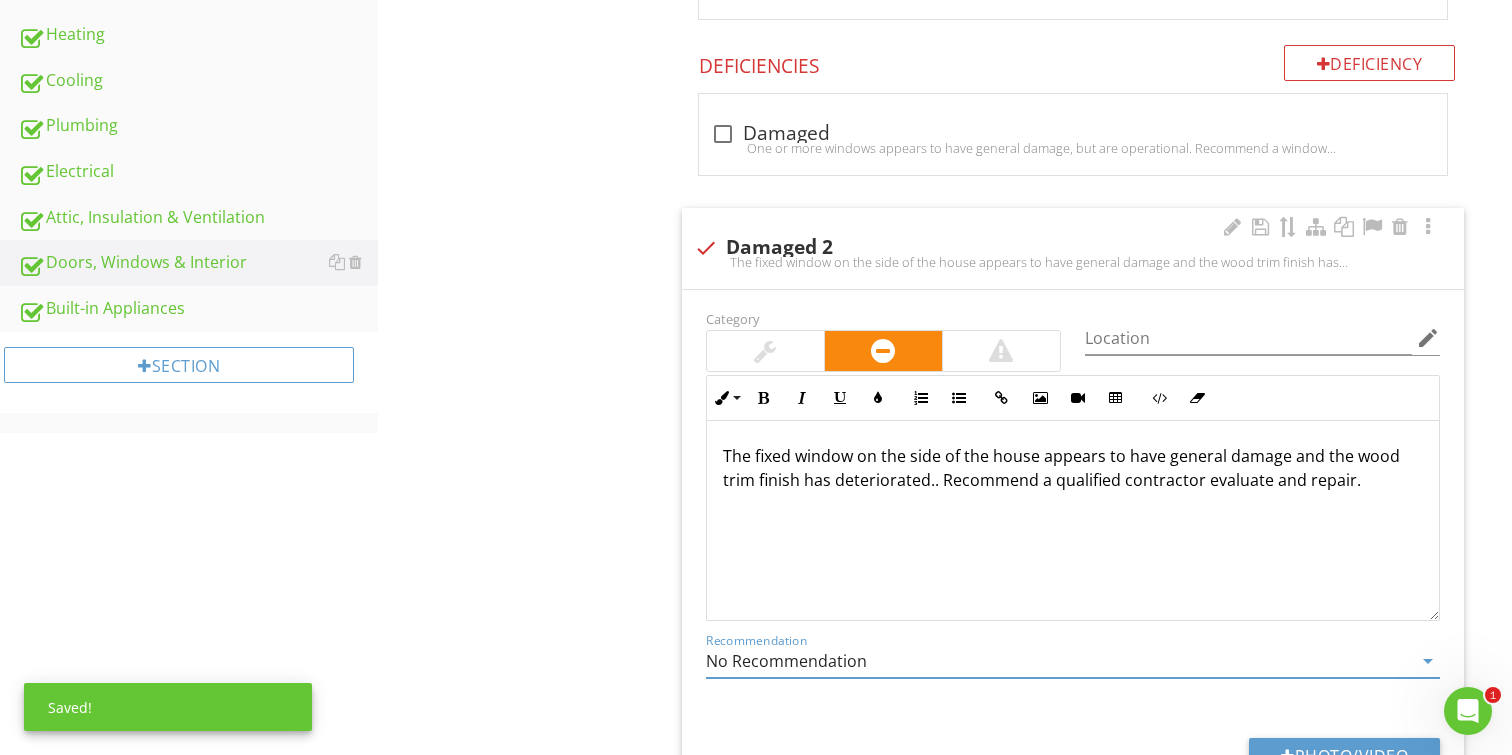 click on "No Recommendation" at bounding box center (1059, 661) 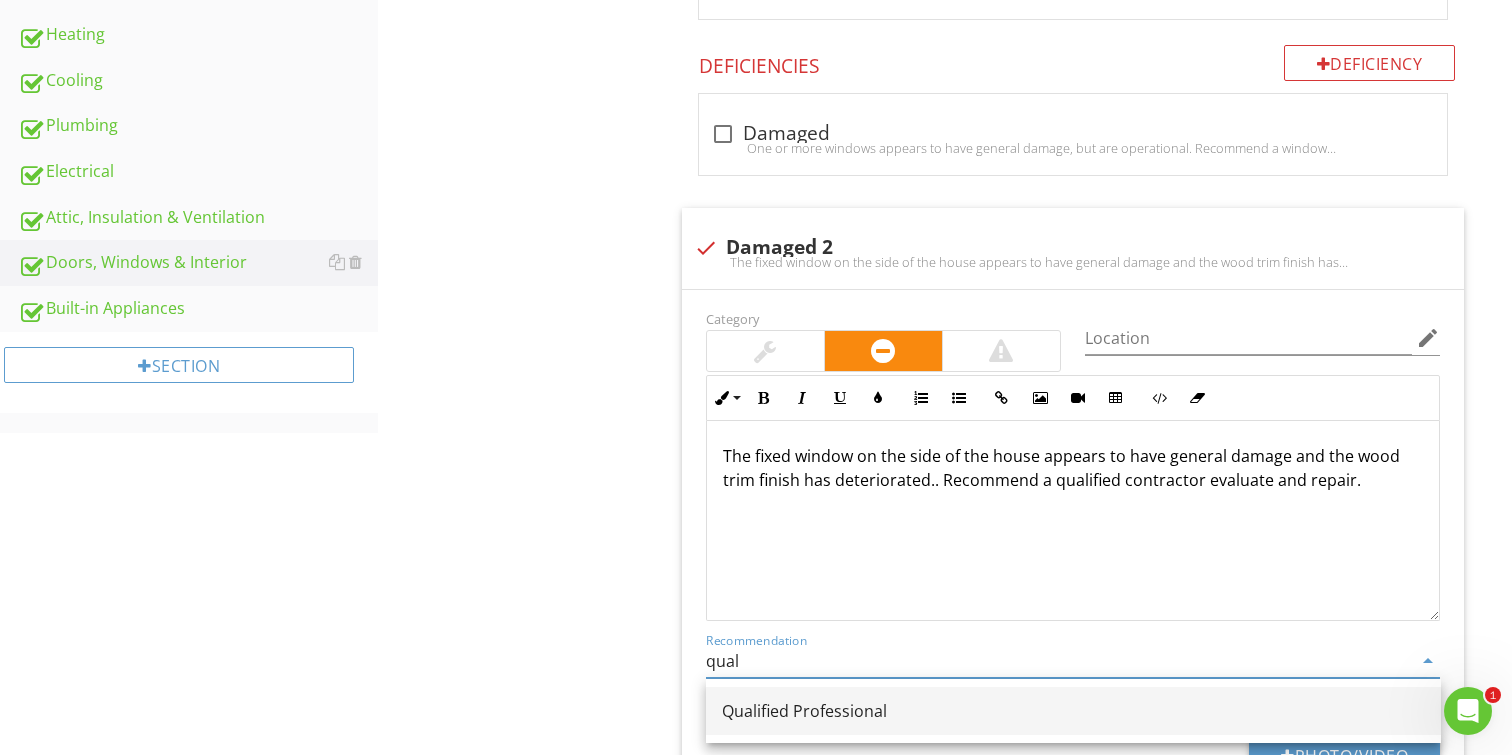 click on "Qualified Professional" at bounding box center (1073, 711) 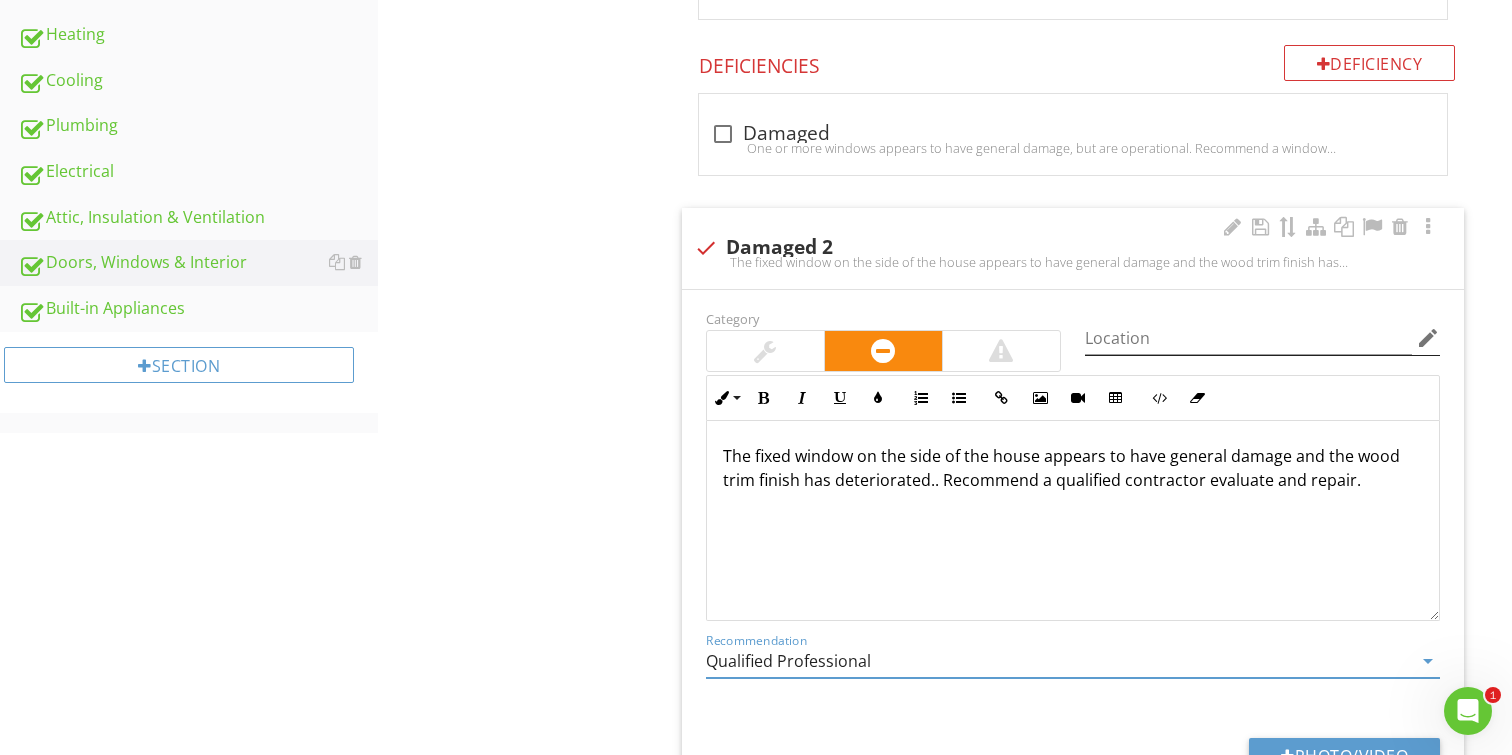 type on "Qualified Professional" 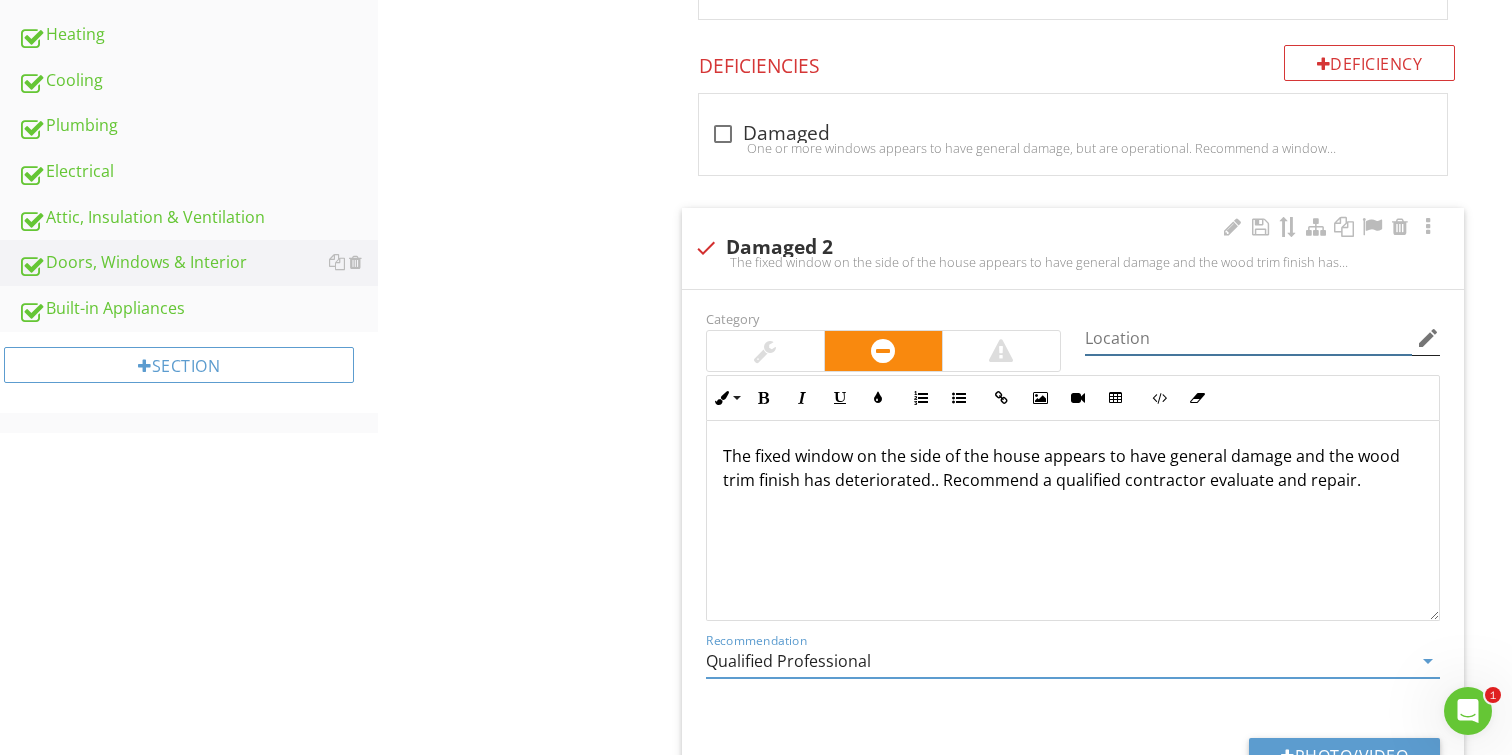 click at bounding box center [1248, 338] 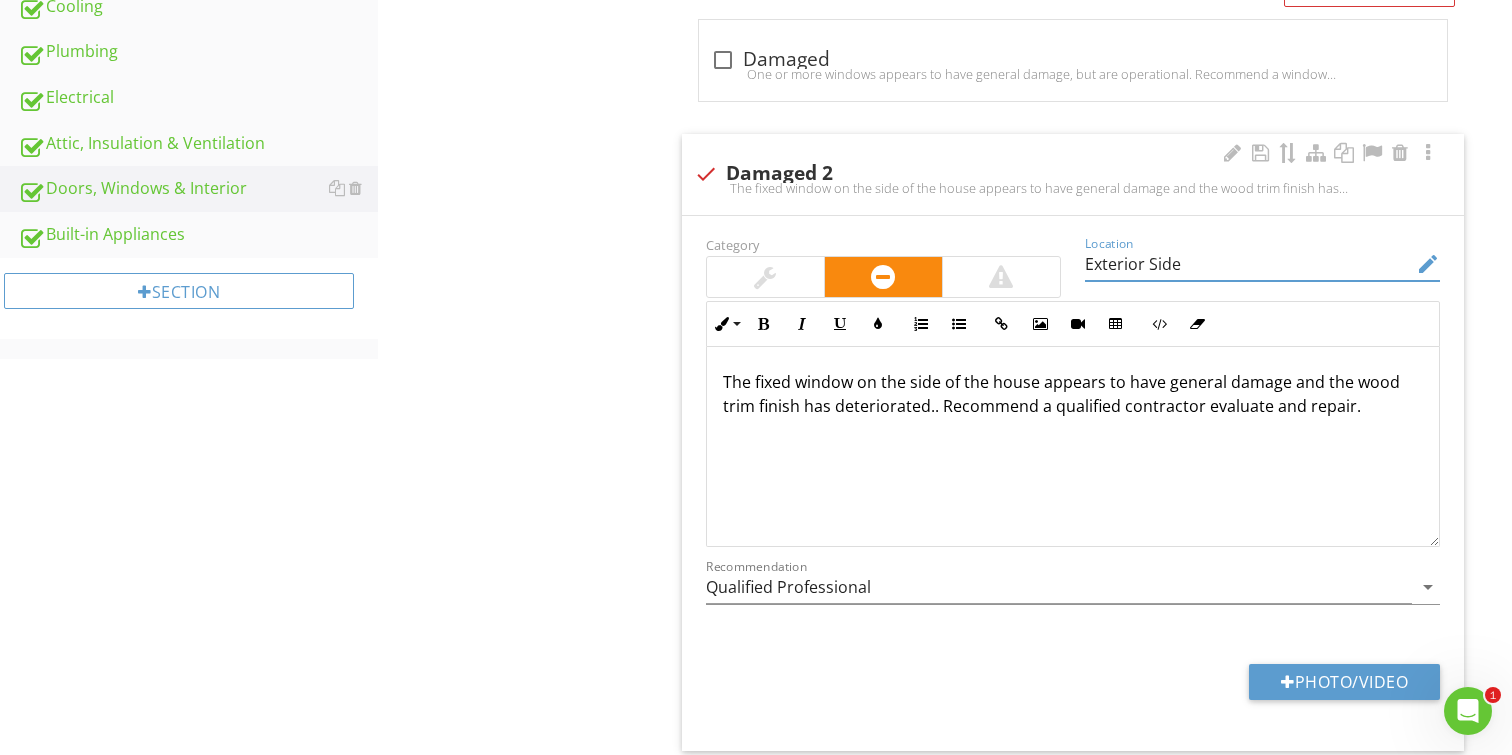 scroll, scrollTop: 1135, scrollLeft: 0, axis: vertical 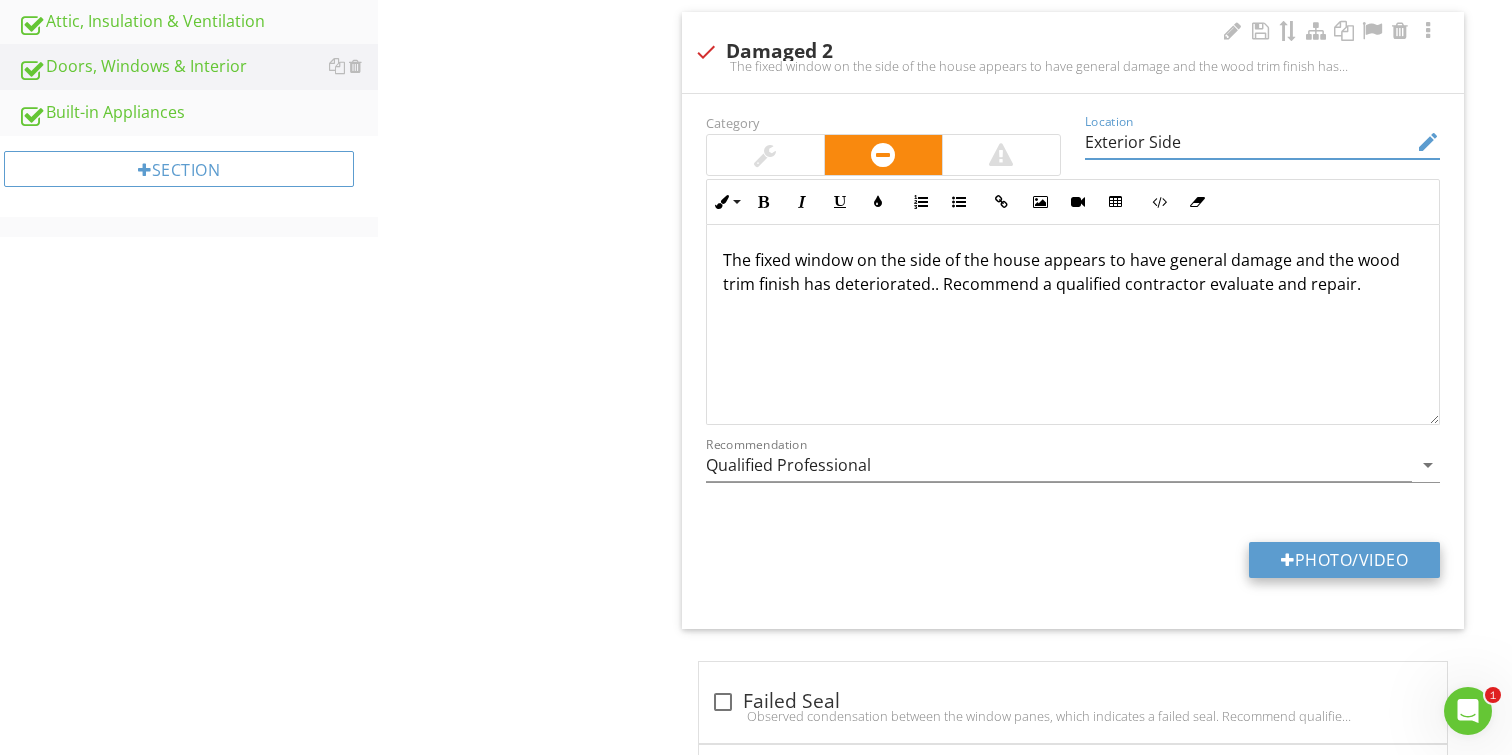 type on "Exterior Side" 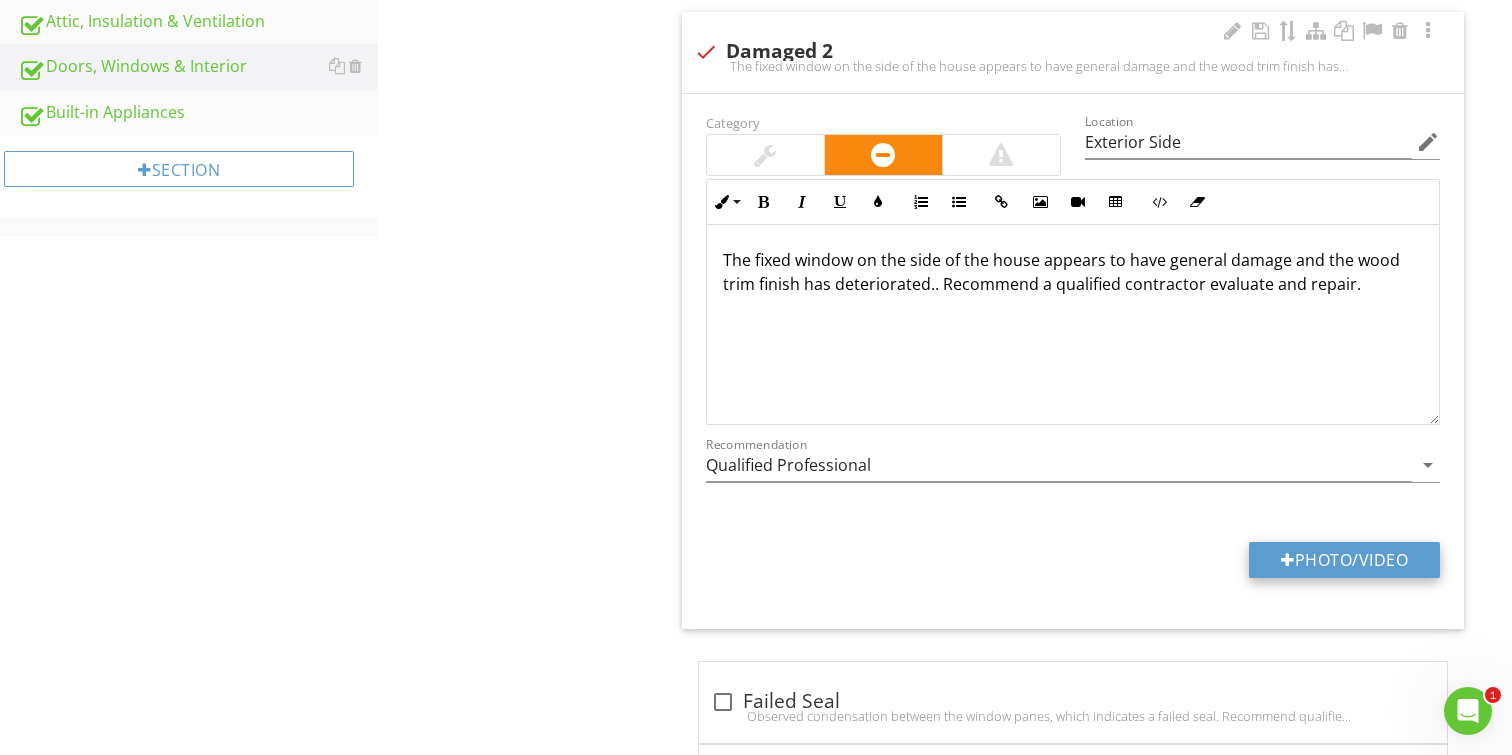 type on "C:\fakepath\DJI_0336.JPG" 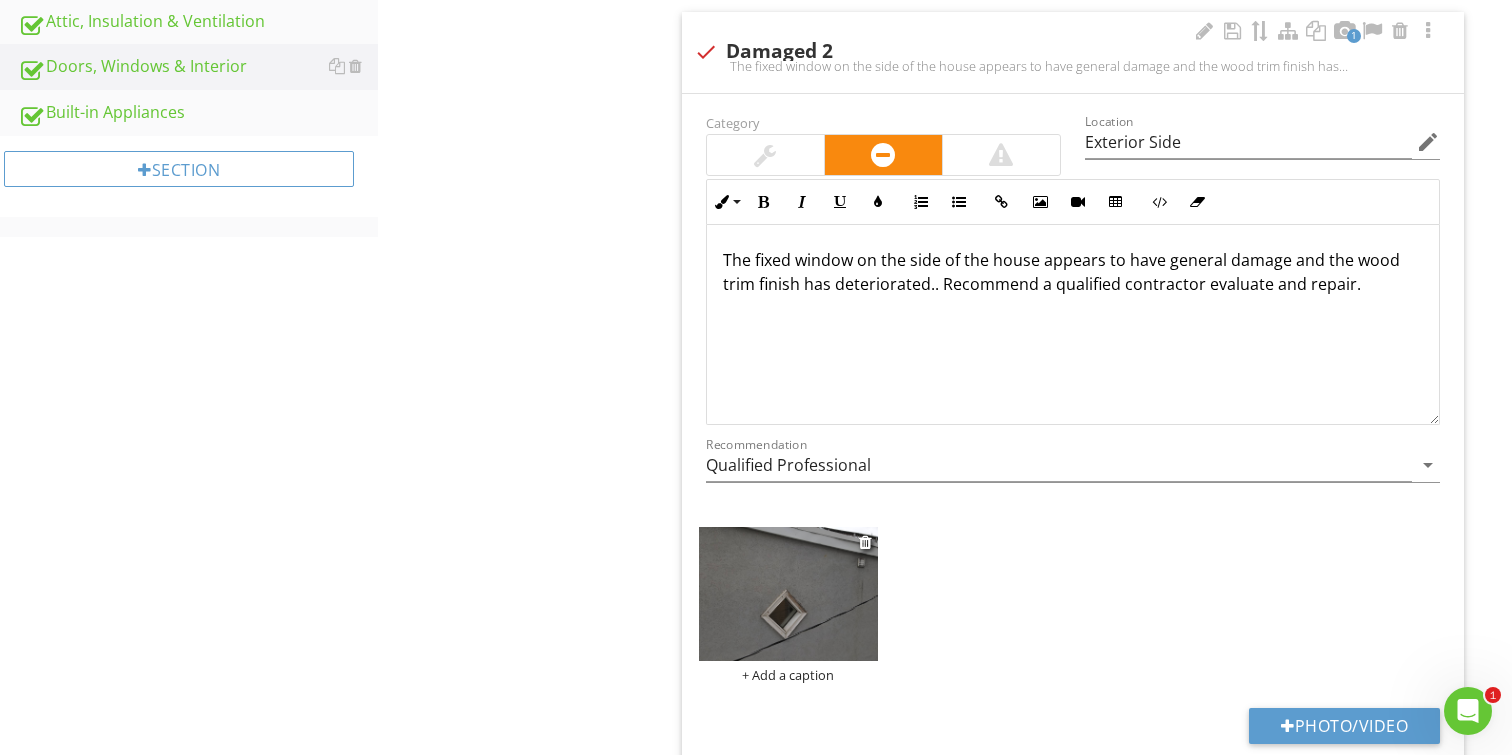 click at bounding box center [789, 594] 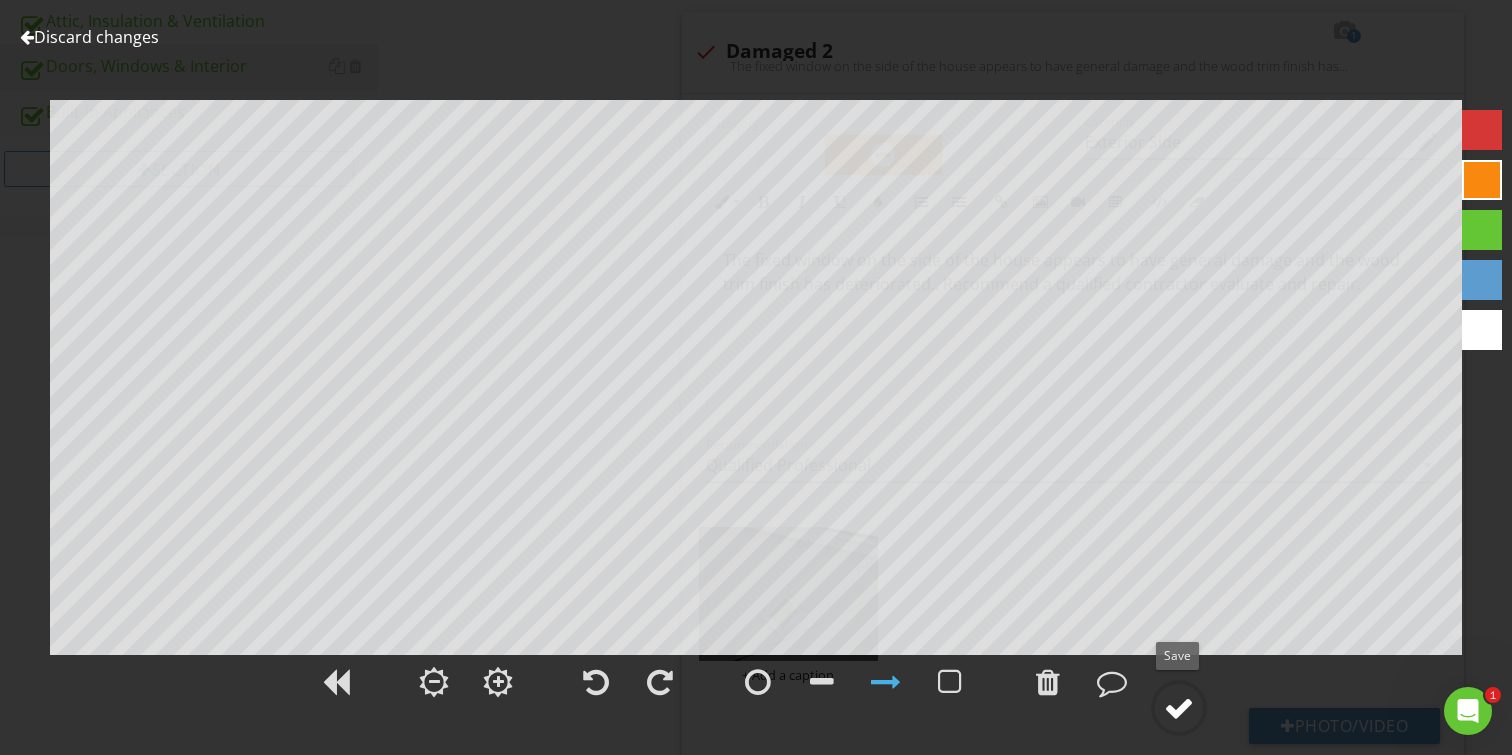 click at bounding box center [1179, 708] 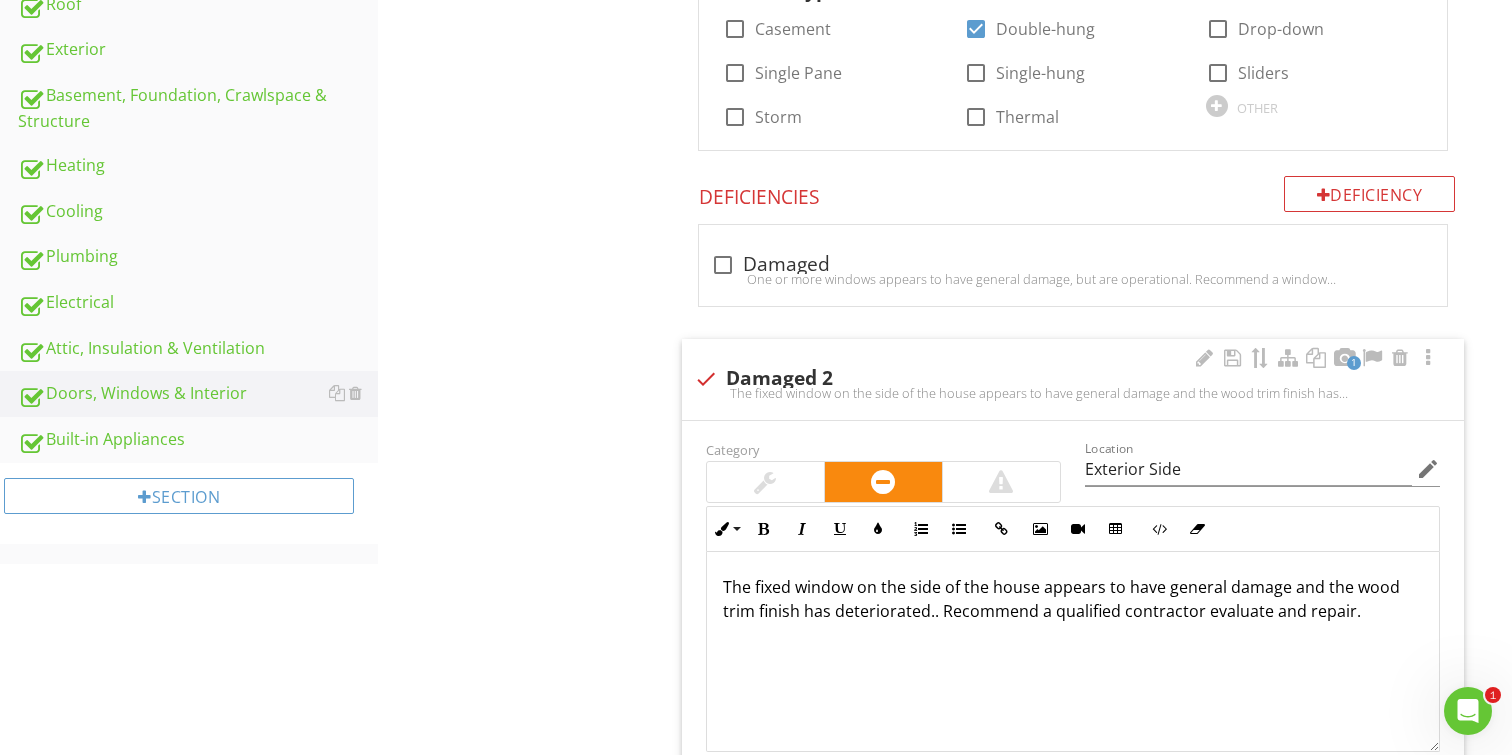 scroll, scrollTop: 579, scrollLeft: 0, axis: vertical 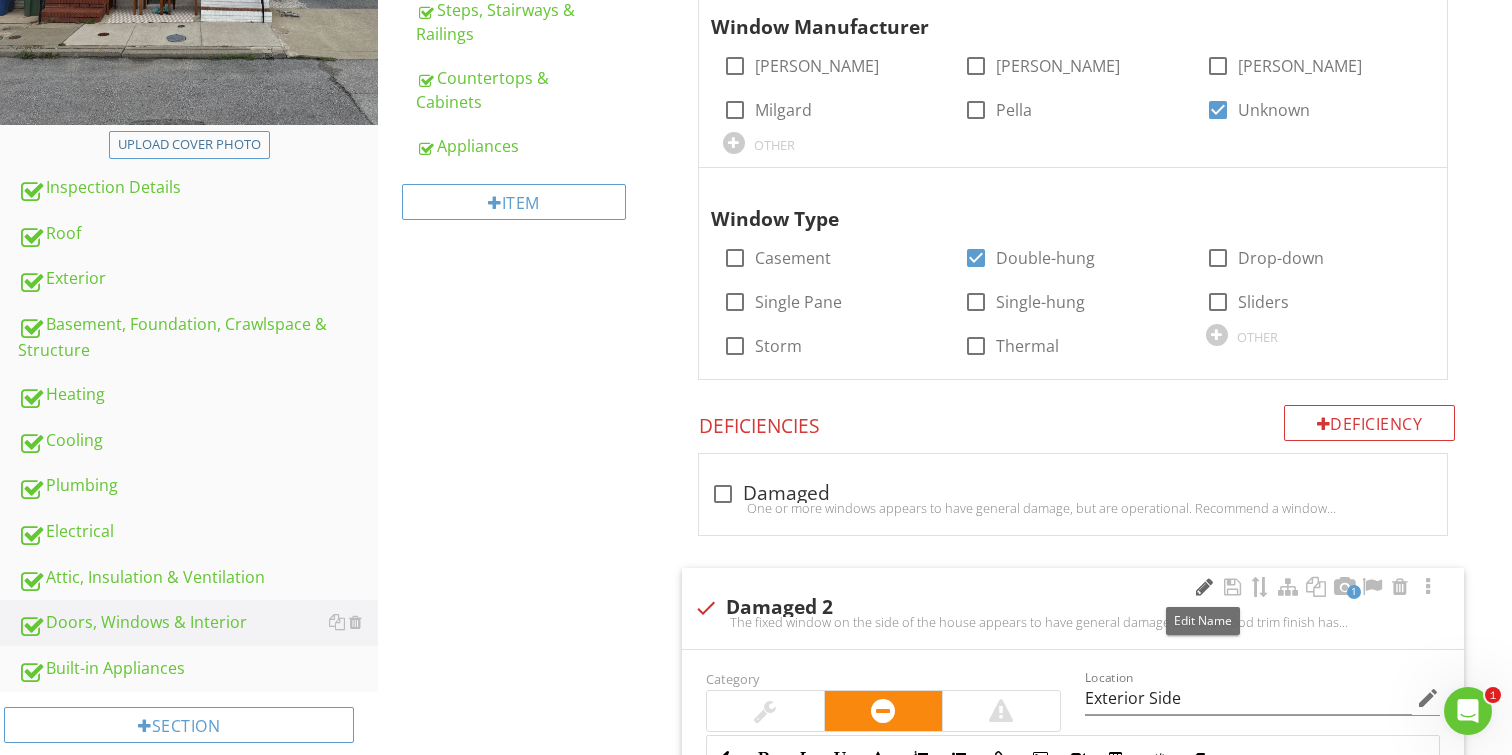 click at bounding box center (1204, 587) 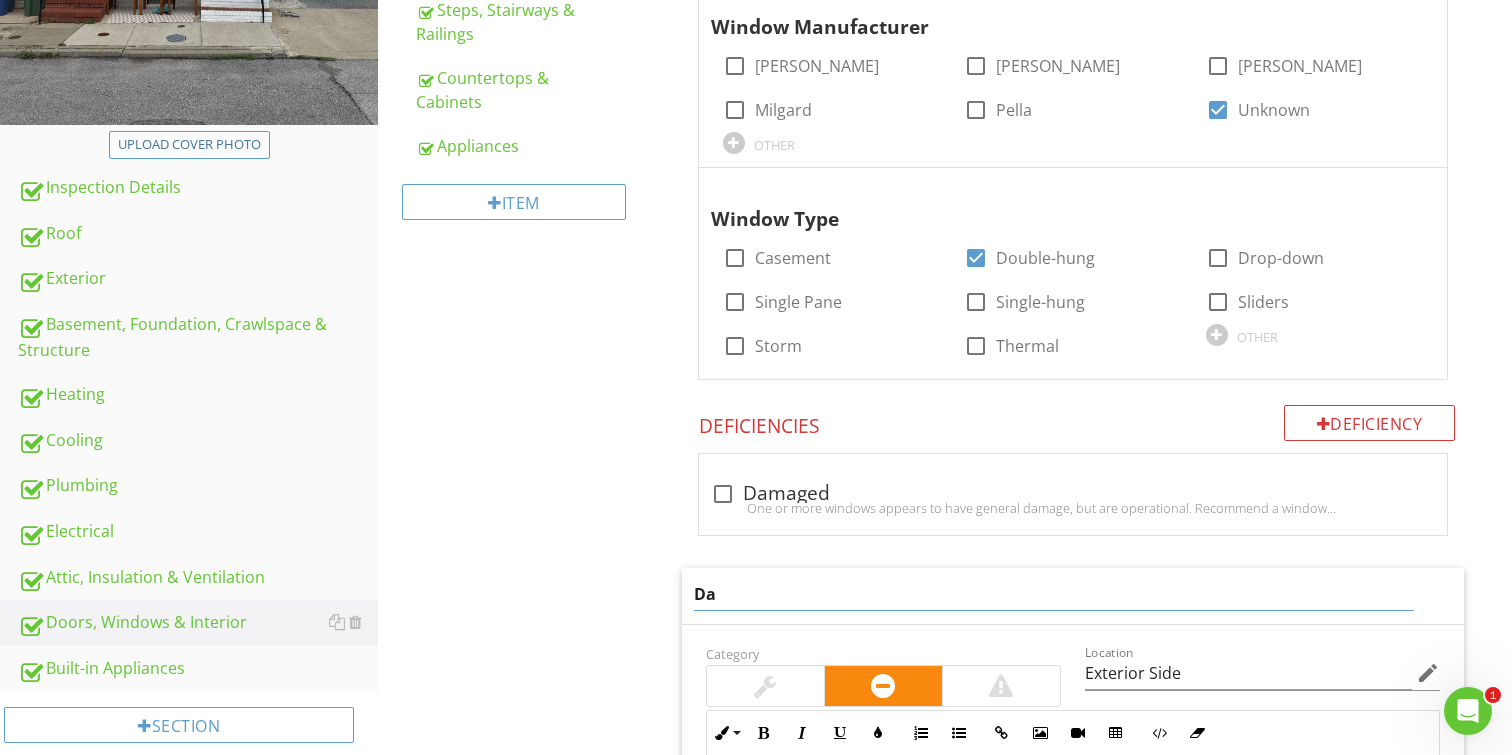 type on "D" 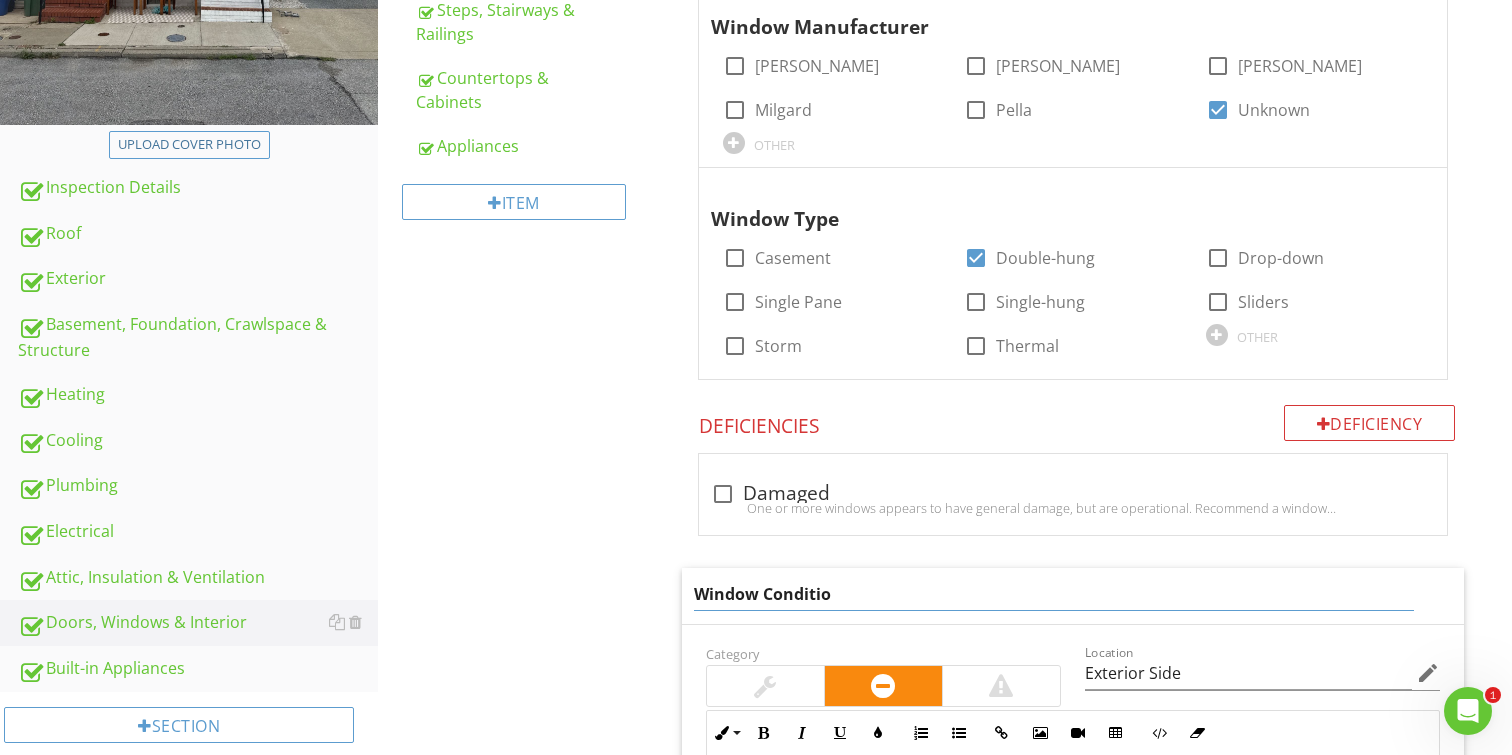 type on "Window Condition" 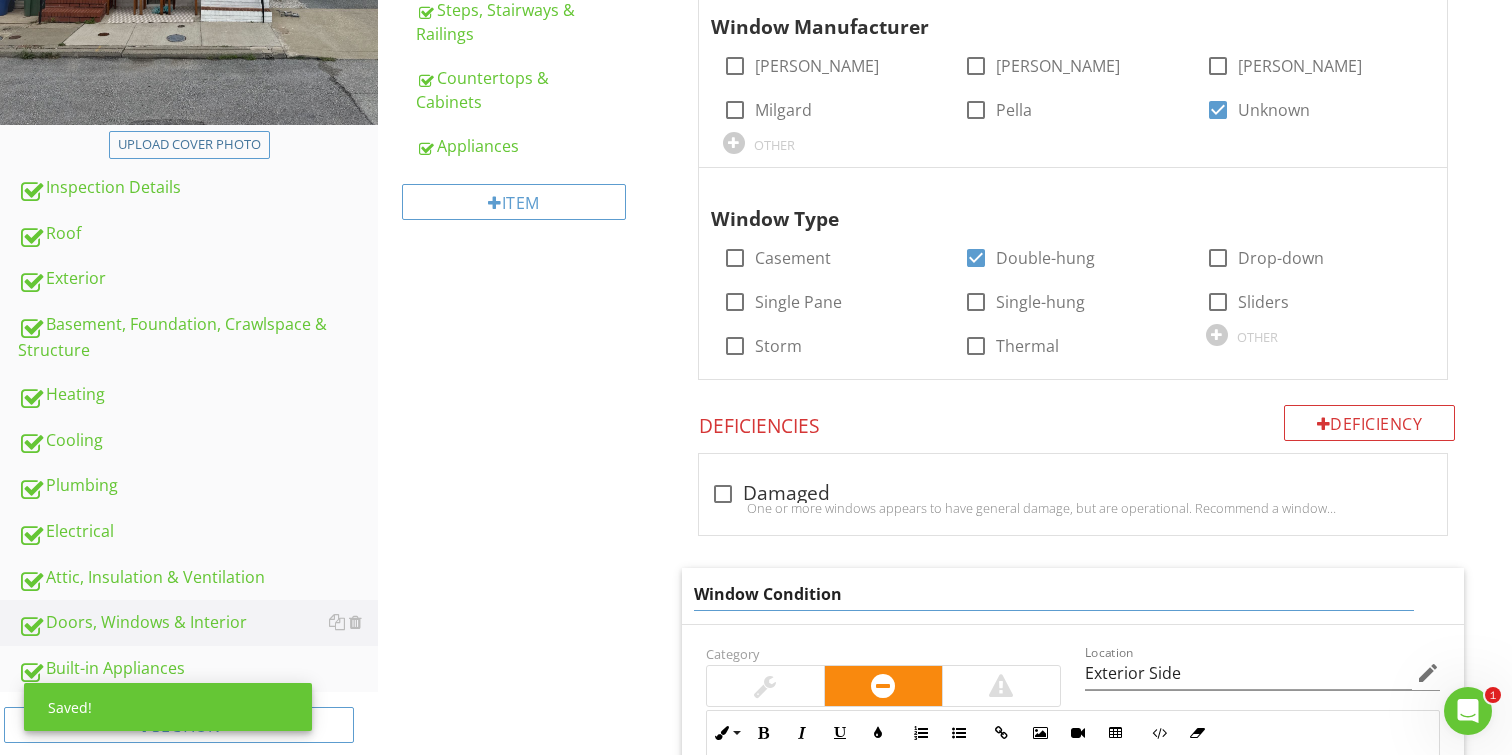 click on "Doors, Windows & Interior
General
Doors
Windows
Floors
Walls
Ceilings
Steps, Stairways & Railings
Countertops & Cabinets
Appliances
Item
Windows
IN   Inspected NI   Not Inspected NP   Not Present D   Deficiencies
Info
Information
Window Manufacturer
check_box_outline_blank Andersen   check_box_outline_blank JELD-WEN   check_box_outline_blank Marvin   check_box_outline_blank Milgard   check_box_outline_blank Pella   check_box Unknown         OTHER
Window Type
check_box_outline_blank Casement   check_box Double-hung" at bounding box center [945, 722] 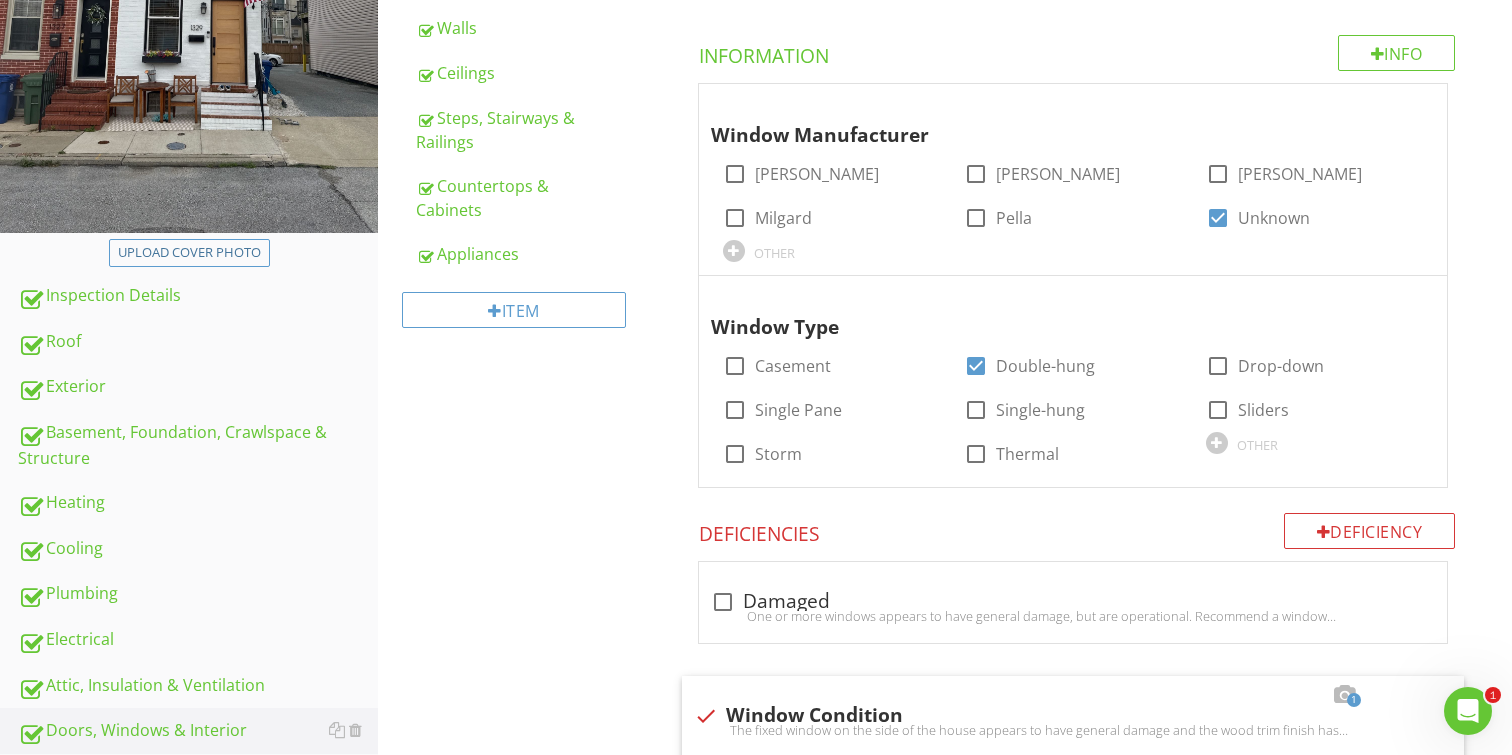 scroll, scrollTop: 493, scrollLeft: 0, axis: vertical 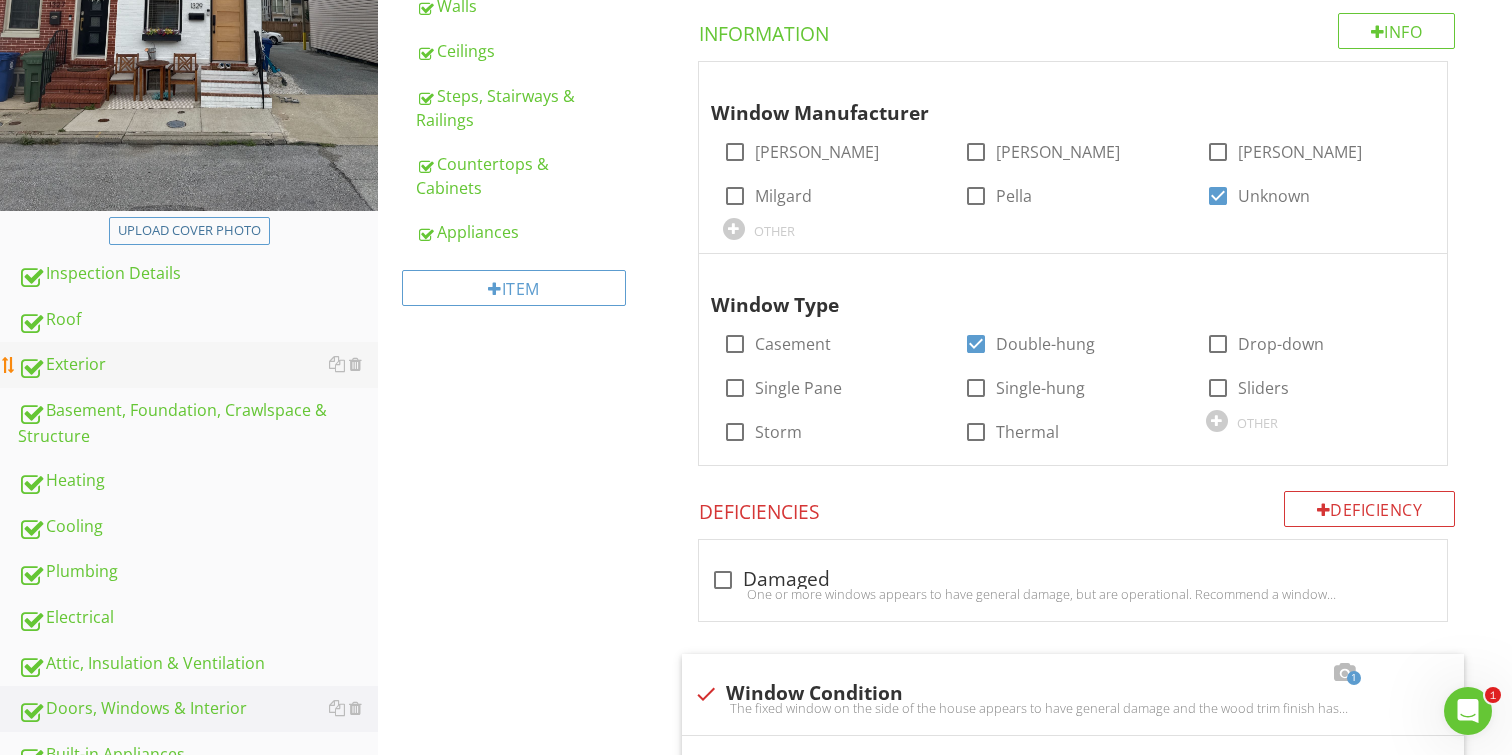 click on "Exterior" at bounding box center [198, 365] 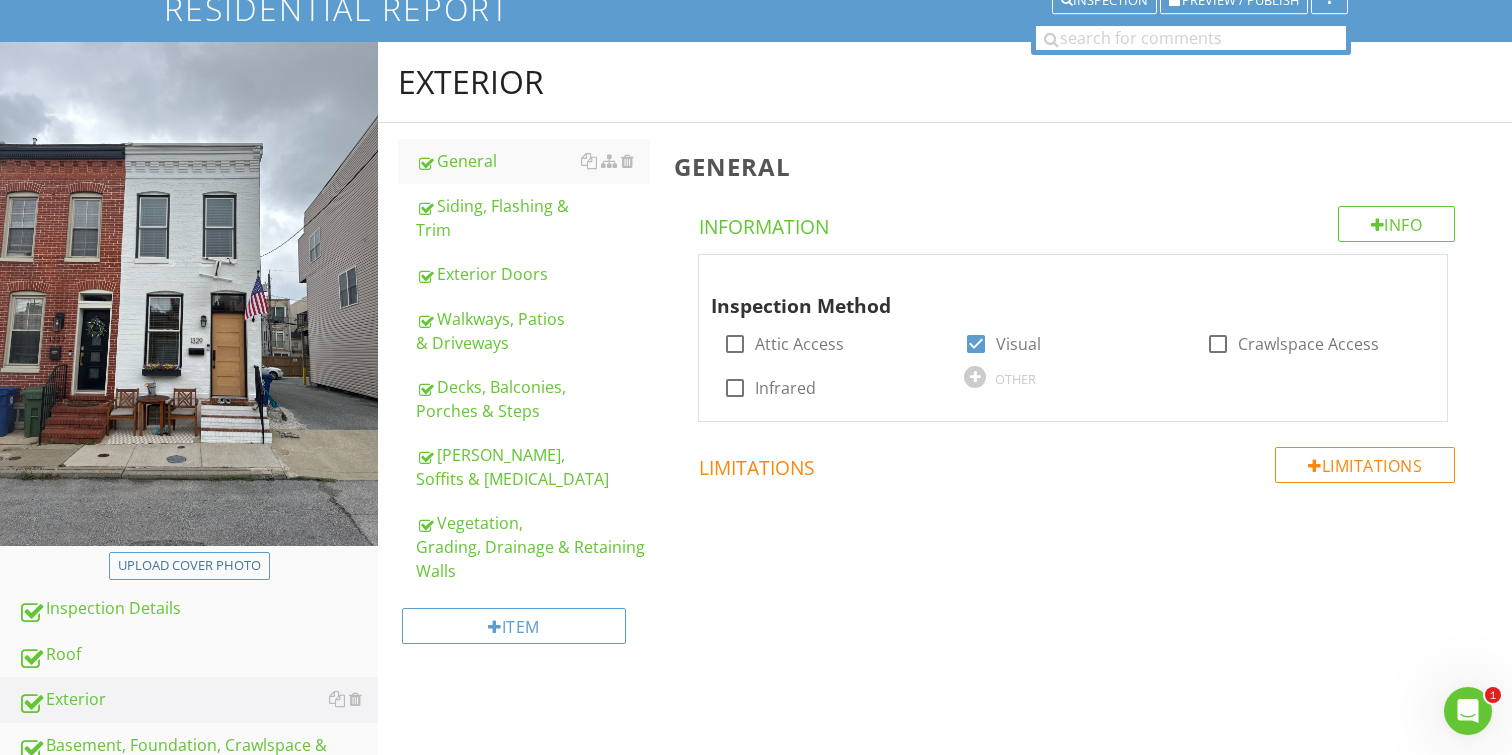 scroll, scrollTop: 189, scrollLeft: 0, axis: vertical 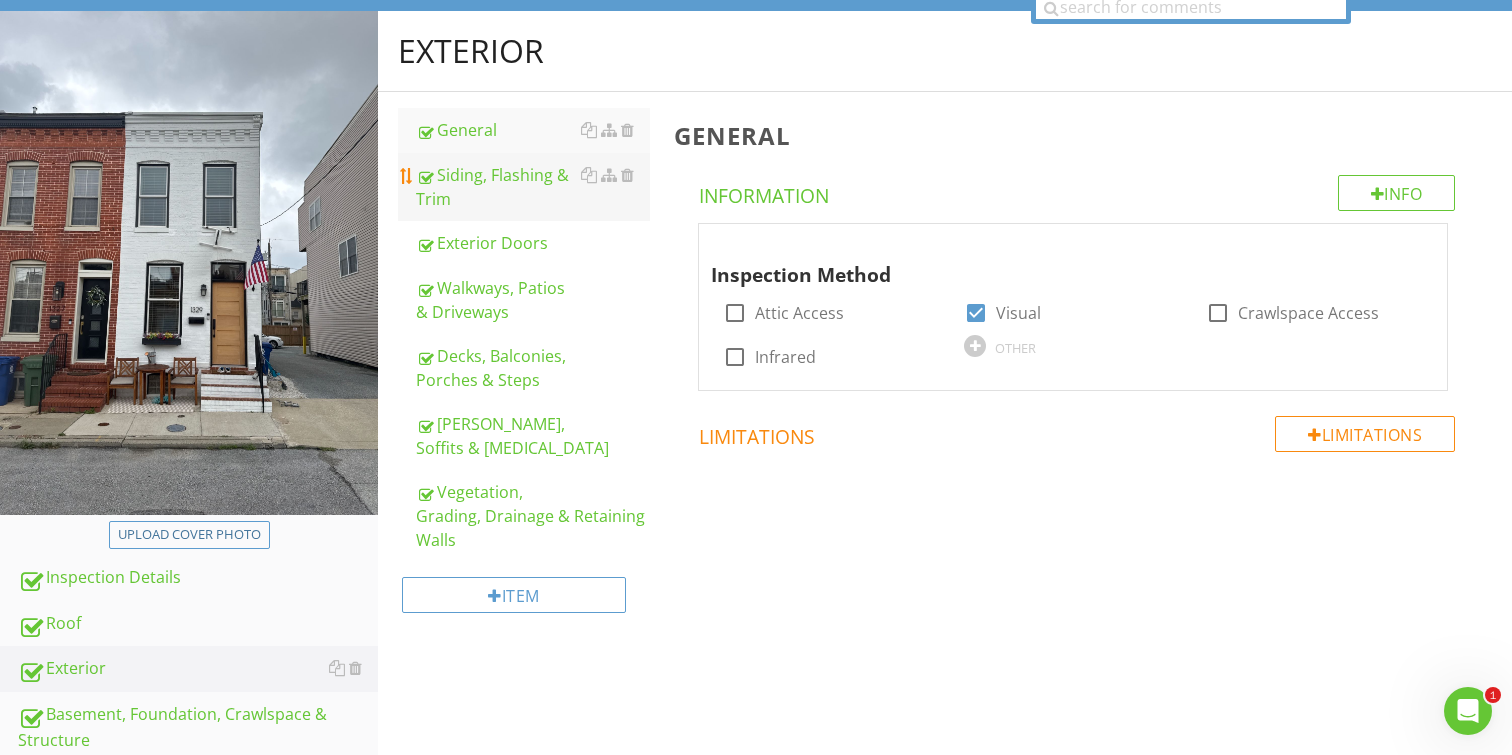 click on "Siding, Flashing & Trim" at bounding box center (533, 187) 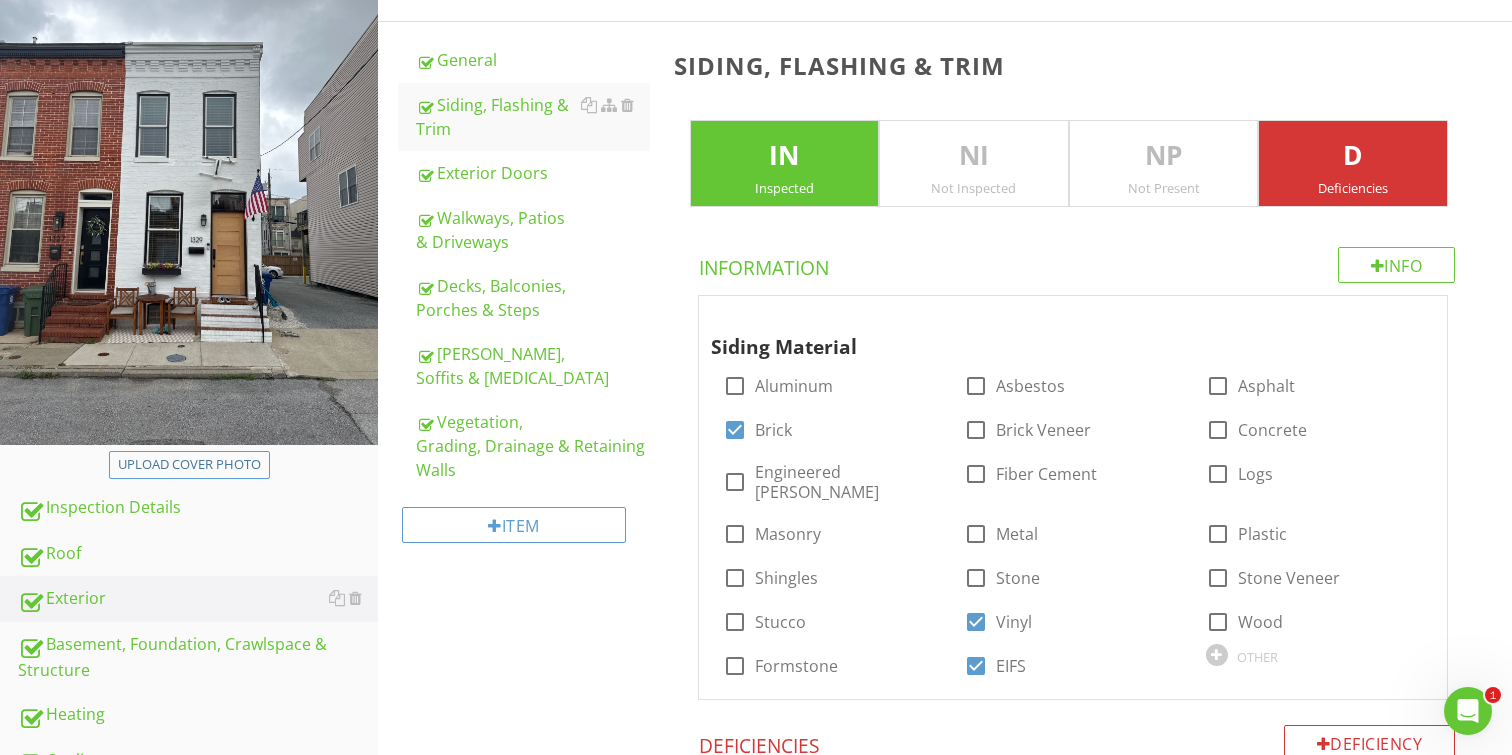 scroll, scrollTop: 185, scrollLeft: 0, axis: vertical 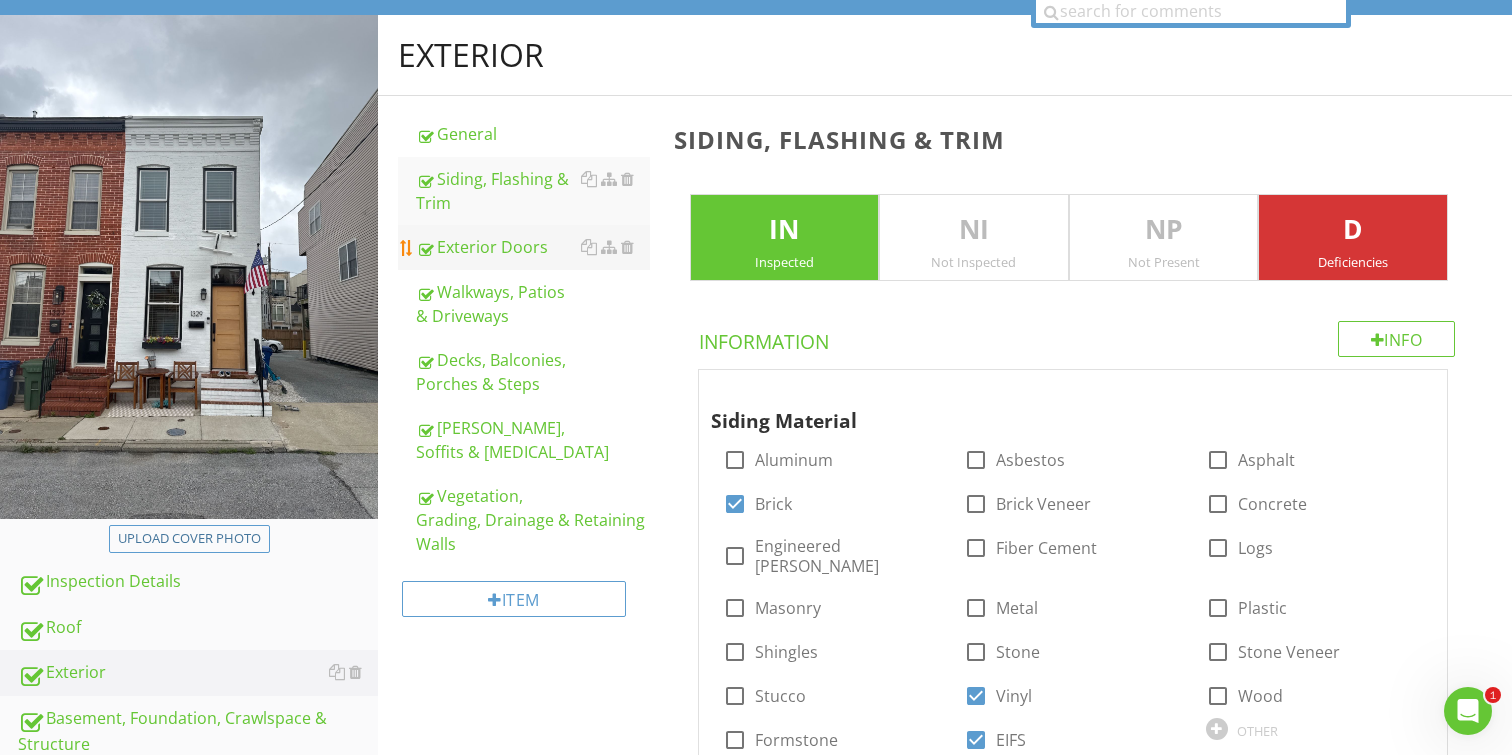 click on "Exterior Doors" at bounding box center (533, 247) 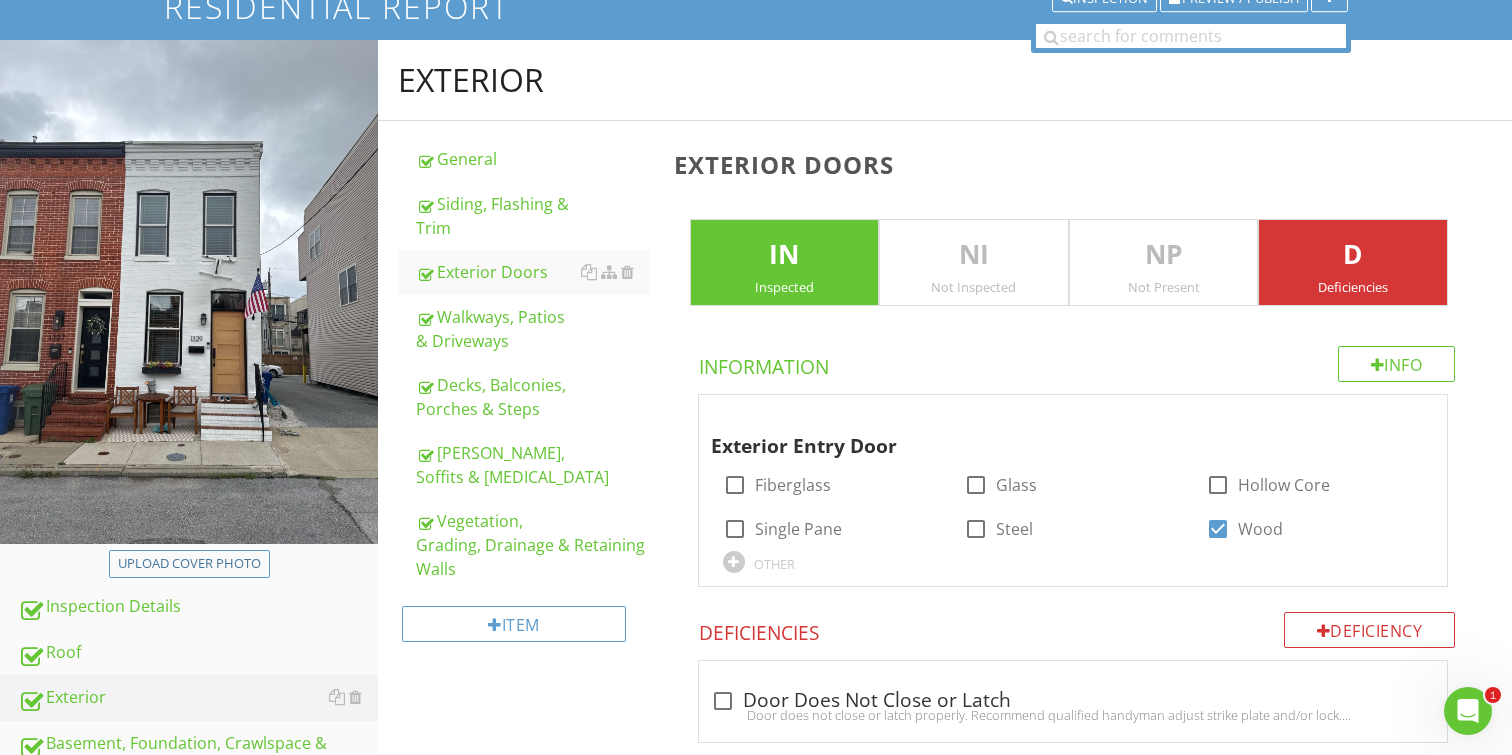 scroll, scrollTop: 98, scrollLeft: 0, axis: vertical 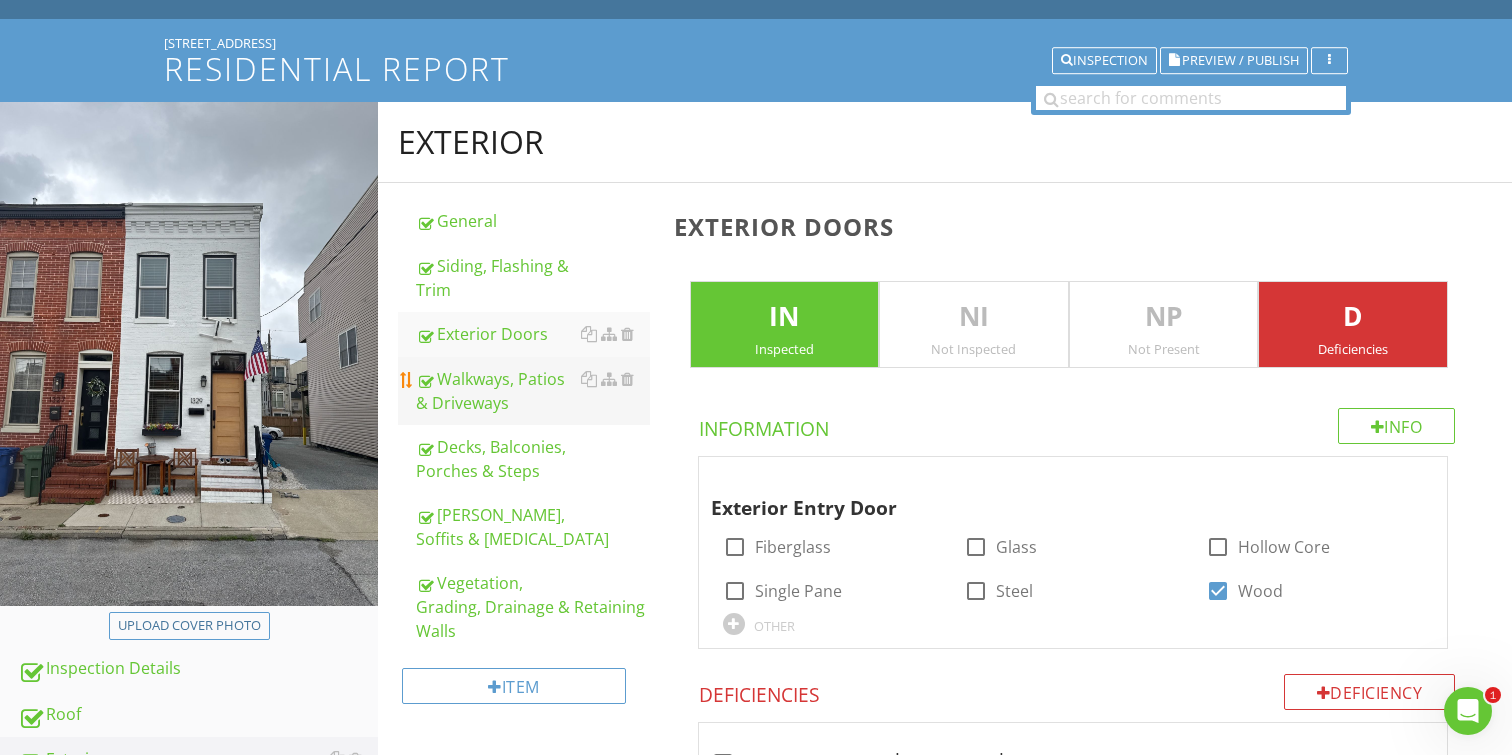 click on "Walkways, Patios & Driveways" at bounding box center [533, 391] 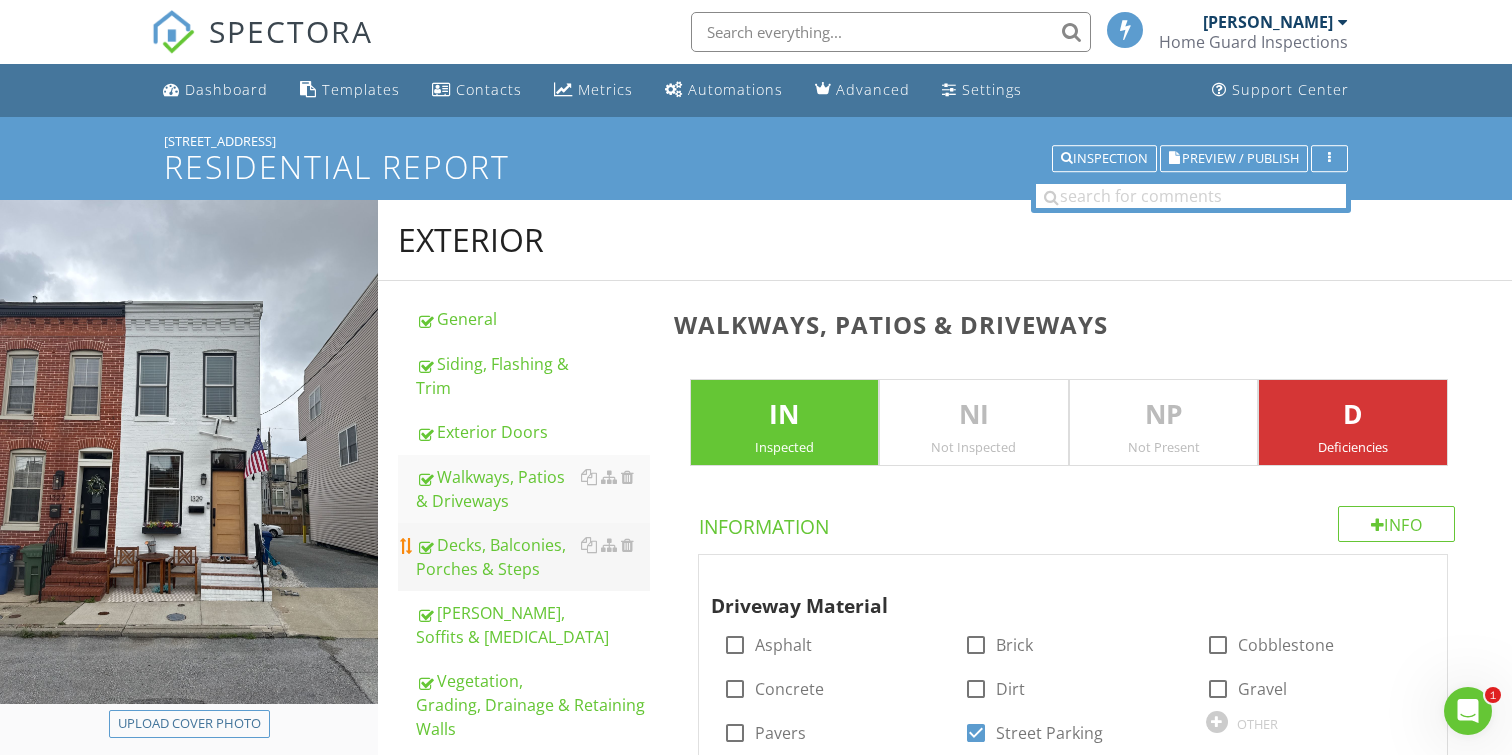 scroll, scrollTop: 53, scrollLeft: 0, axis: vertical 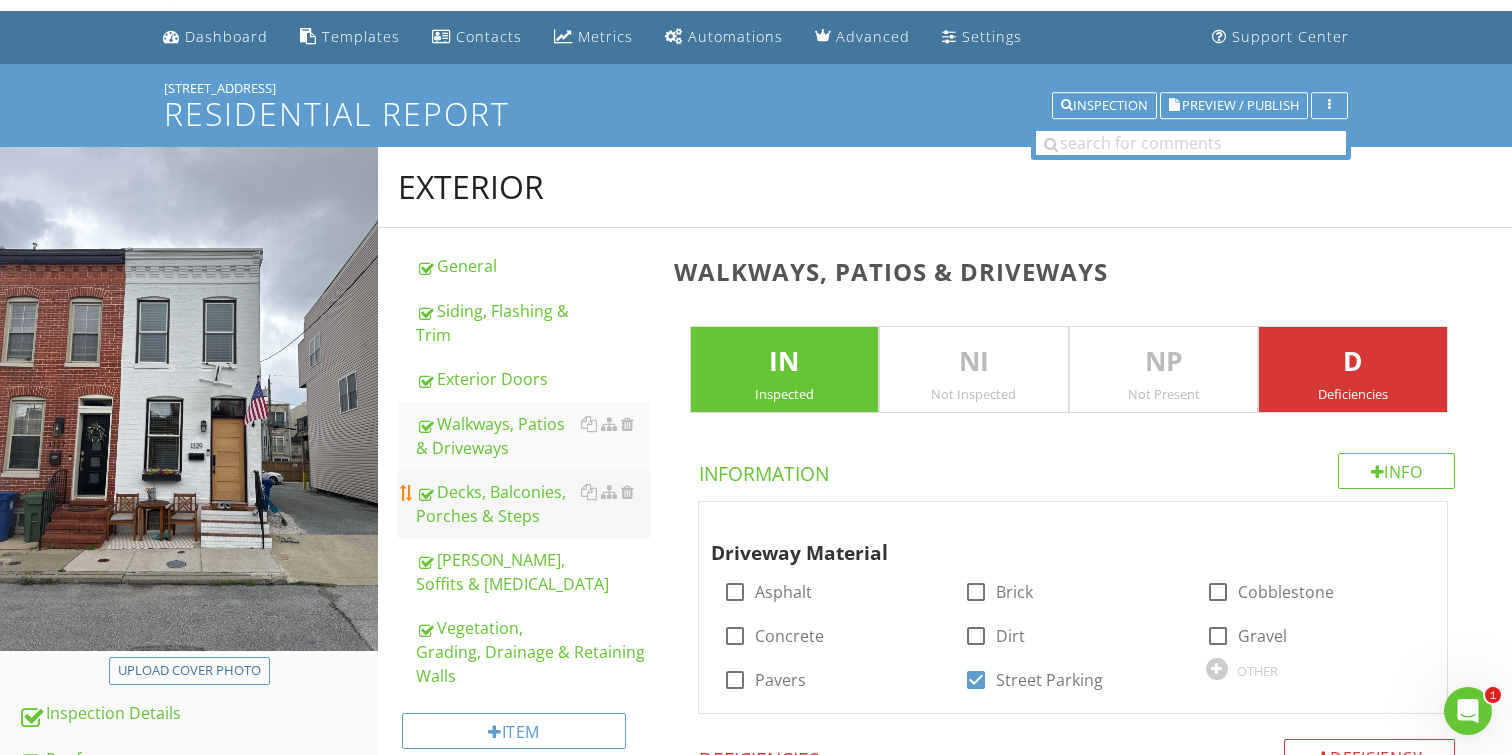 click on "Decks, Balconies, Porches & Steps" at bounding box center (533, 504) 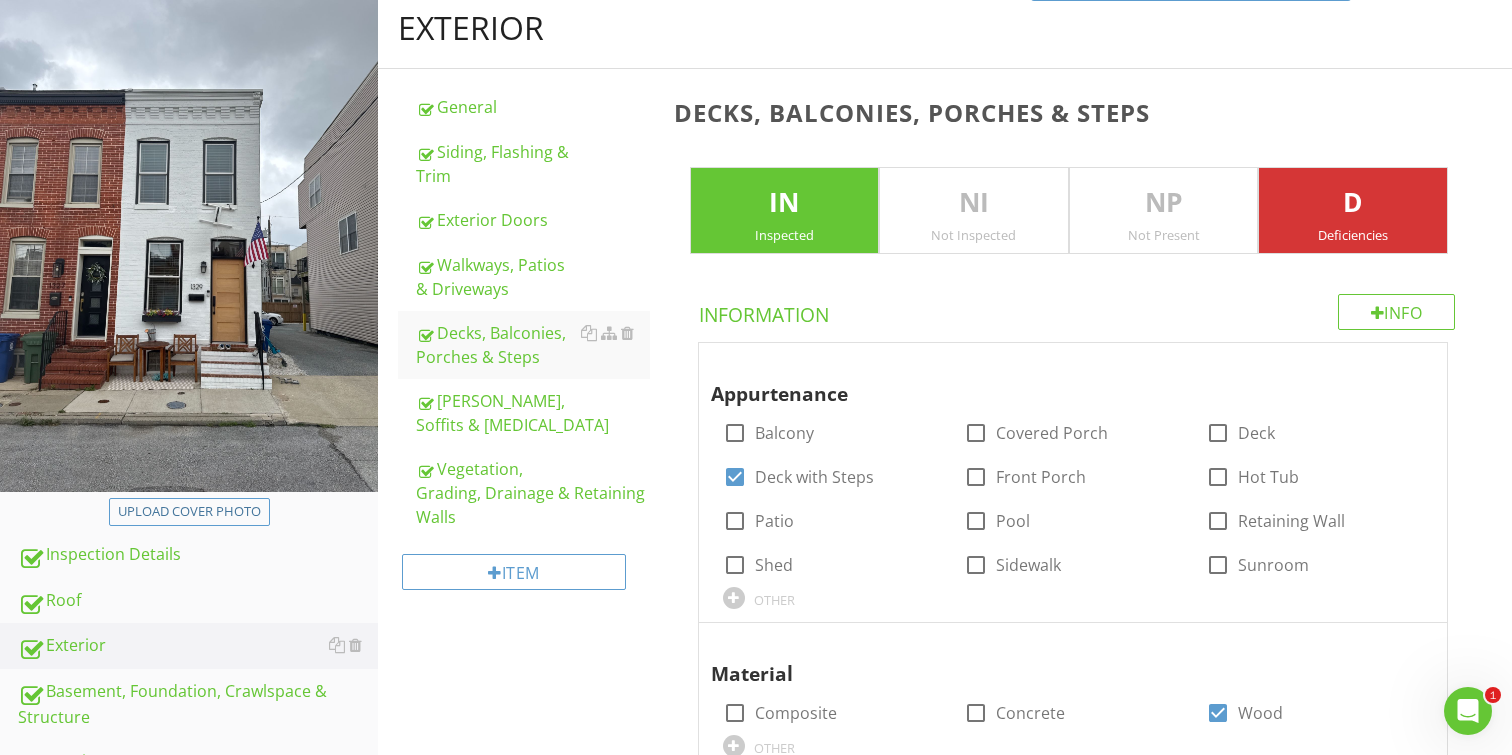 scroll, scrollTop: 276, scrollLeft: 0, axis: vertical 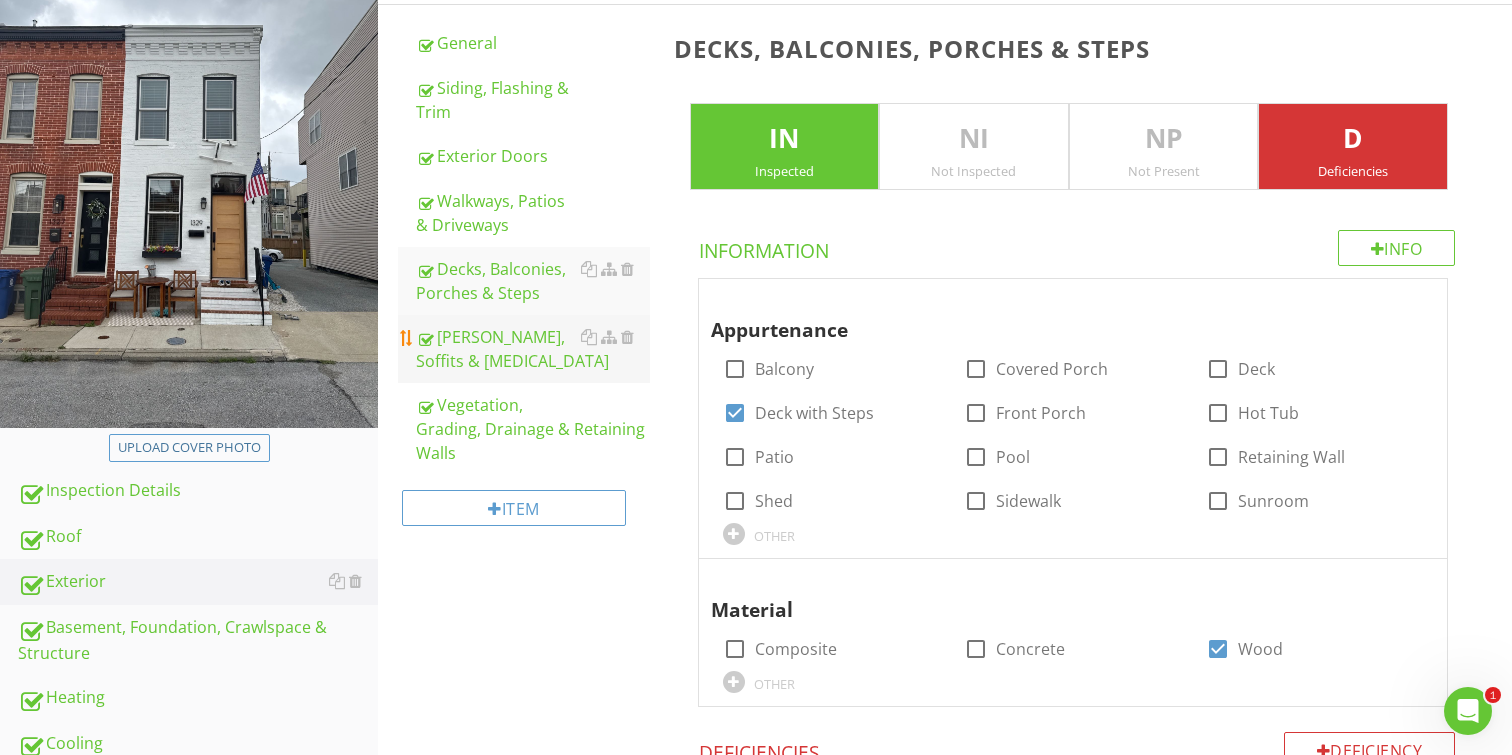click on "Eaves, Soffits & Fascia" at bounding box center (533, 349) 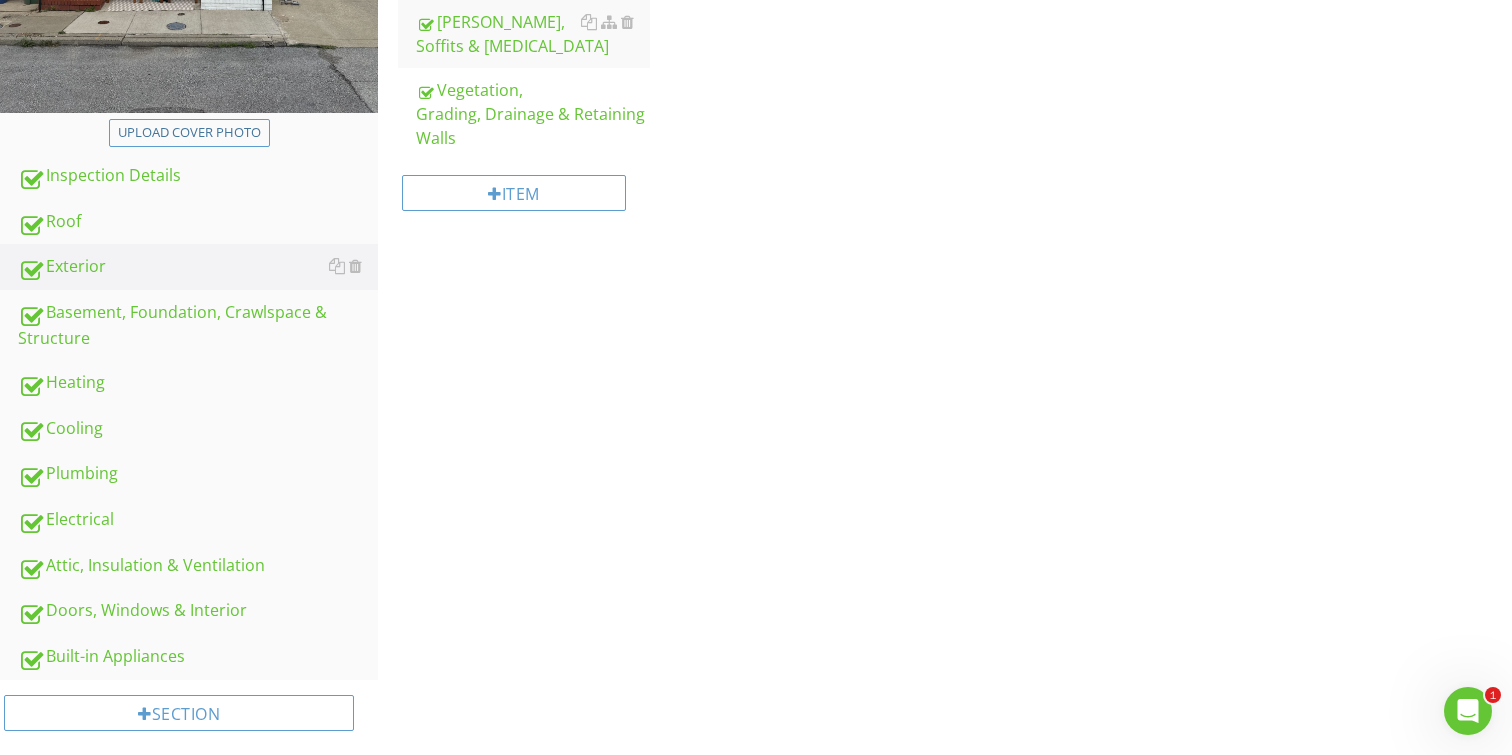 scroll, scrollTop: 604, scrollLeft: 0, axis: vertical 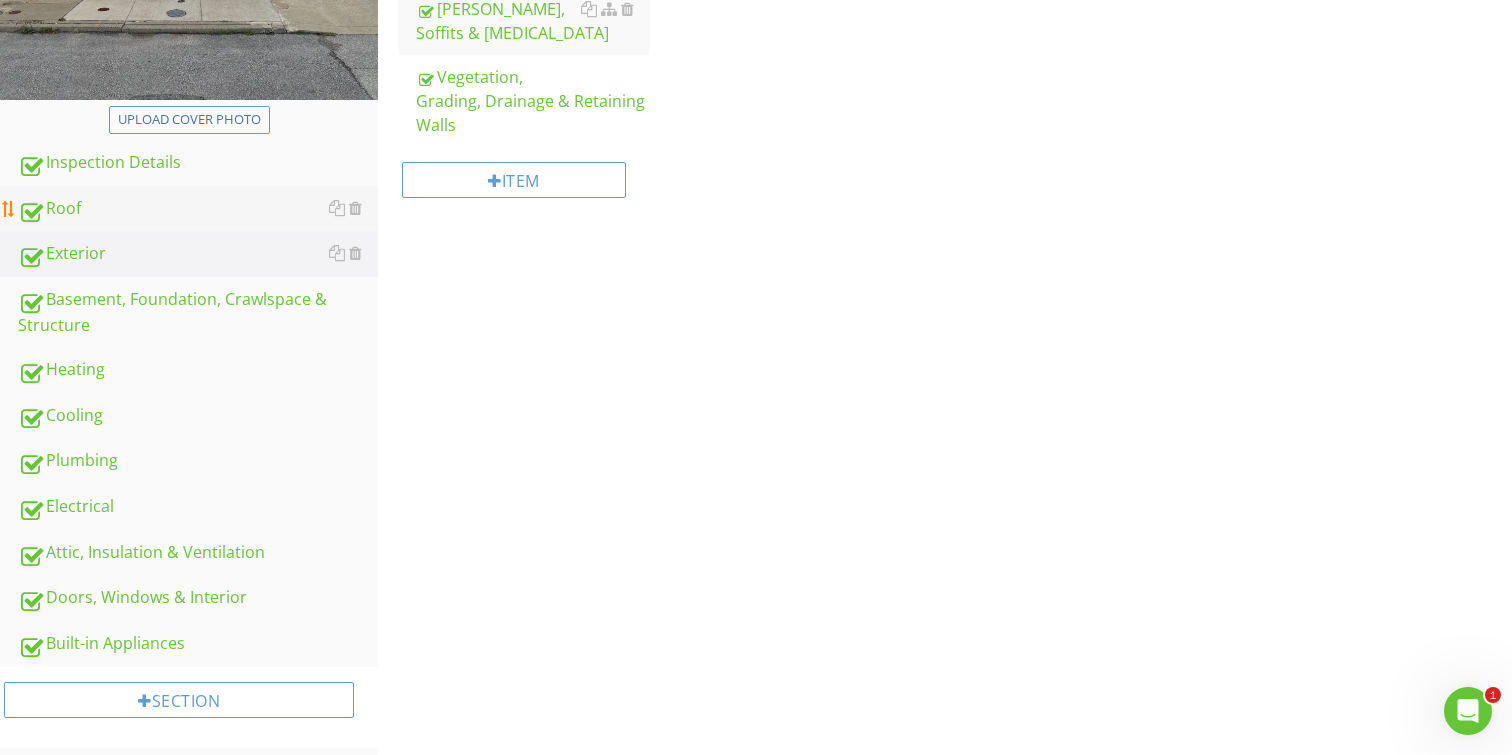 click on "Roof" at bounding box center (198, 209) 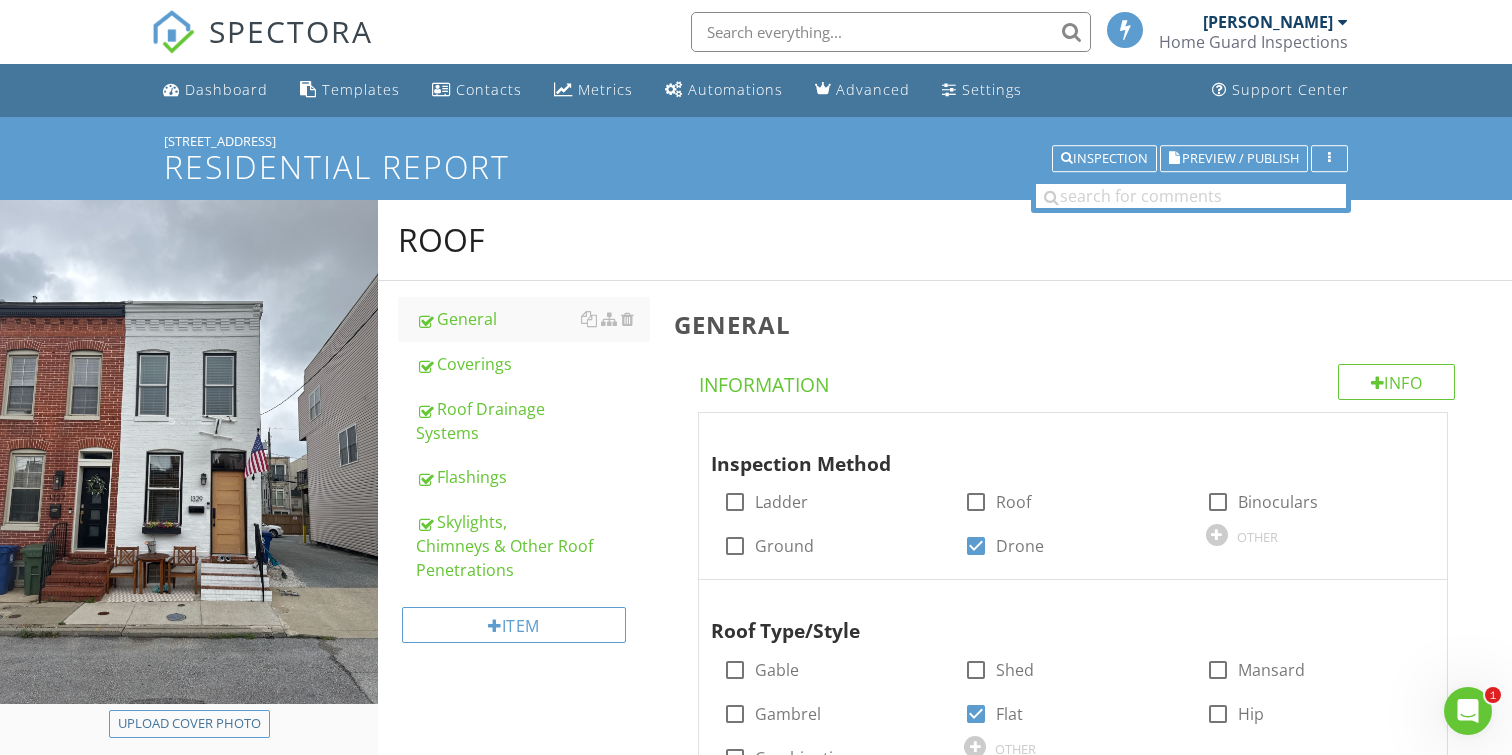 scroll, scrollTop: 40, scrollLeft: 0, axis: vertical 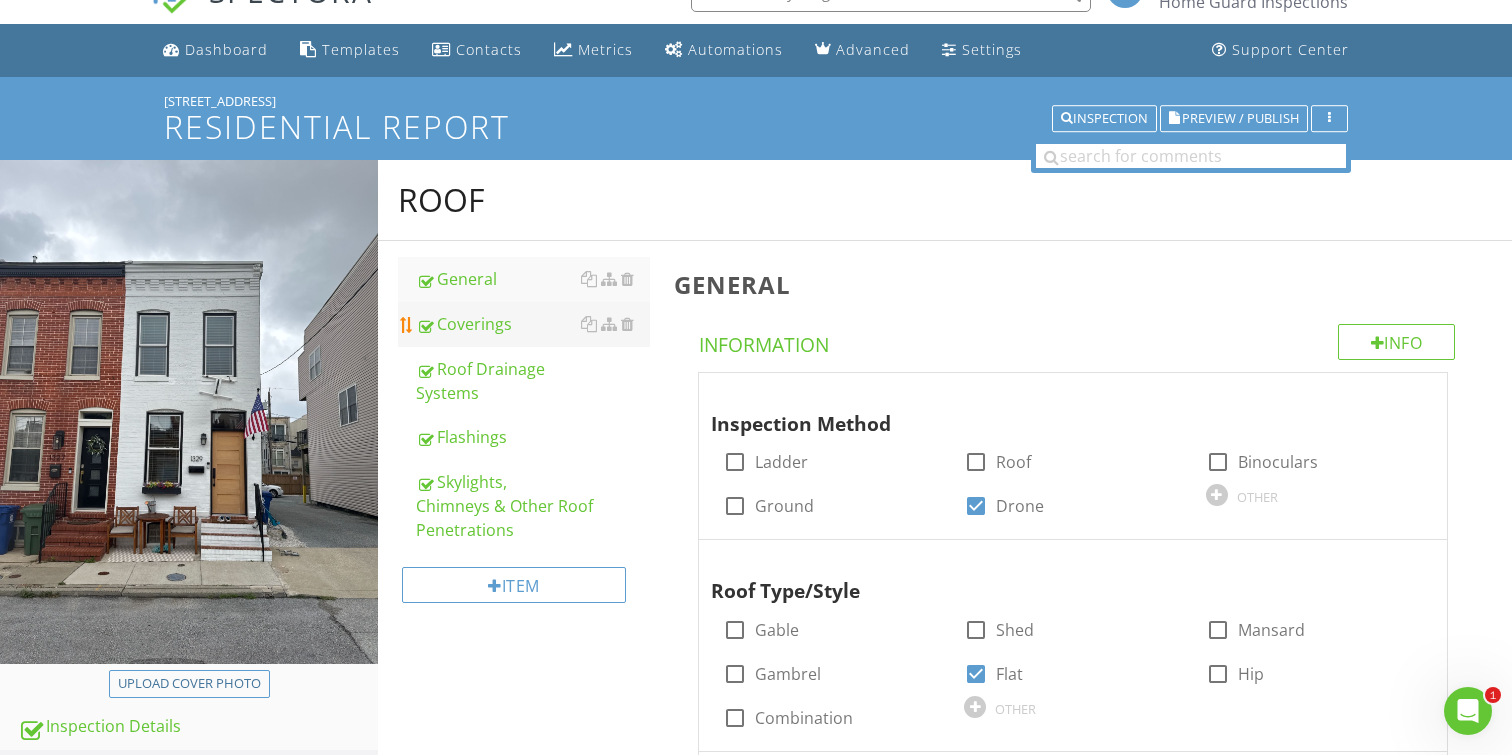 click on "Coverings" at bounding box center (533, 324) 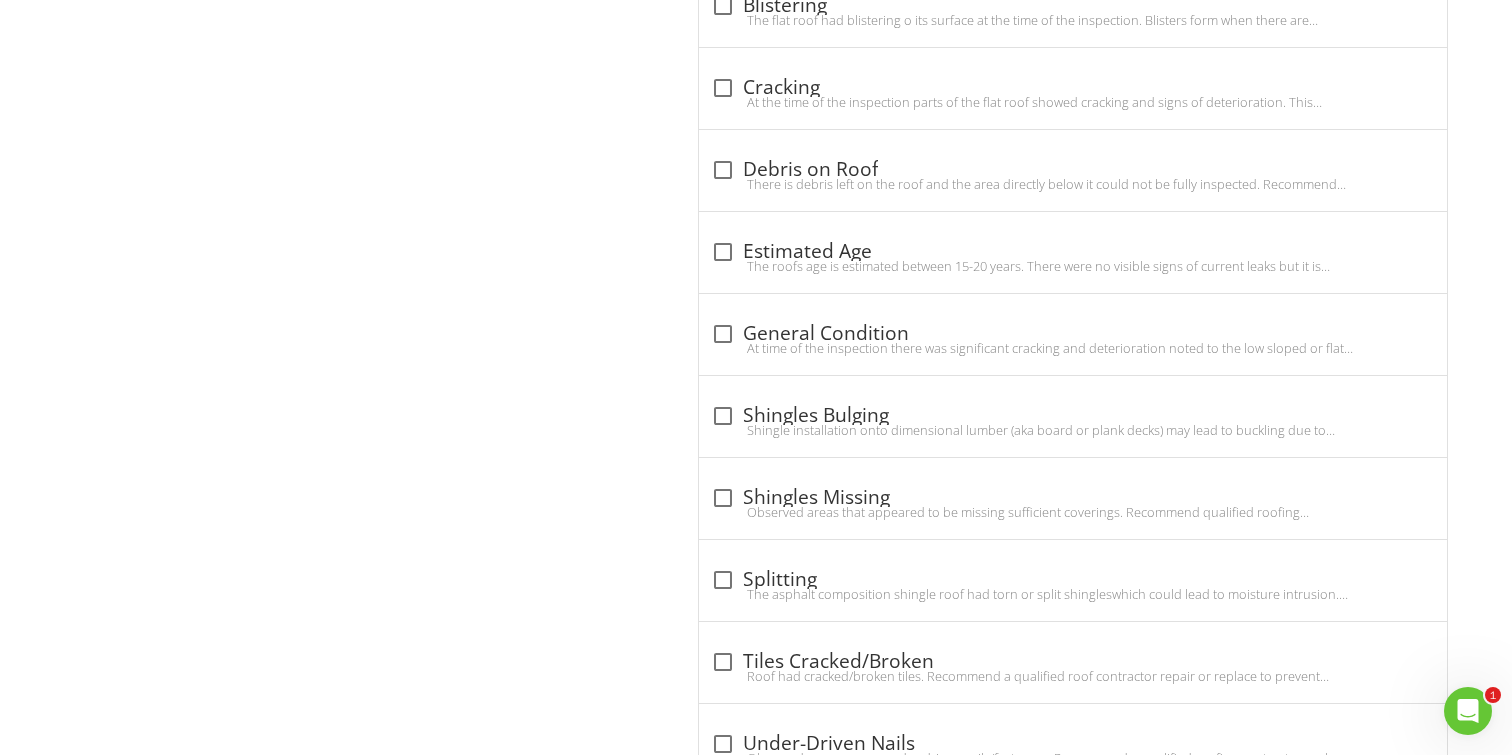 scroll, scrollTop: 1541, scrollLeft: 0, axis: vertical 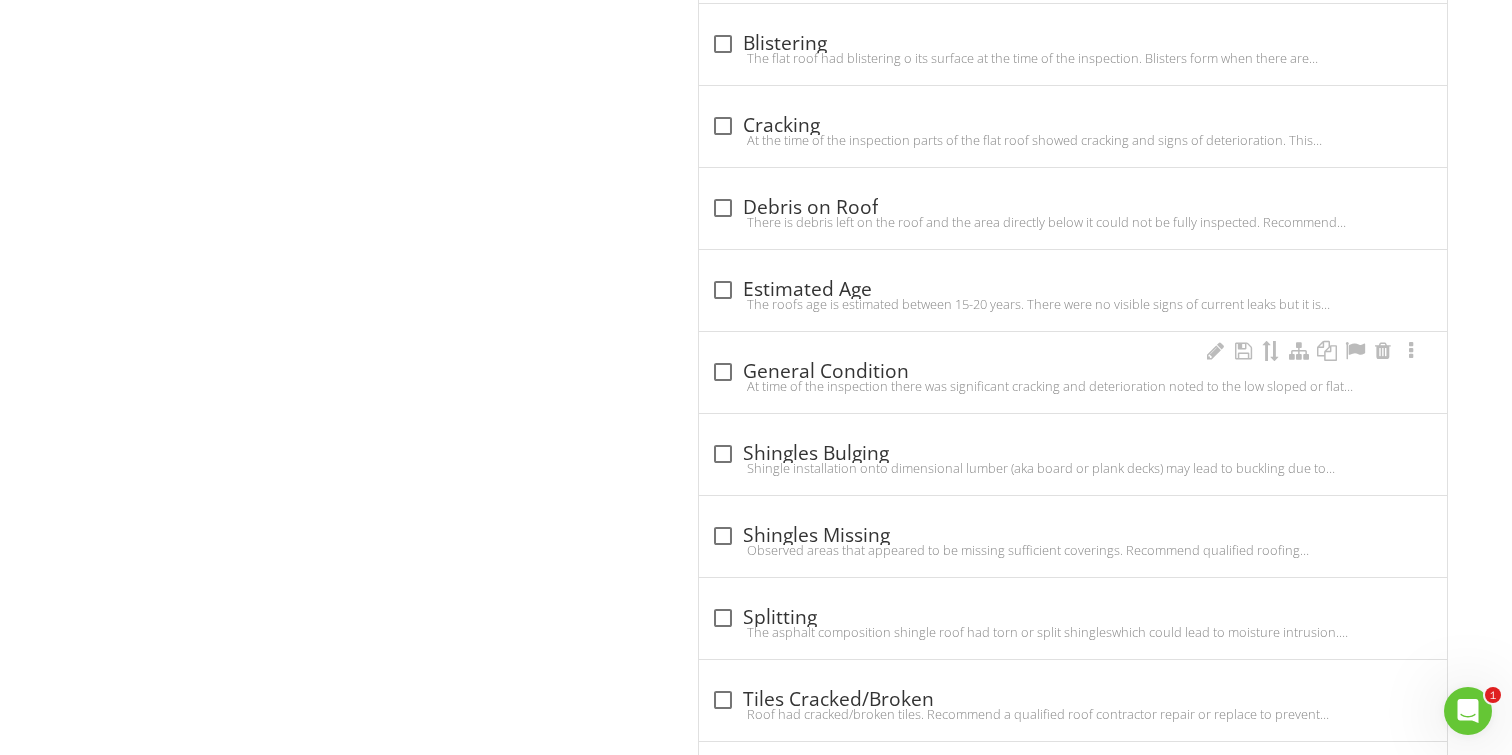click at bounding box center (723, 372) 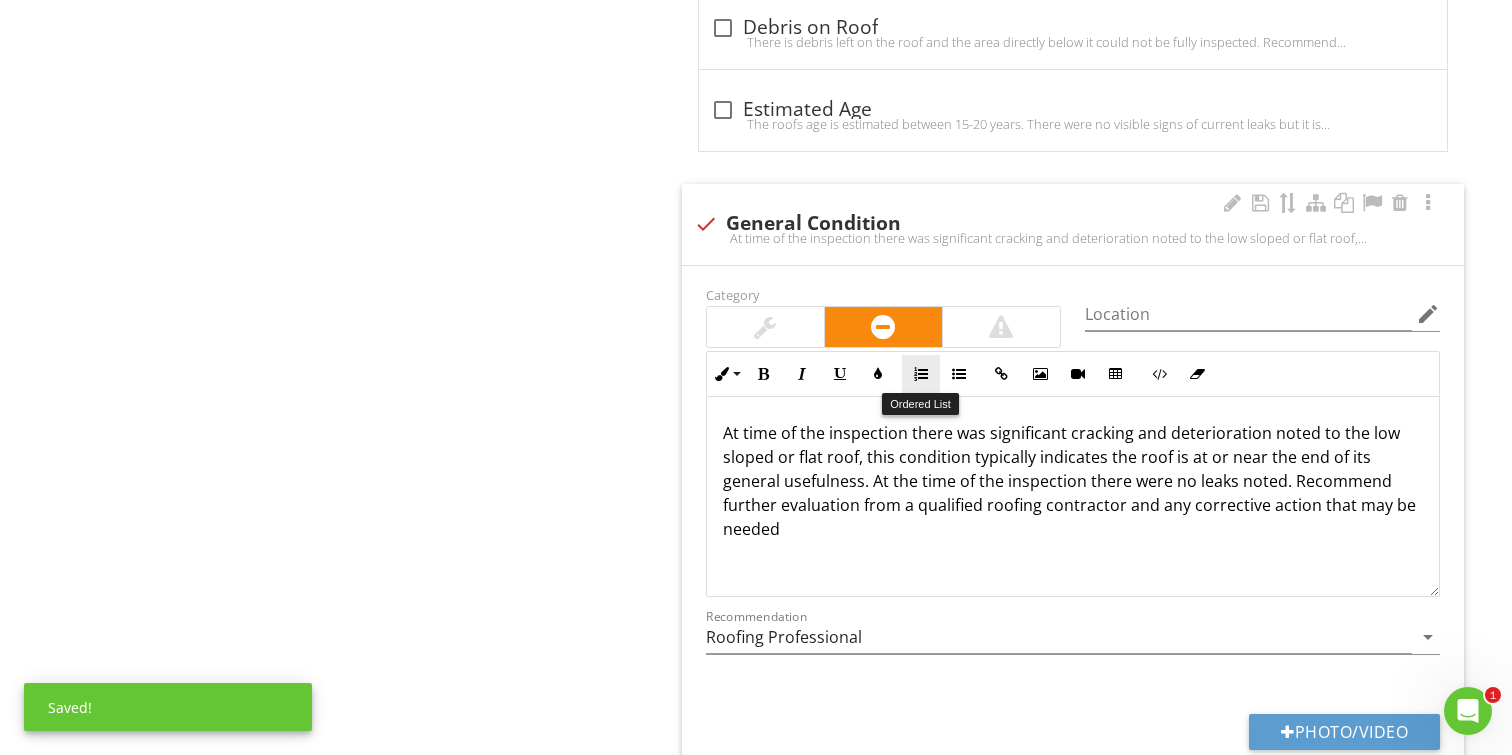scroll, scrollTop: 1747, scrollLeft: 0, axis: vertical 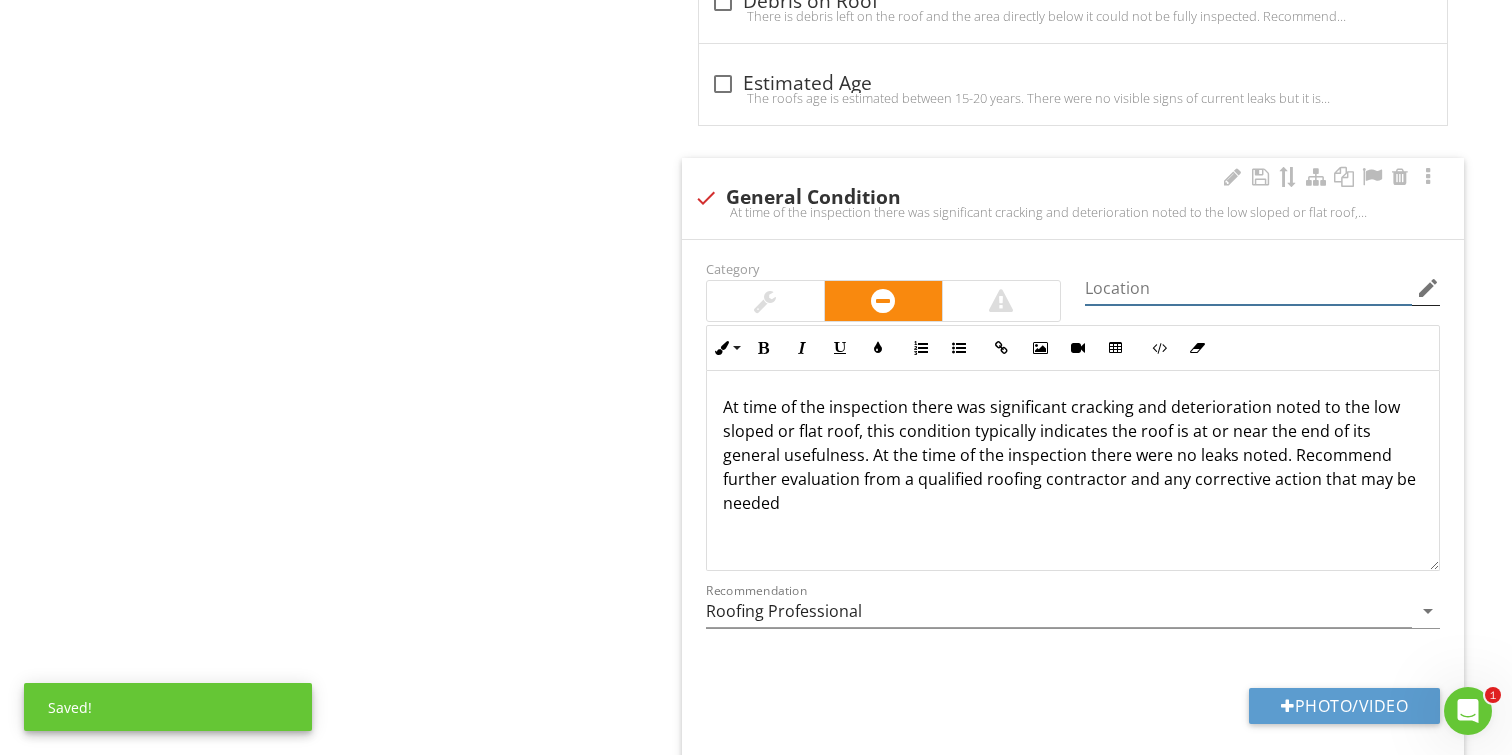click at bounding box center [1248, 288] 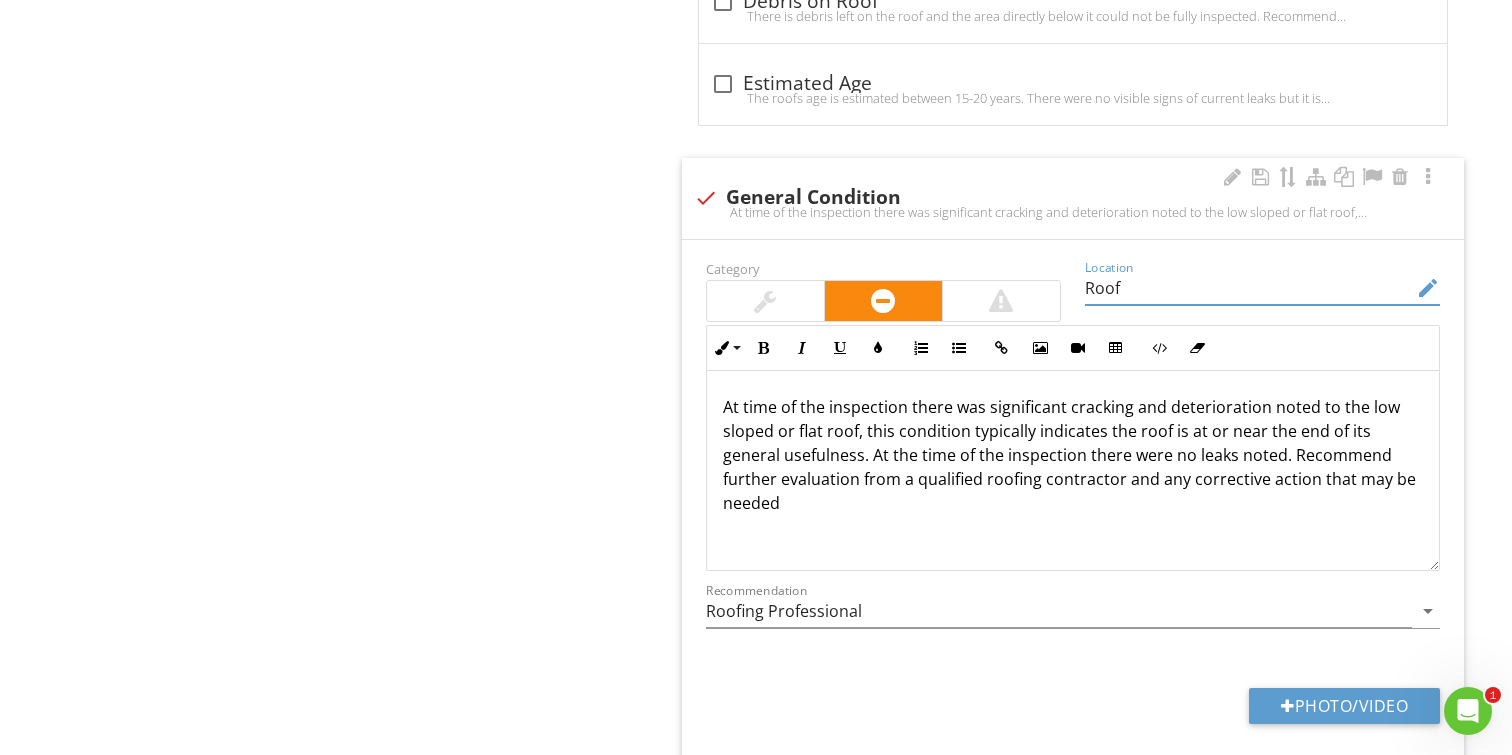 type on "Roof" 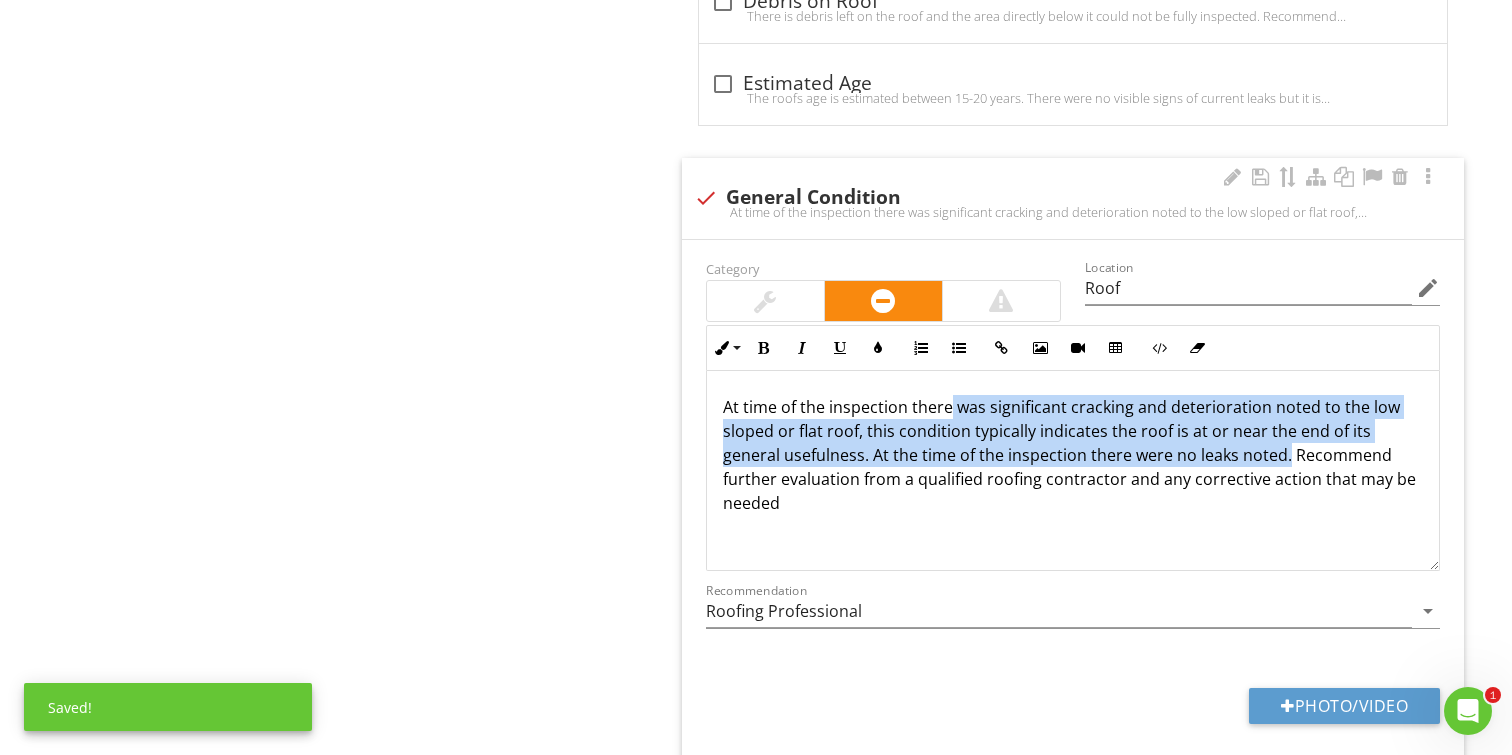 drag, startPoint x: 1224, startPoint y: 456, endPoint x: 946, endPoint y: 409, distance: 281.94504 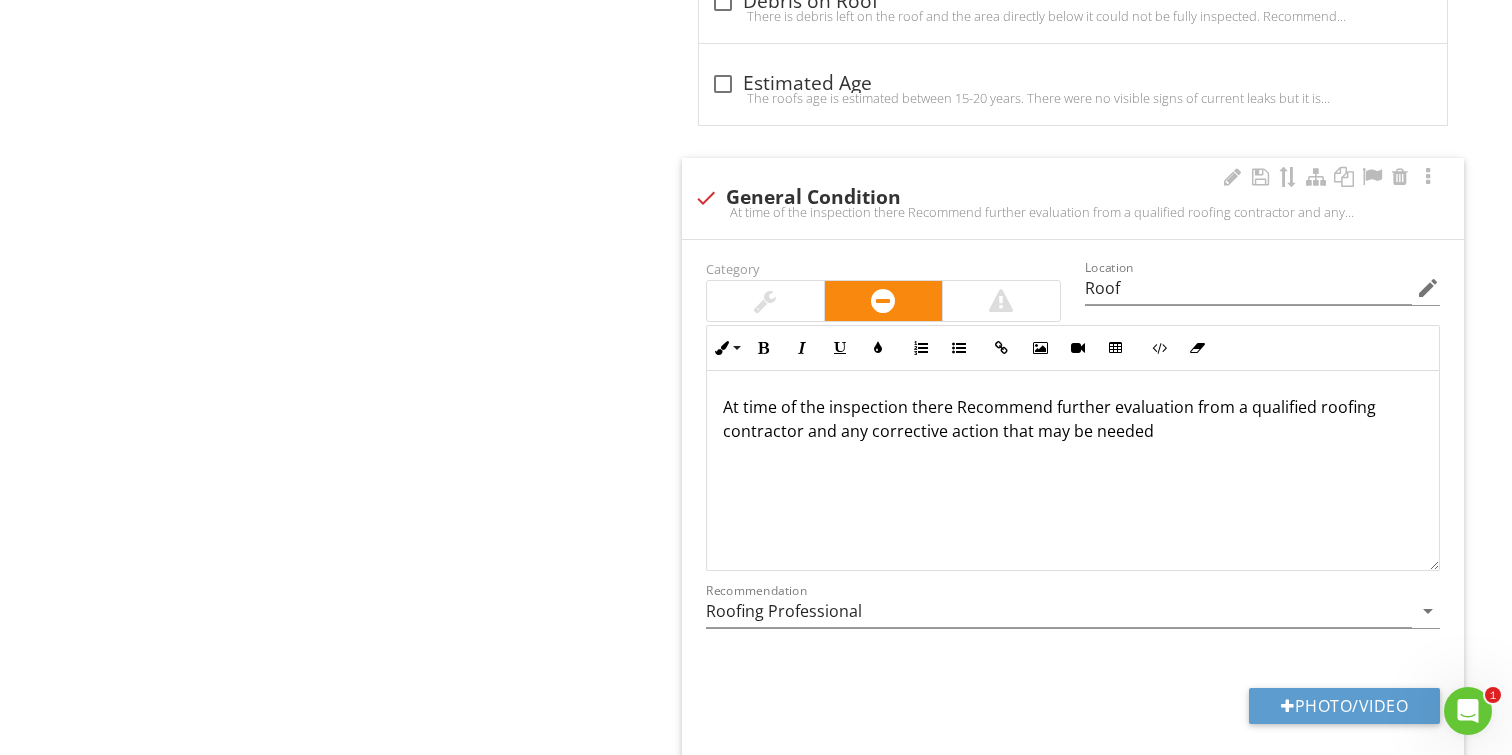 type 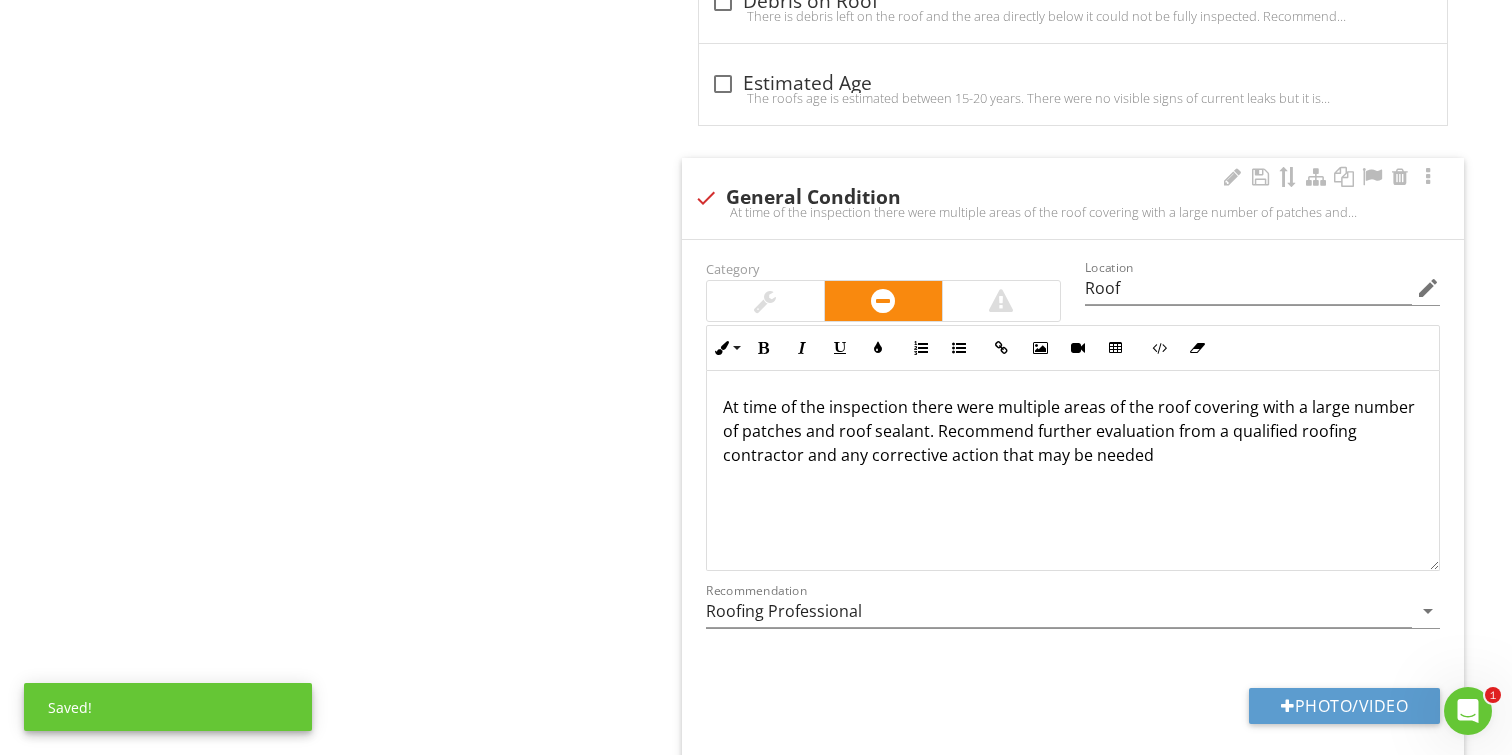 scroll, scrollTop: 1, scrollLeft: 0, axis: vertical 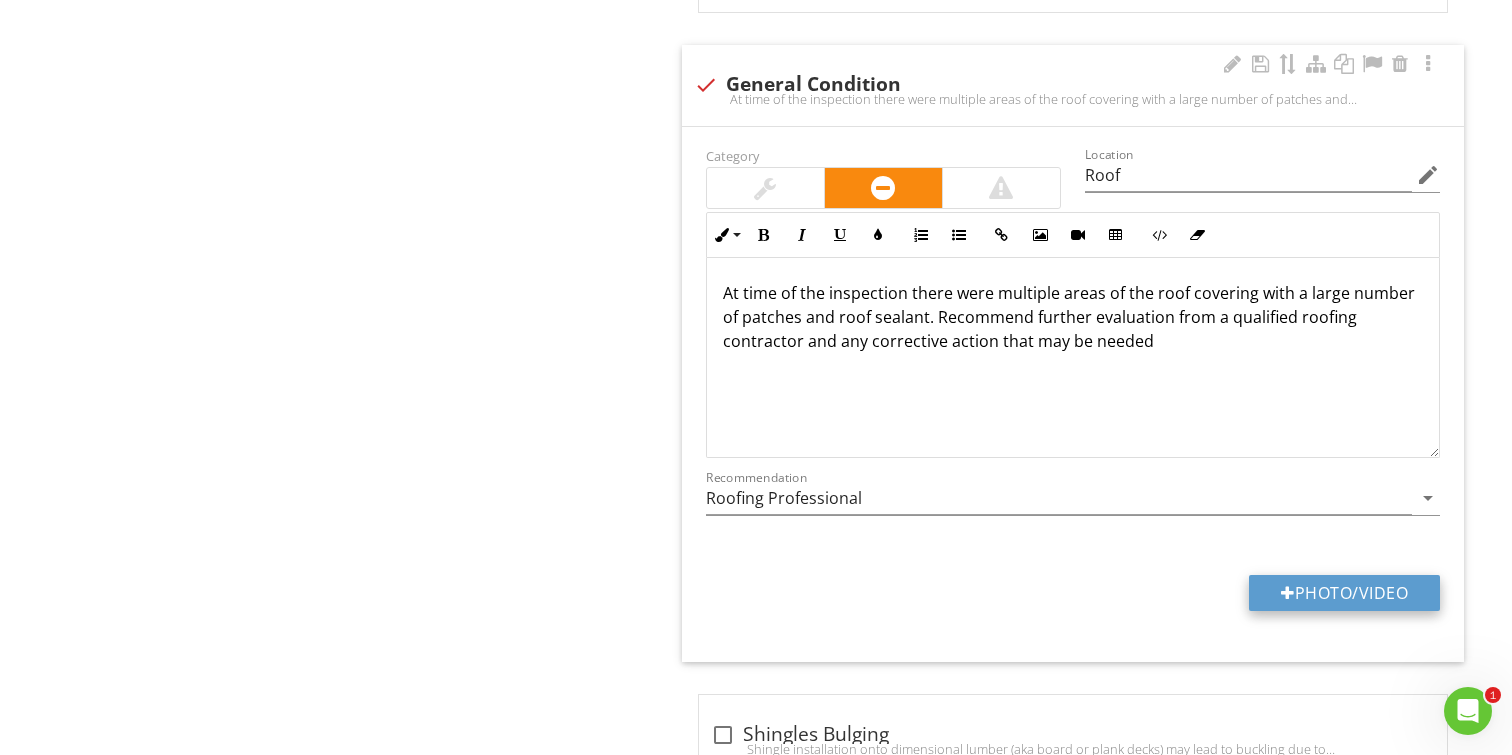 click on "Photo/Video" at bounding box center (1344, 593) 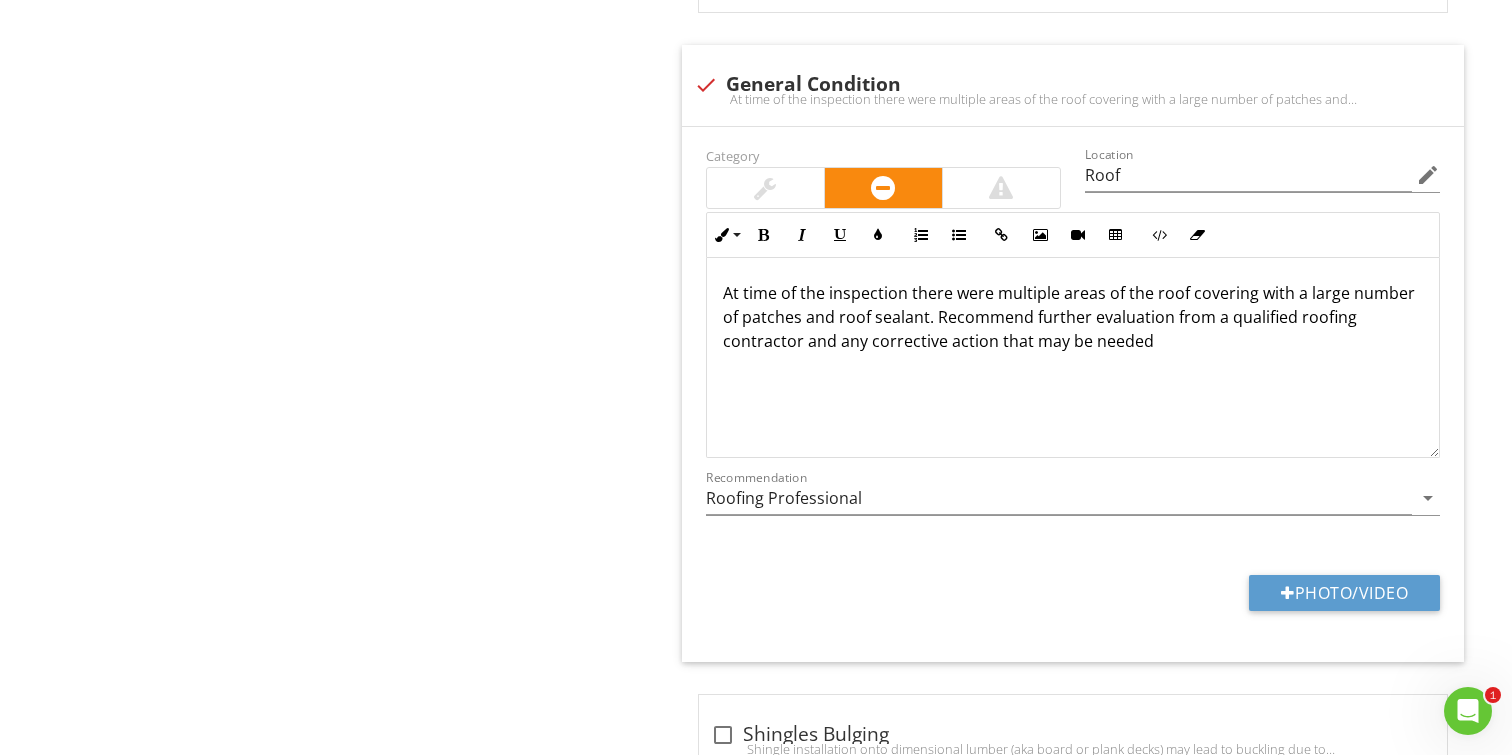 type on "C:\fakepath\DJI_0329.JPG" 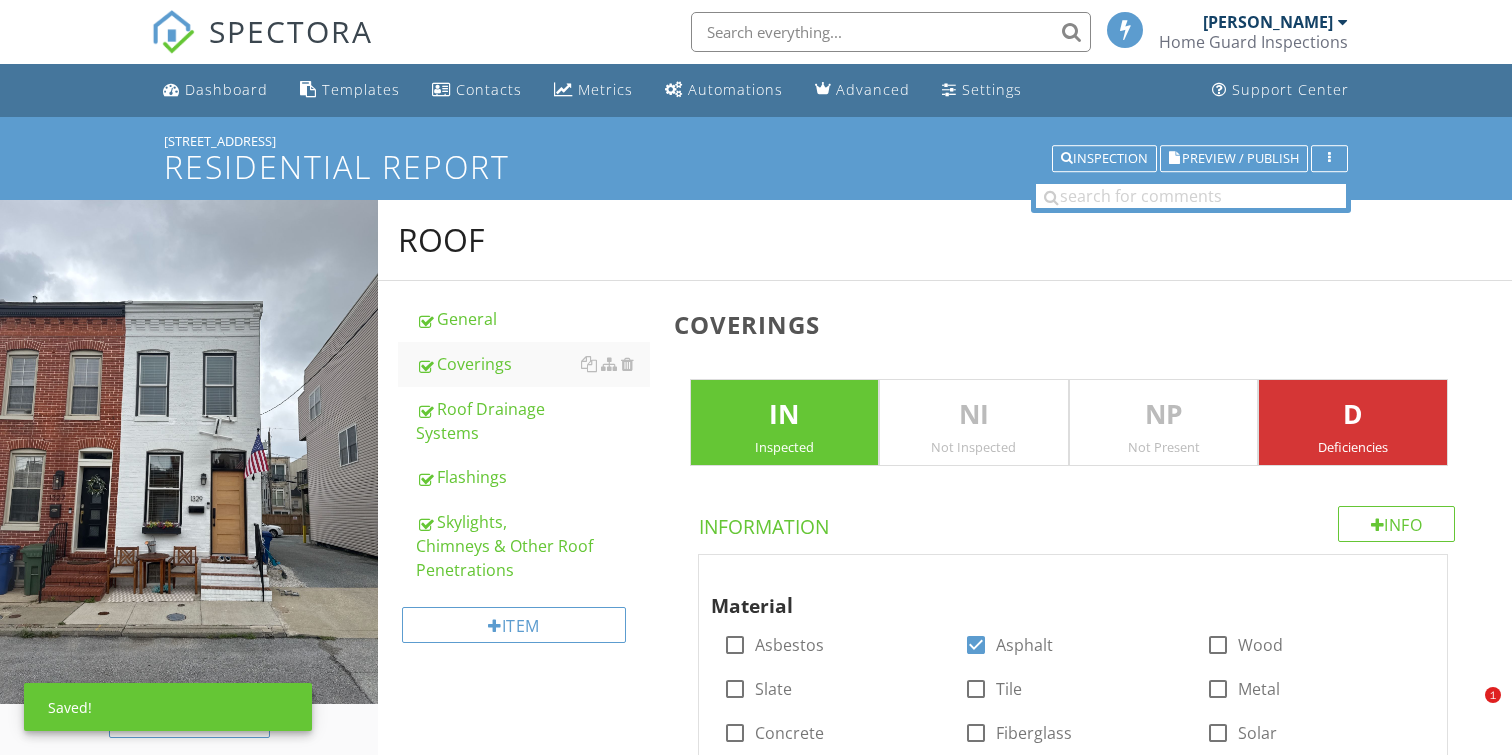 scroll, scrollTop: 2045, scrollLeft: 0, axis: vertical 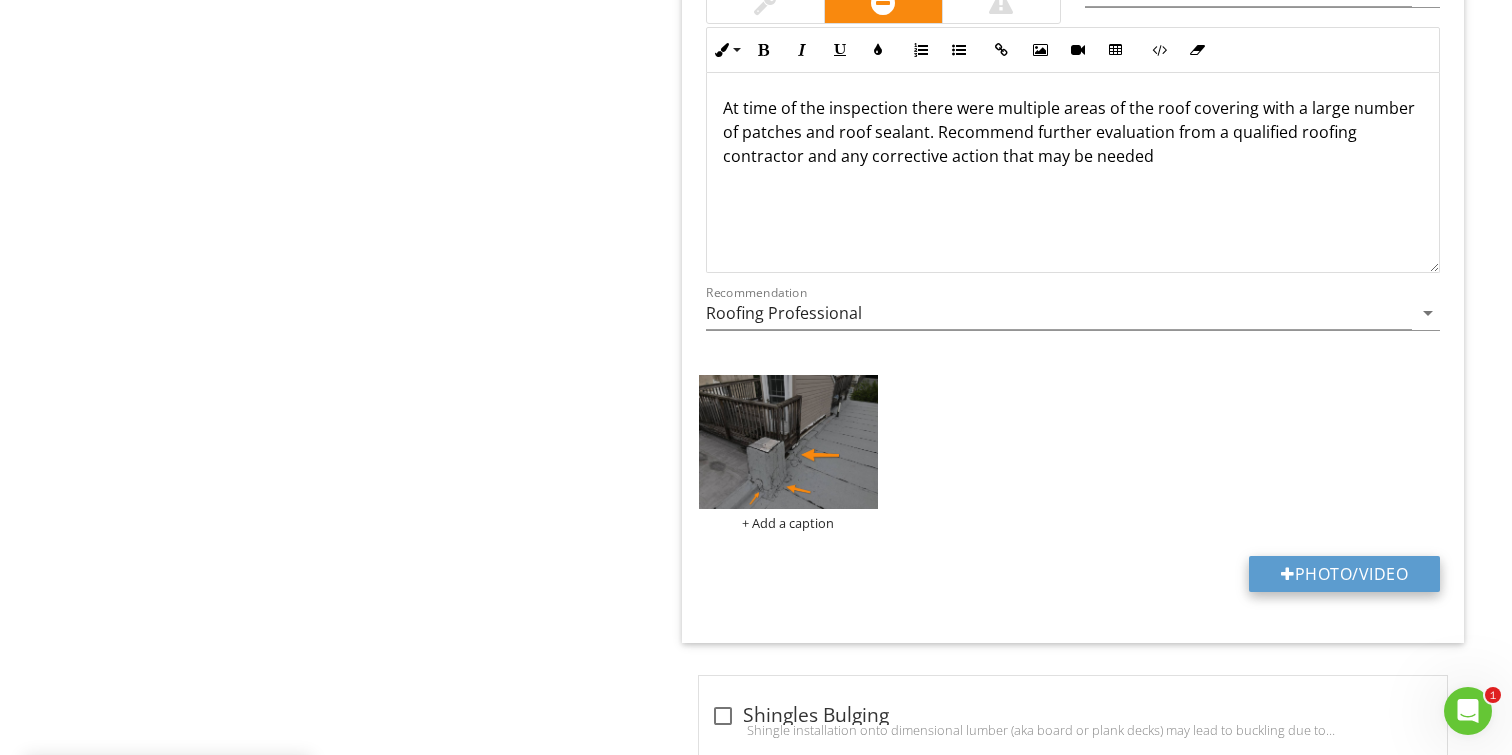 click on "Photo/Video" at bounding box center [1344, 574] 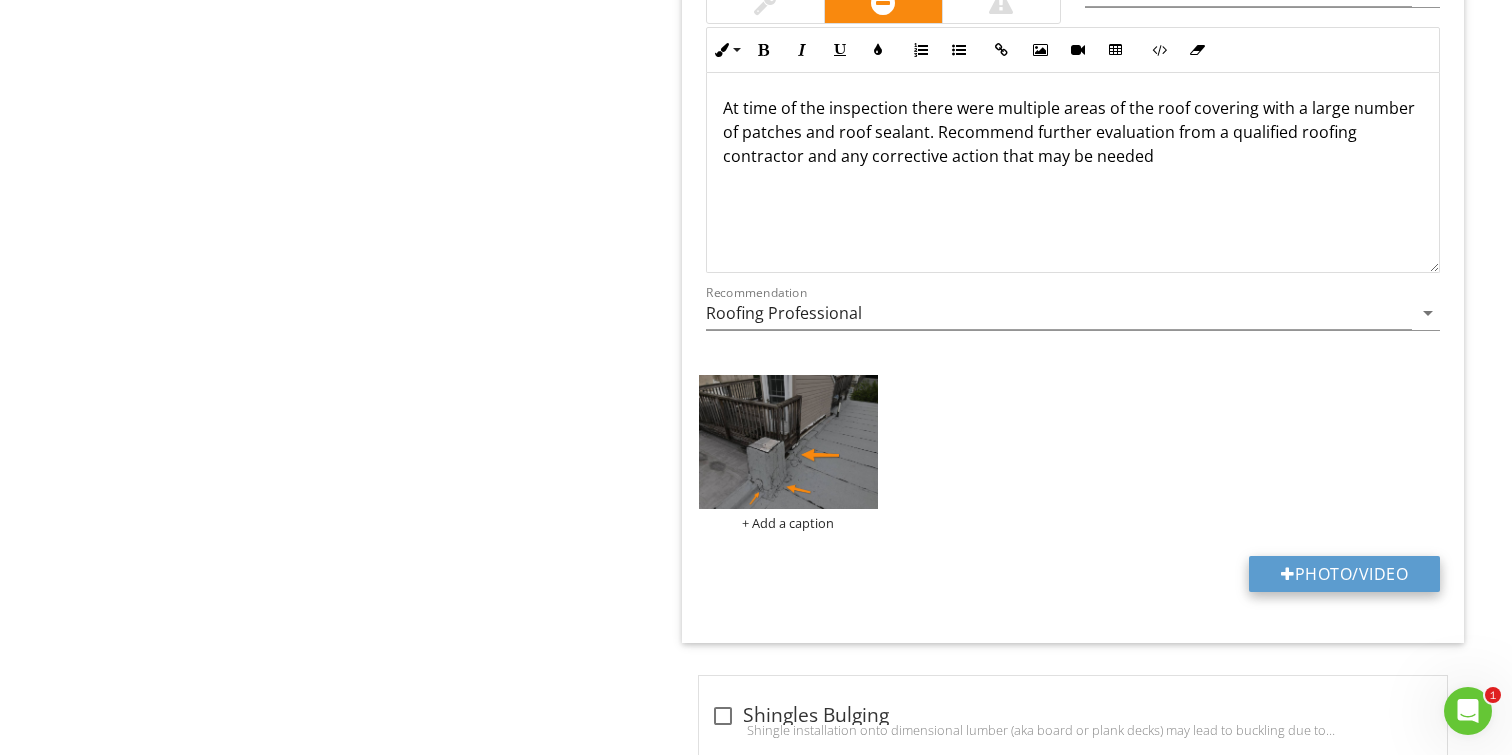 type on "C:\fakepath\DJI_0332.JPG" 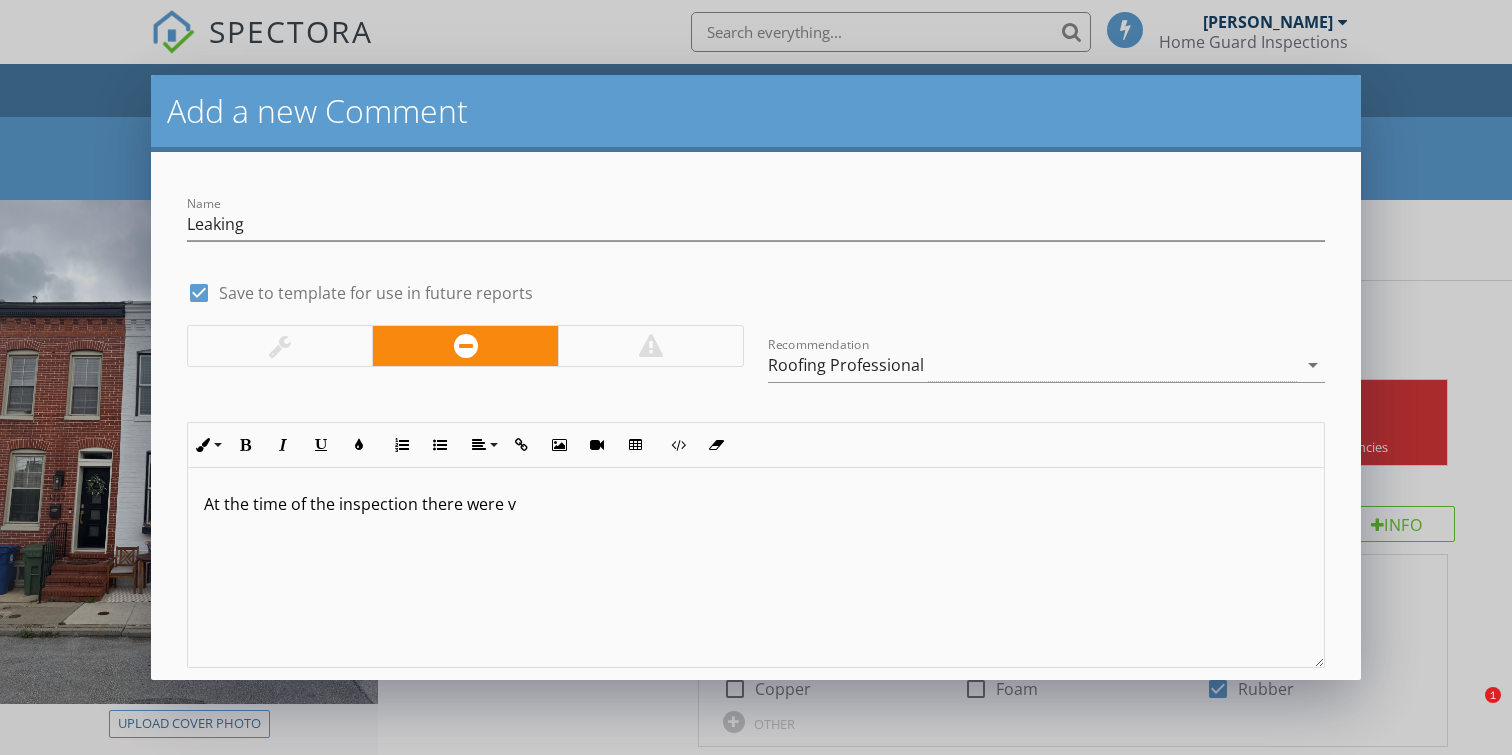 scroll, scrollTop: 471, scrollLeft: 0, axis: vertical 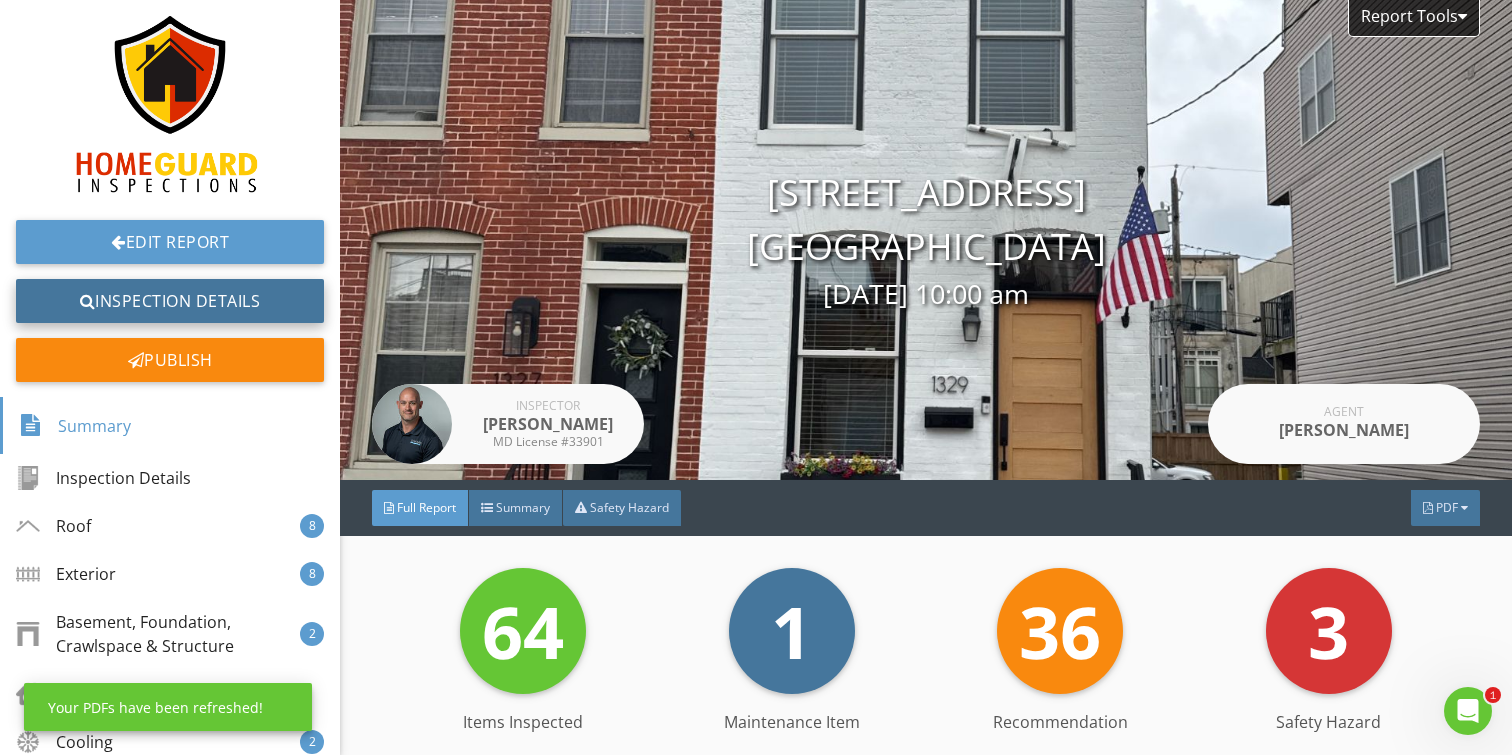 click on "Inspection Details" at bounding box center (170, 301) 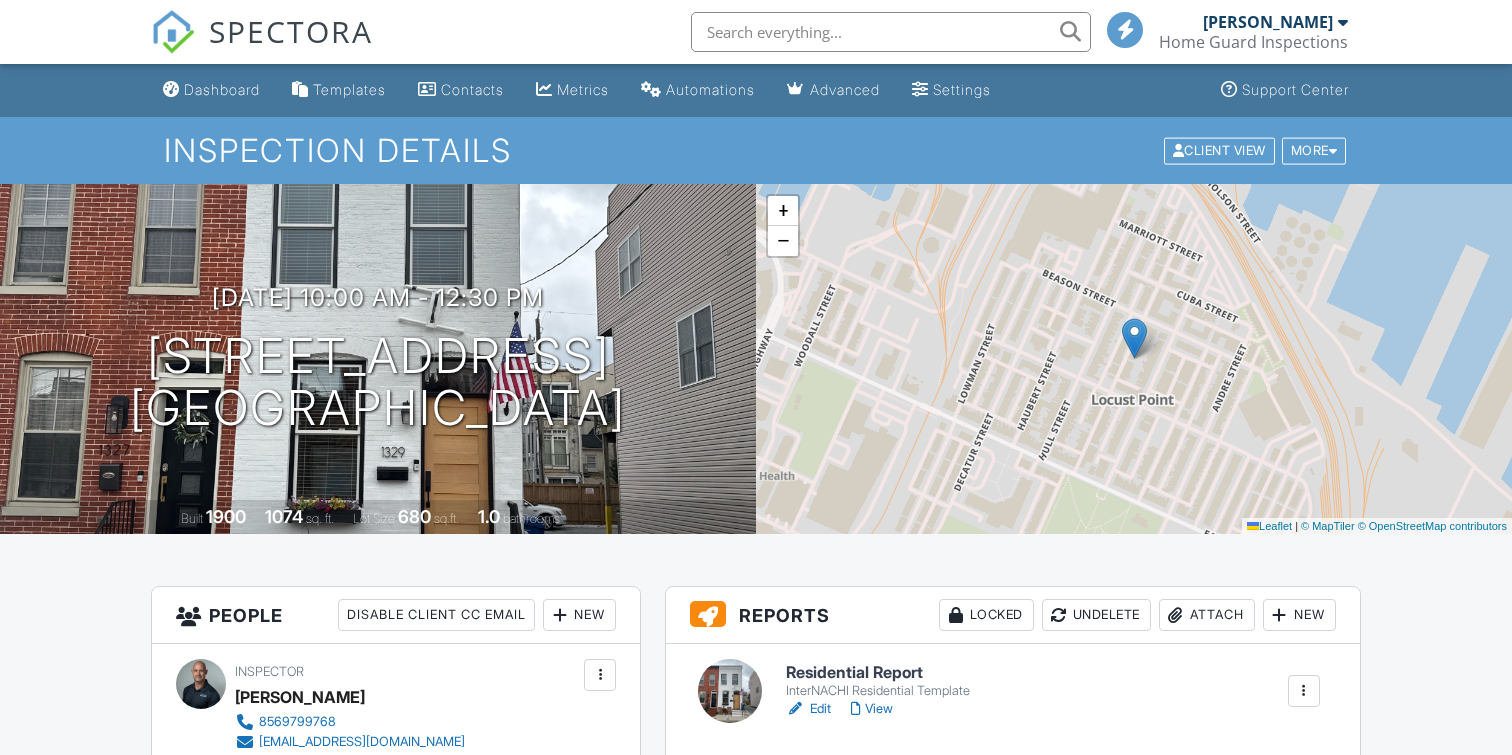 scroll, scrollTop: 0, scrollLeft: 0, axis: both 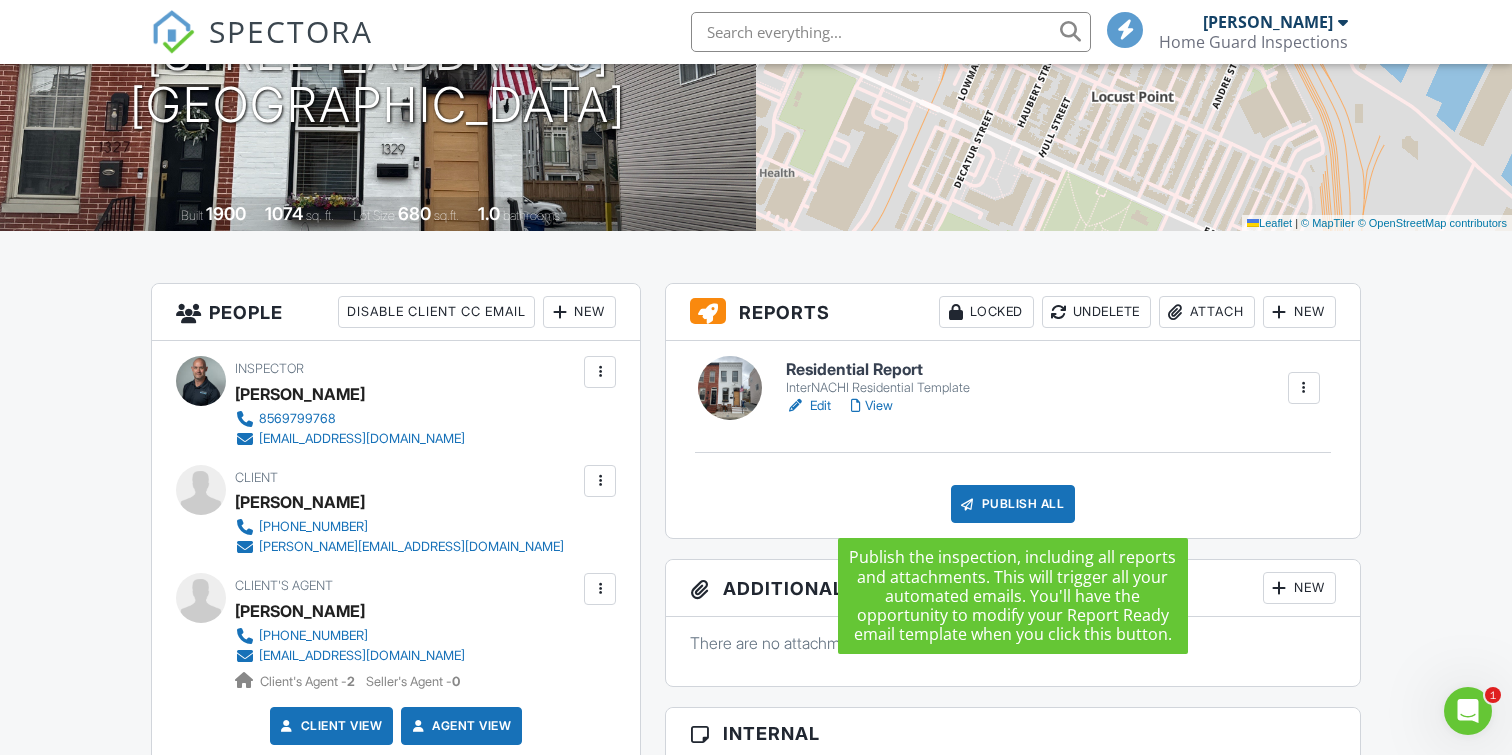 click on "Publish All" at bounding box center [1013, 504] 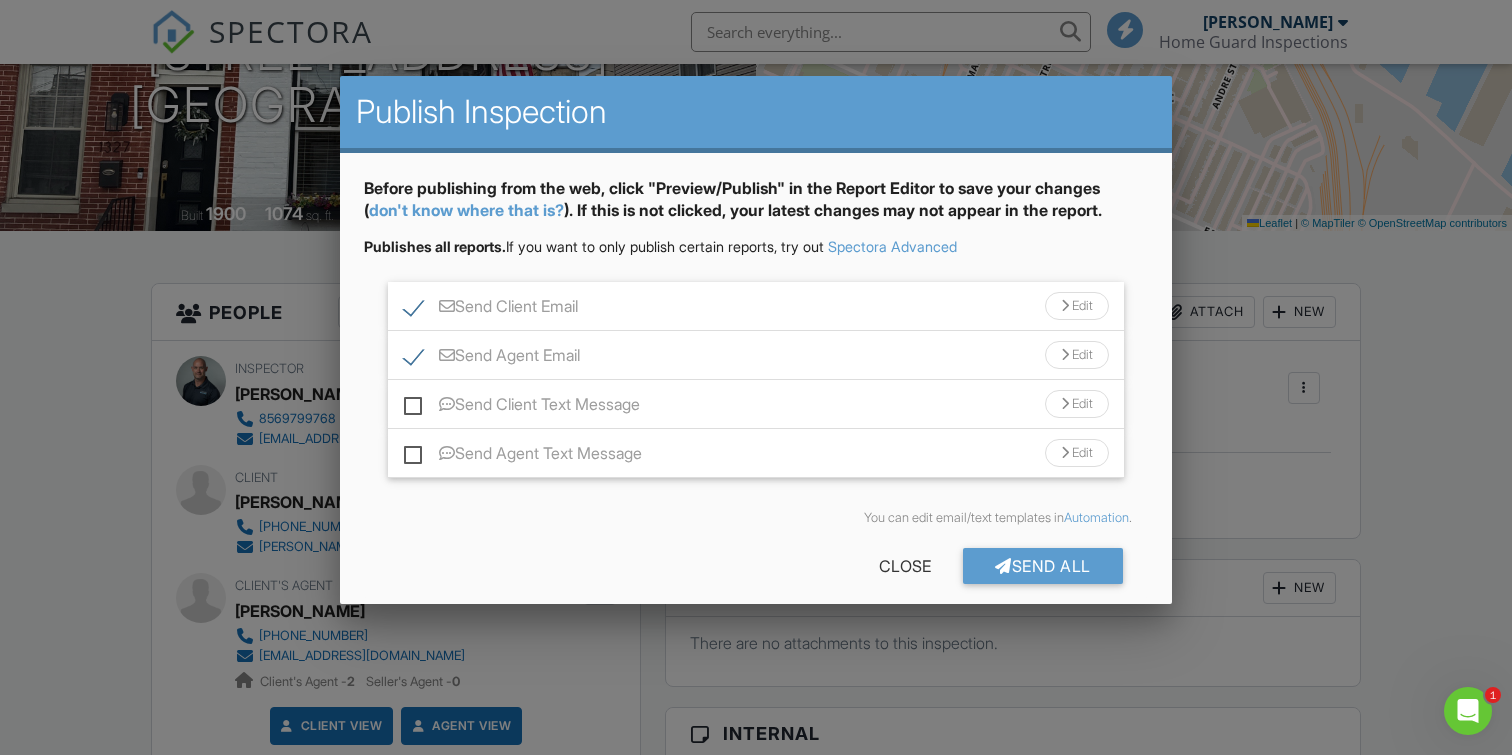 click on "Send Client Text Message" at bounding box center [522, 407] 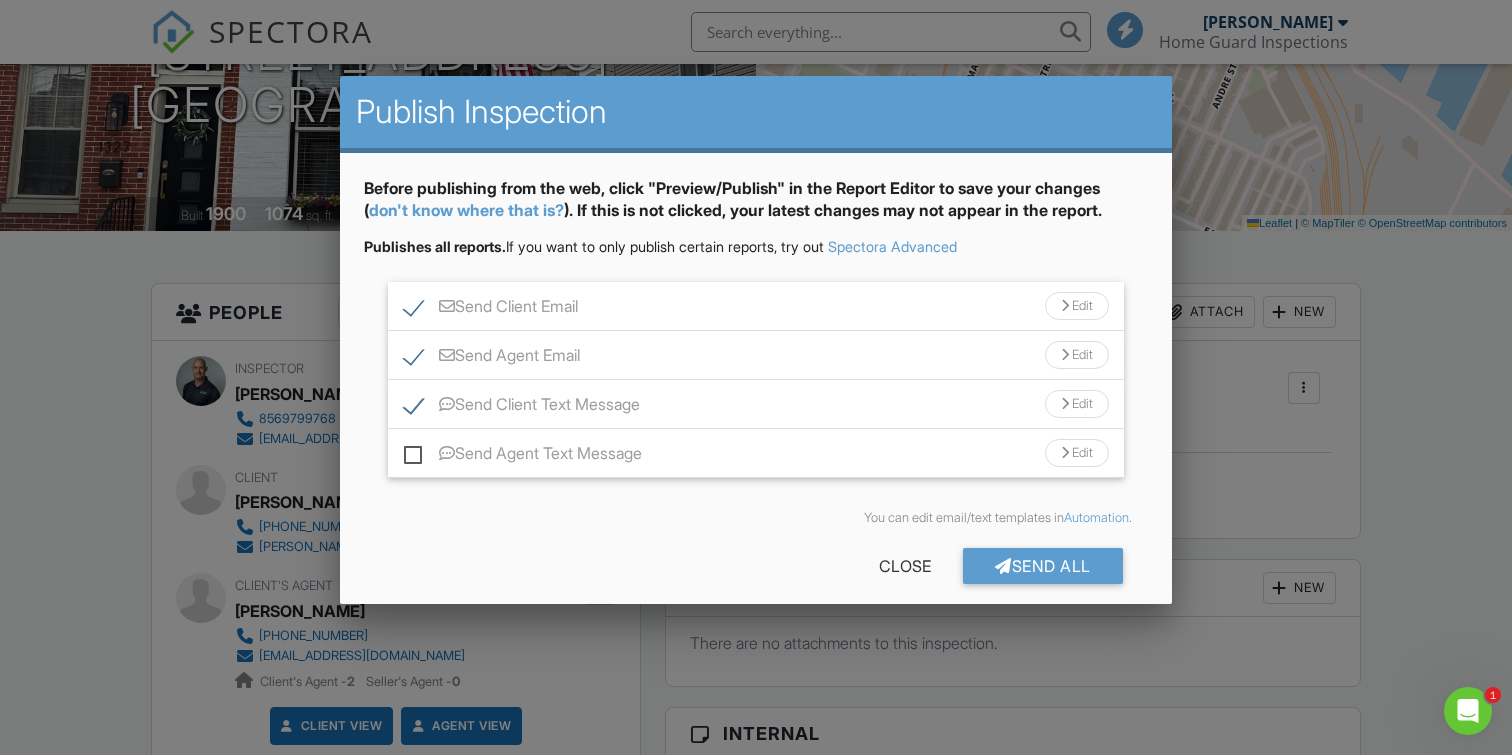 click on "Send Agent Text Message" at bounding box center [523, 456] 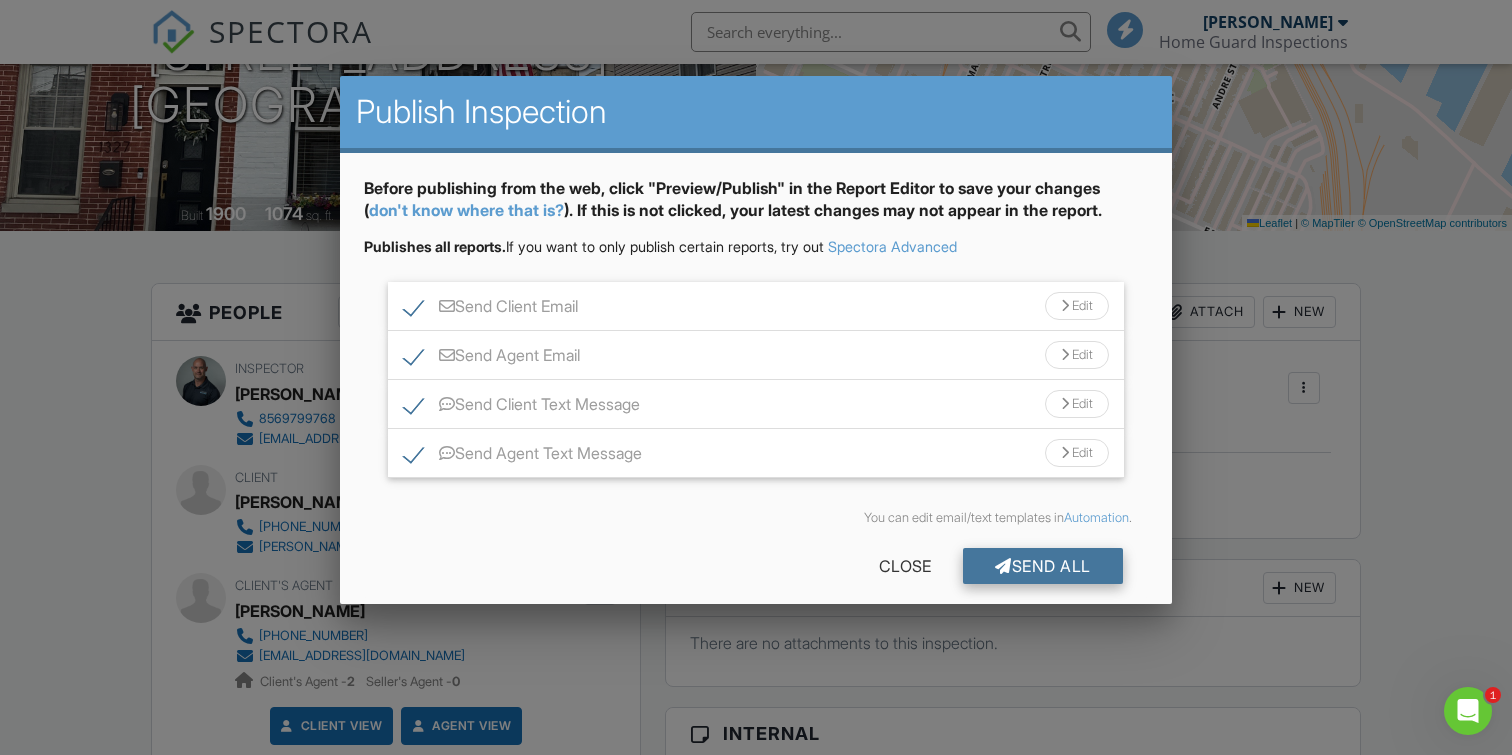 click on "Send All" at bounding box center [1043, 566] 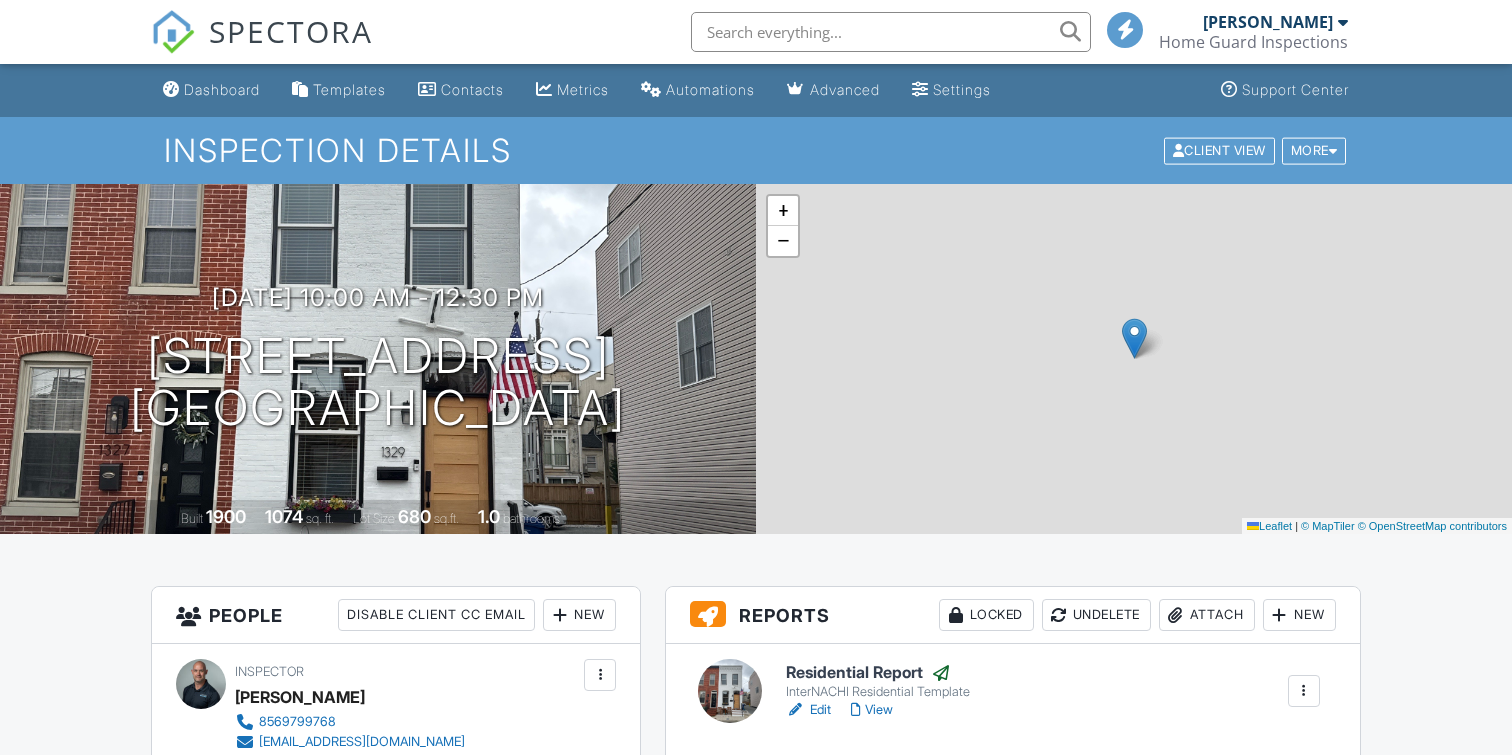scroll, scrollTop: 305, scrollLeft: 0, axis: vertical 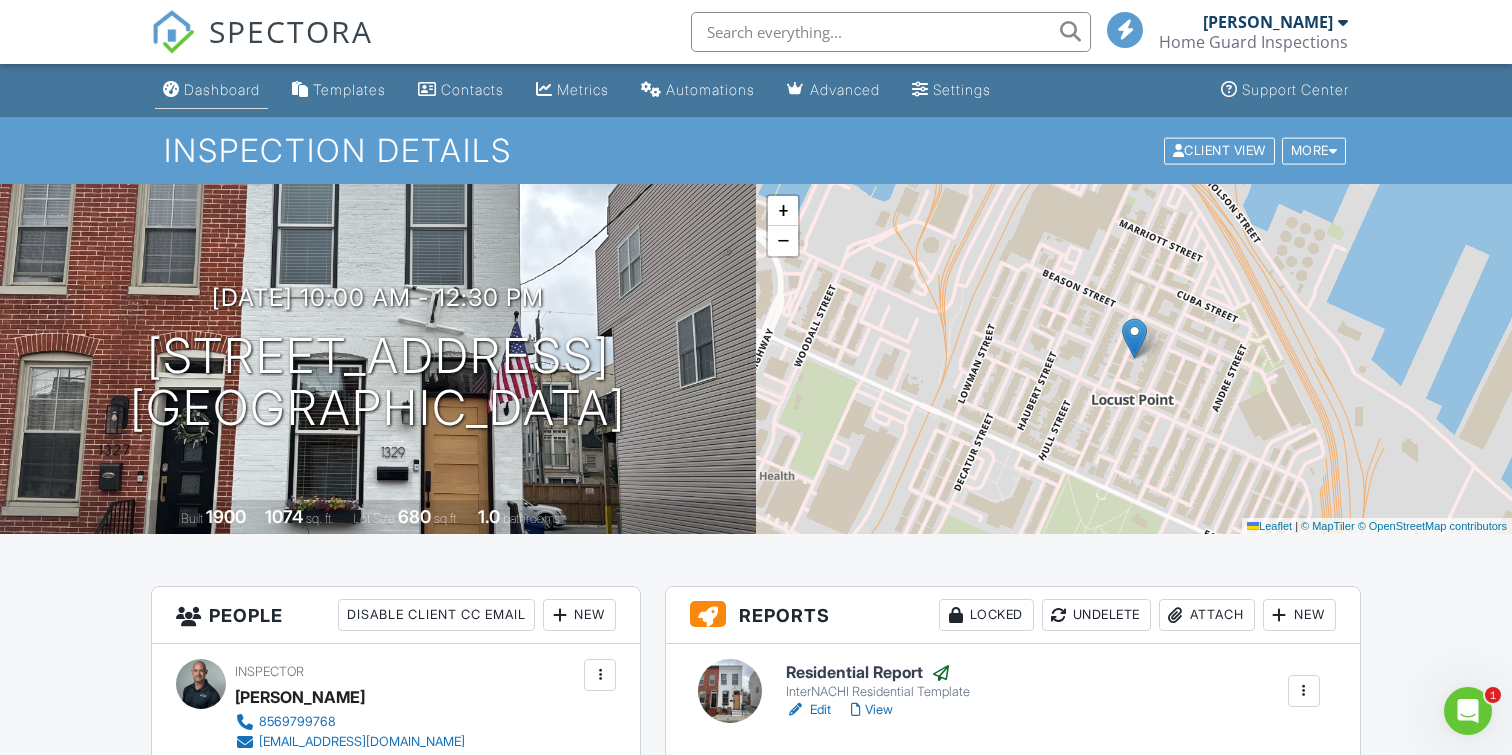 click on "Dashboard" at bounding box center (222, 89) 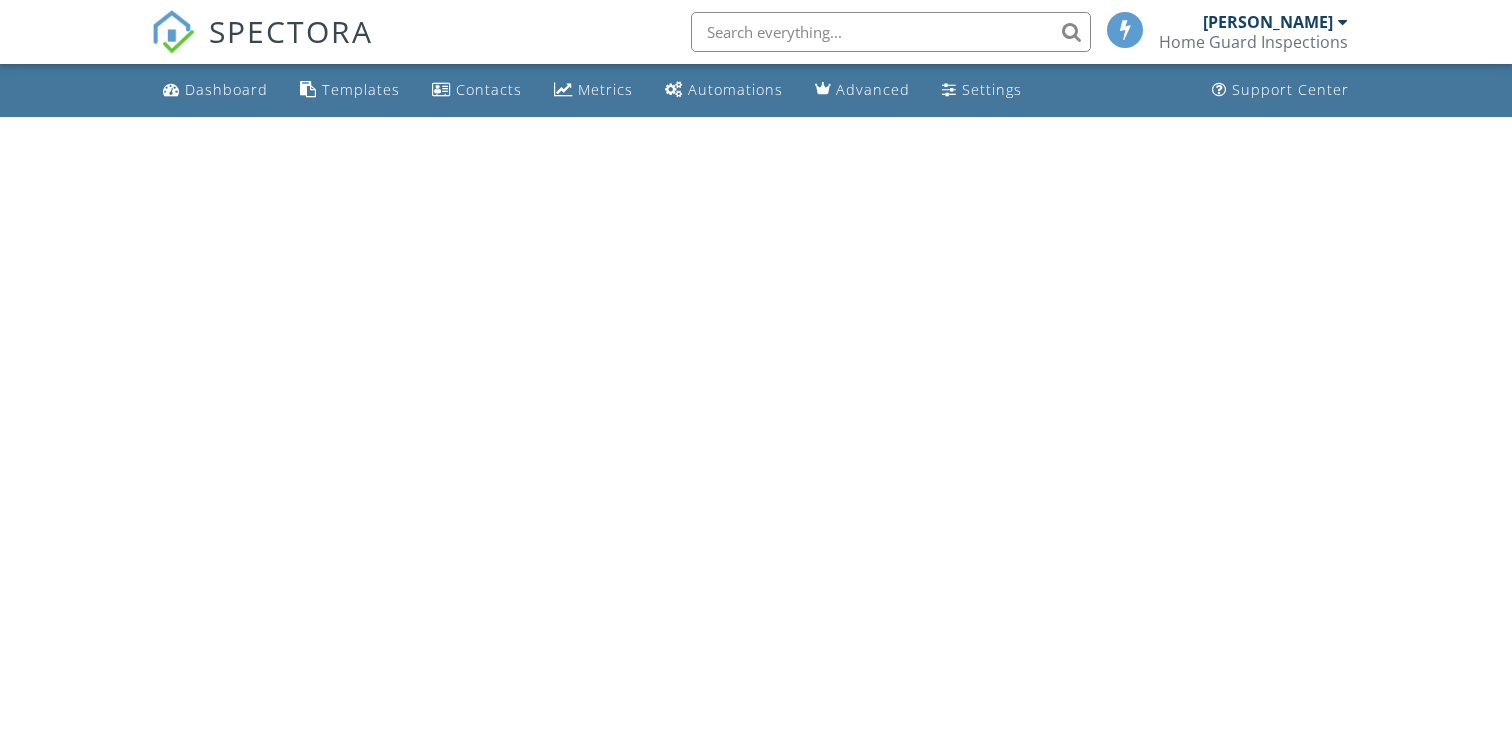 scroll, scrollTop: 0, scrollLeft: 0, axis: both 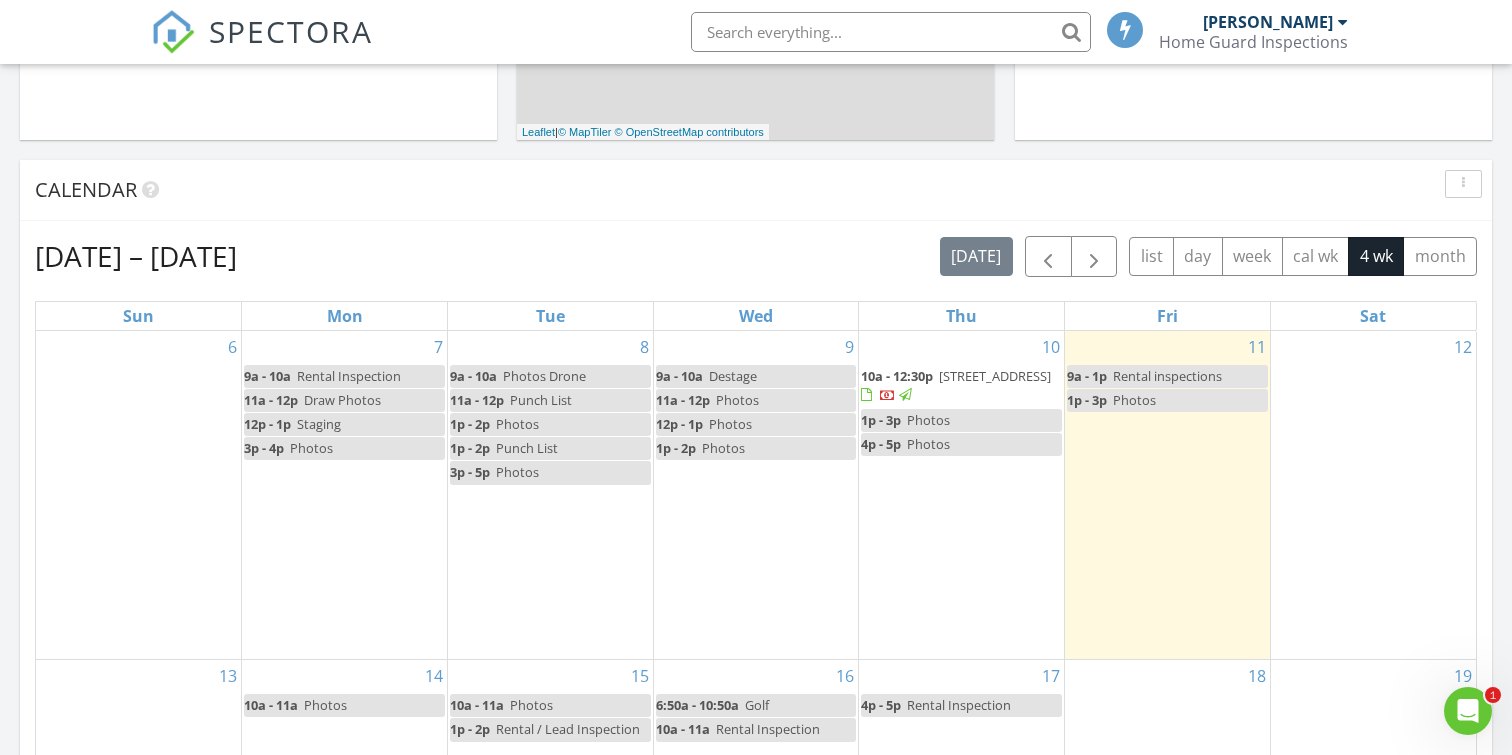 click on "1329 Cooksie St, Baltimore 21230" at bounding box center [995, 376] 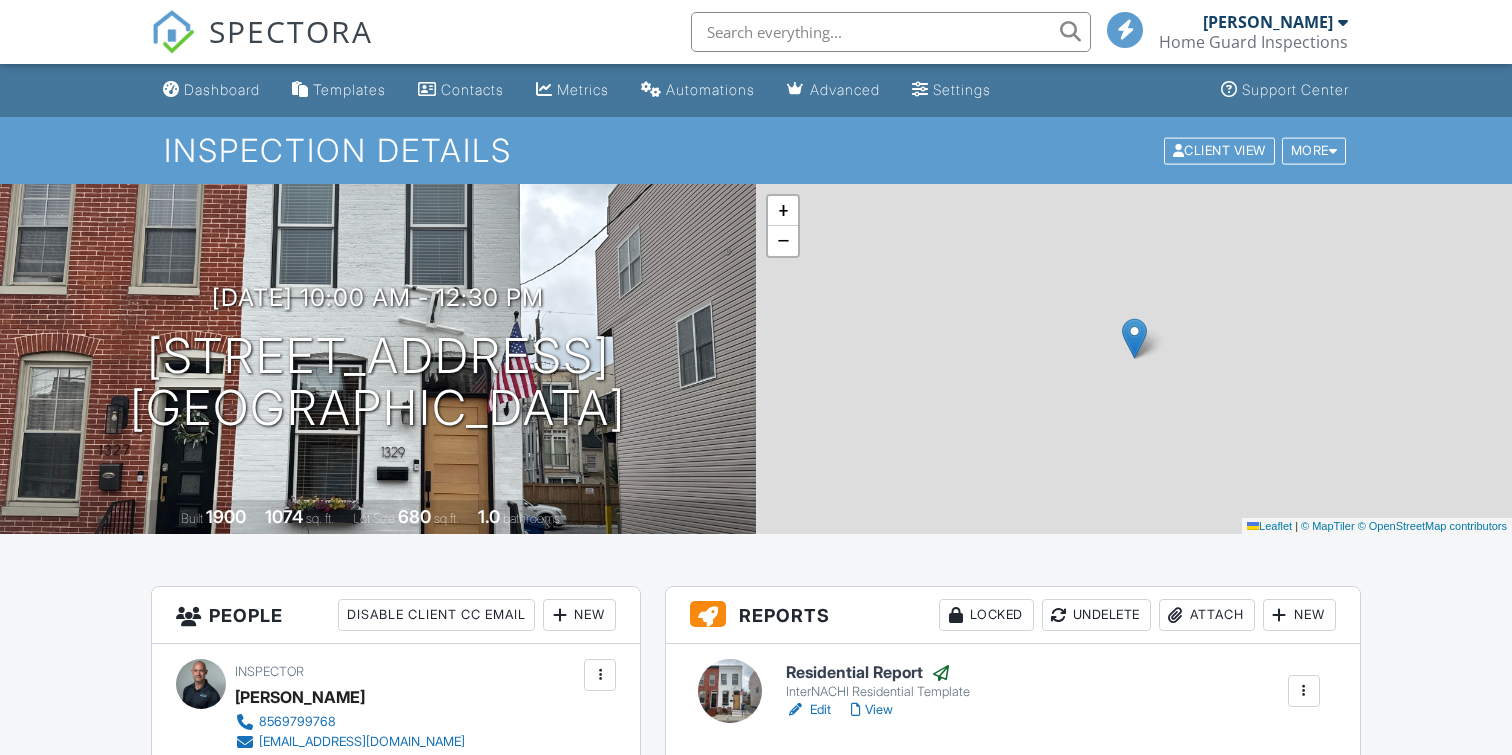 scroll, scrollTop: 0, scrollLeft: 0, axis: both 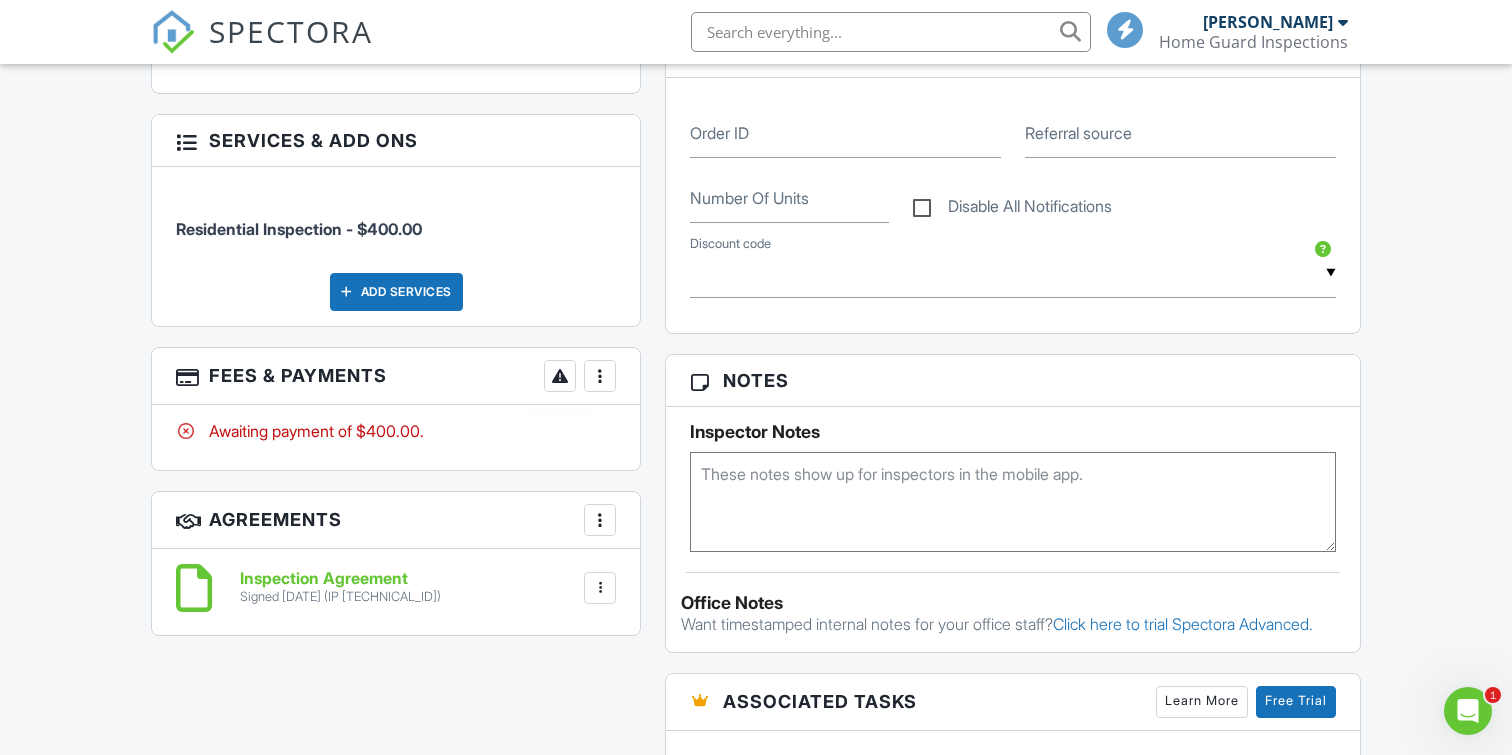 click at bounding box center [560, 376] 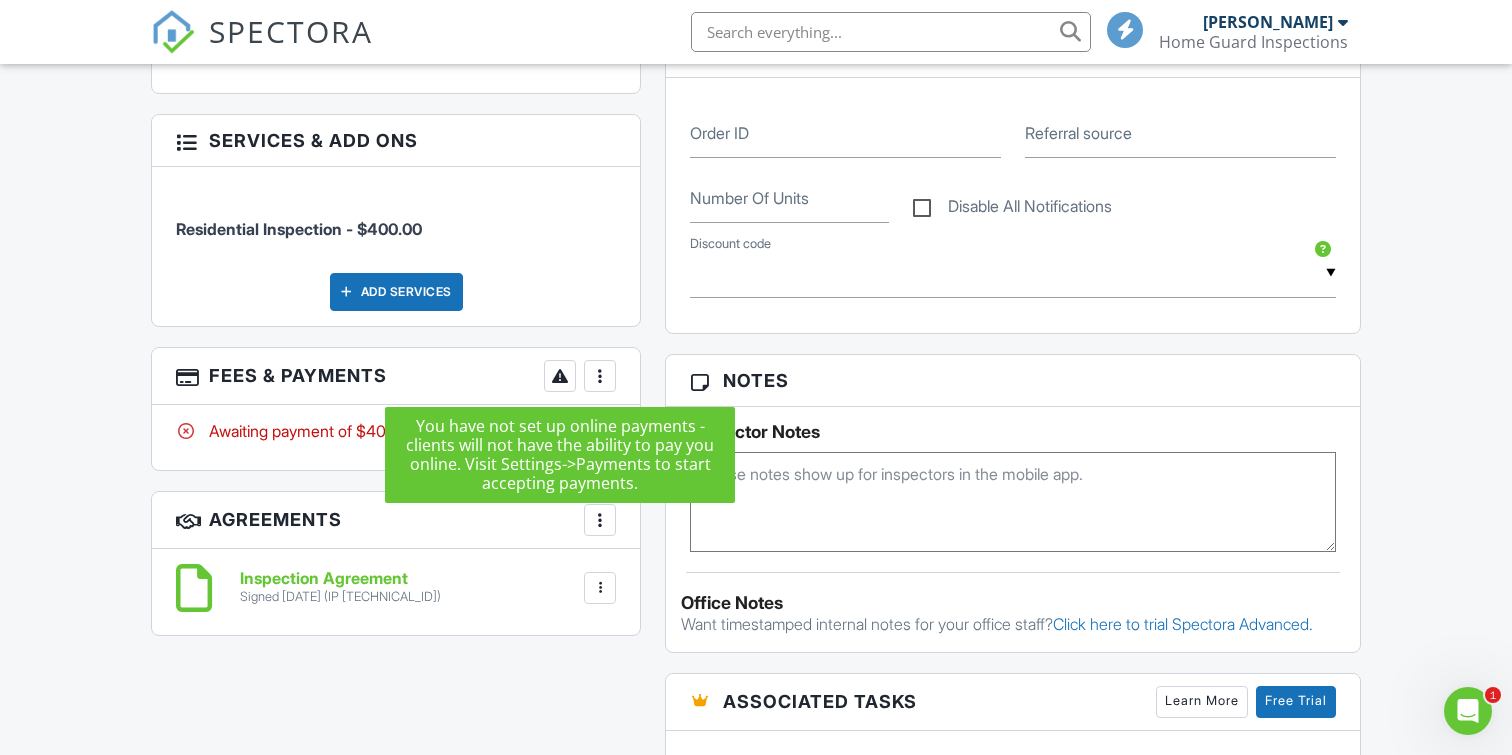 click on "Fees & Payments
More
Edit Fees & Payments
Add Services
View Invoice
Paid In Full" at bounding box center (396, 376) 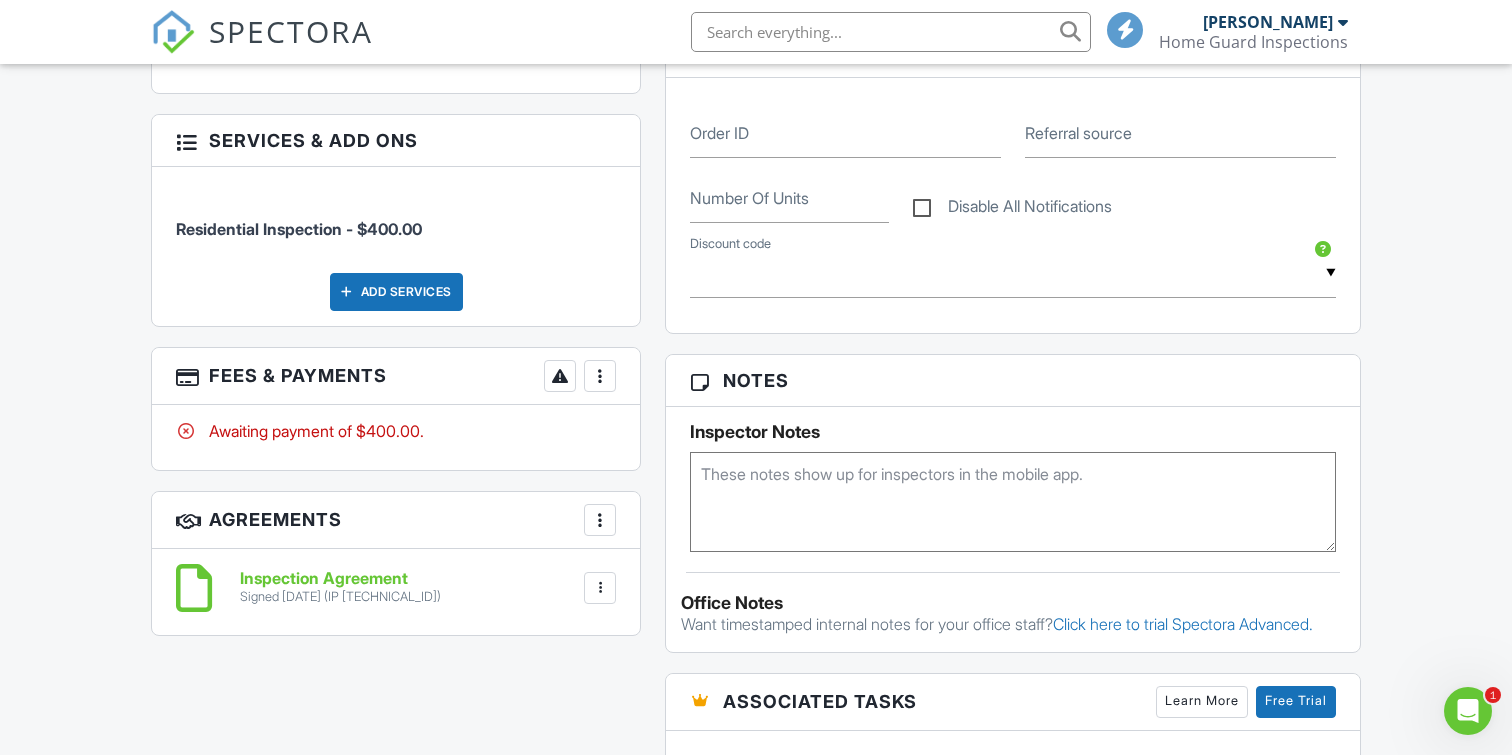 click at bounding box center (600, 376) 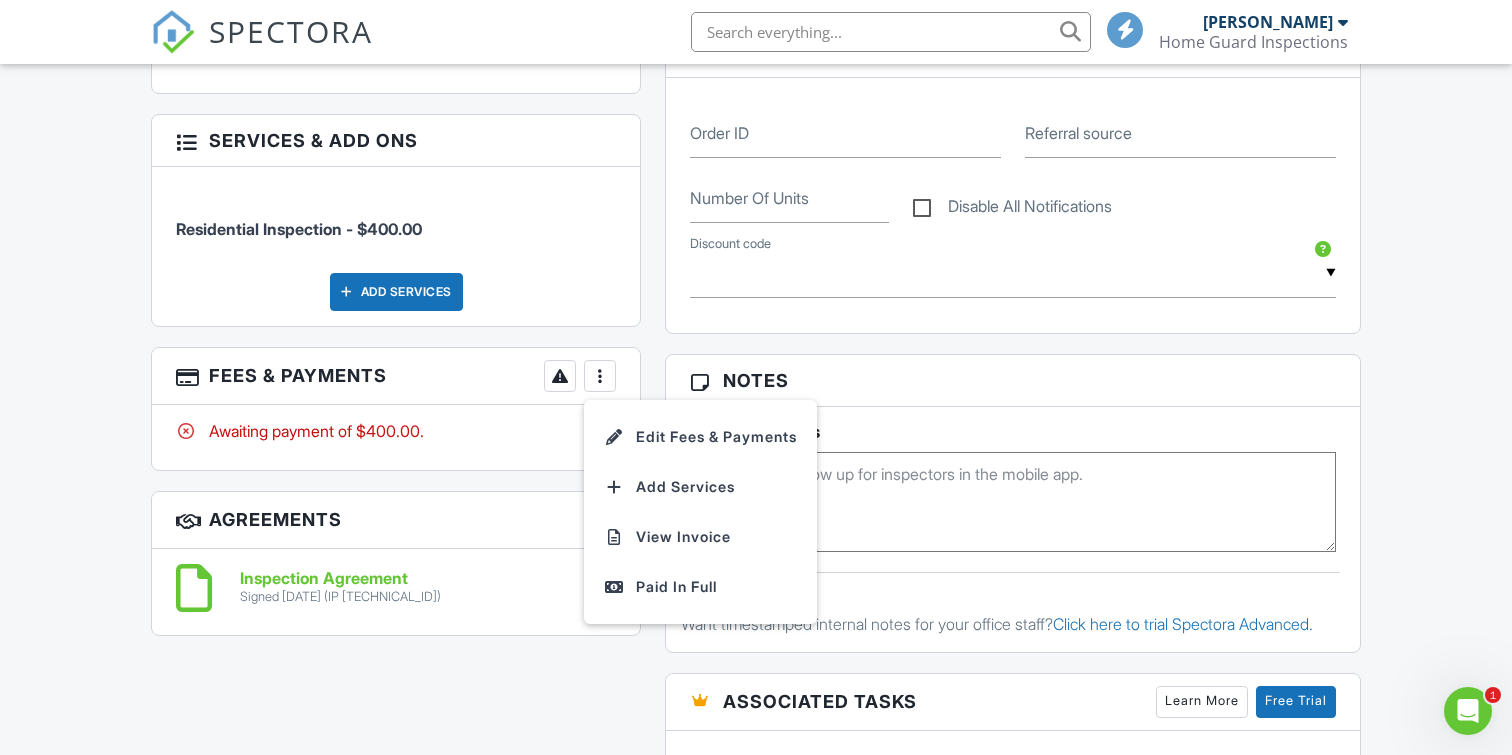 click on "People
Disable Client CC Email
New
Client
Listing Agent
Add Another Person
Inspector
Michael Donovan
8569799768
mpdon000@gmail.com
Make Invisible
Mark As Requested
Remove
Update Client
First name
Lakhan
Last name
Singh
Email (required)
lakhan.singhv4@gmail.com
CC Email
Phone
669-212-0473
Internal notes visible only to the company
Private notes visible only to company admins
Cancel
Save
Confirm client deletion
This will remove the client from this inspection. All email reminders and follow-ups will be removed as well. Note that this is only an option before publishing a report.
Cancel
Remove Client
Client
Lakhan Singh
669-212-0473" at bounding box center (396, 128) 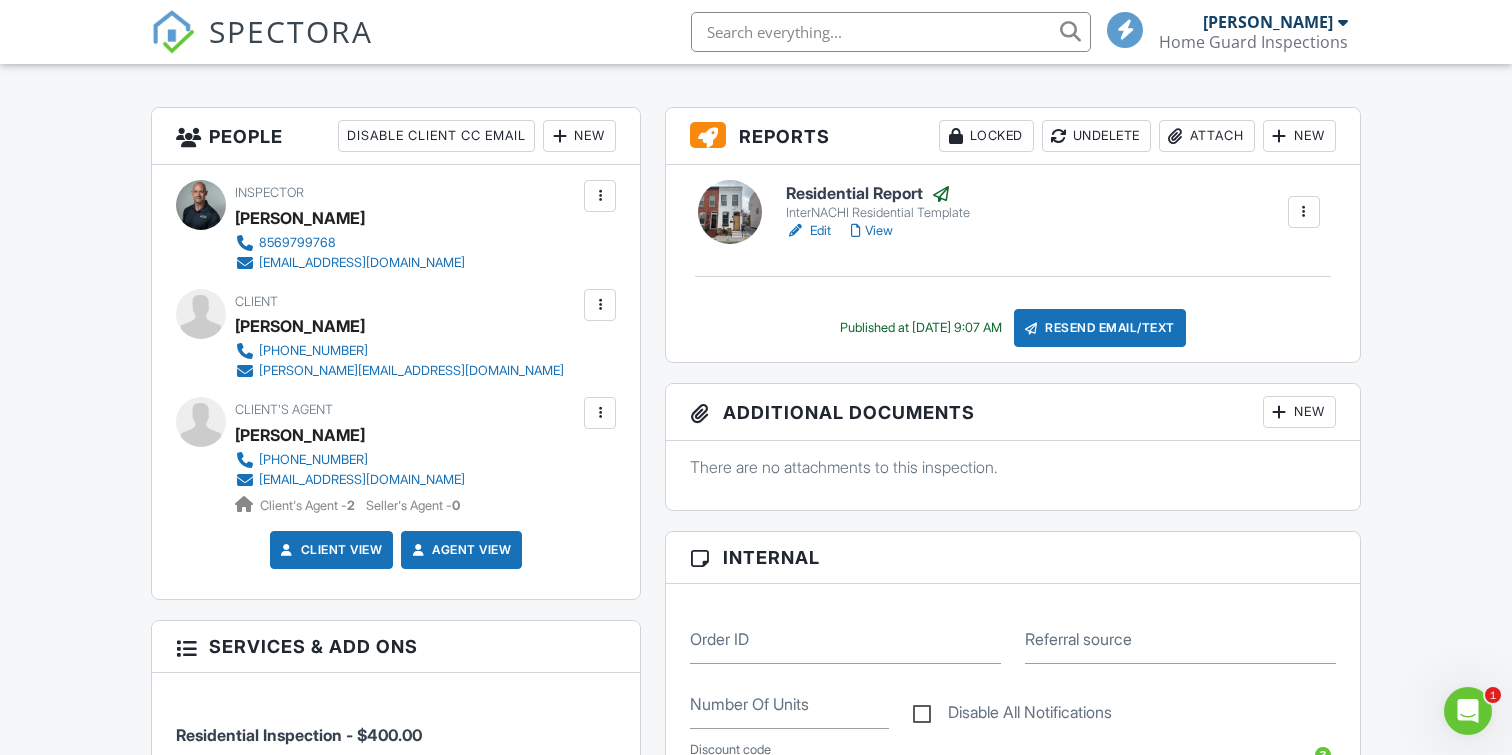 scroll, scrollTop: 0, scrollLeft: 0, axis: both 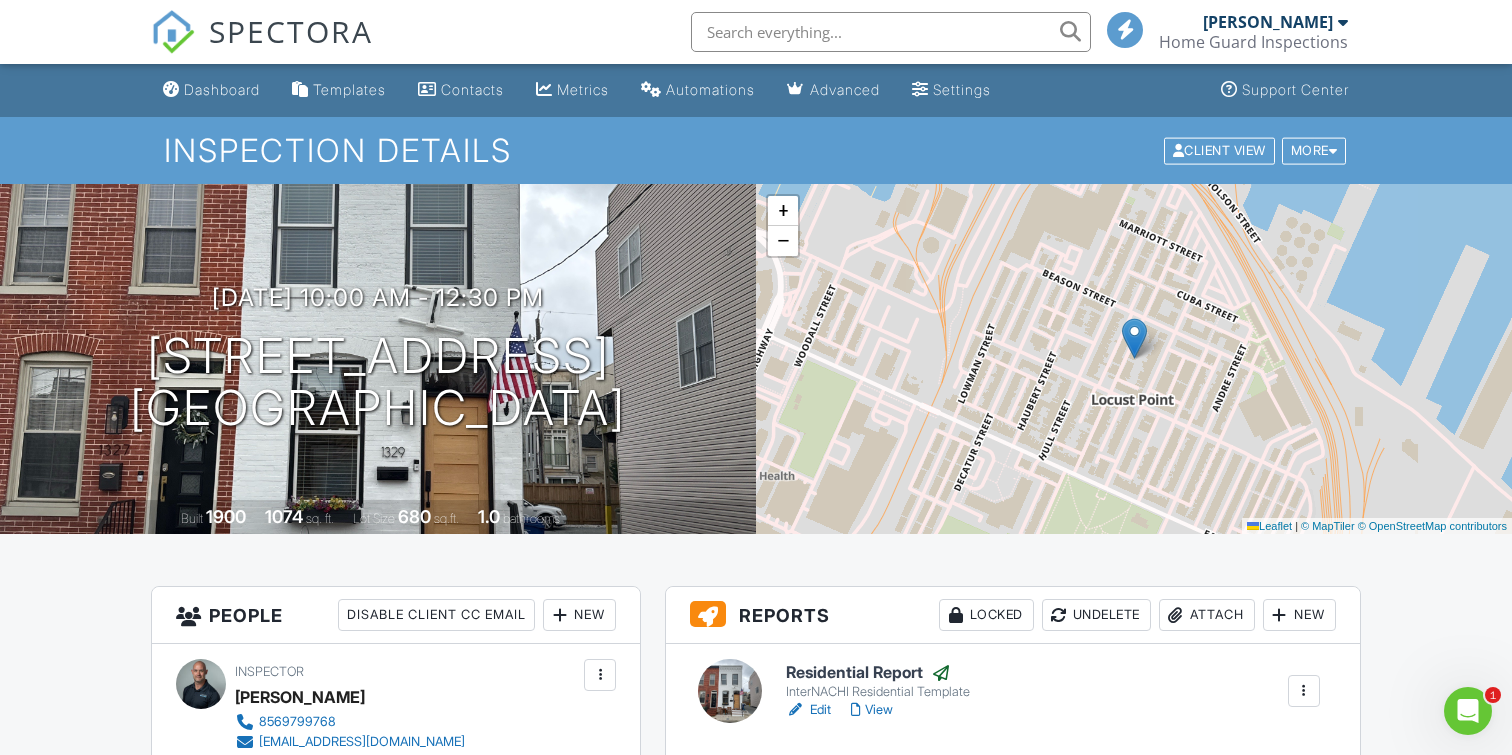 click on "SPECTORA" at bounding box center [291, 31] 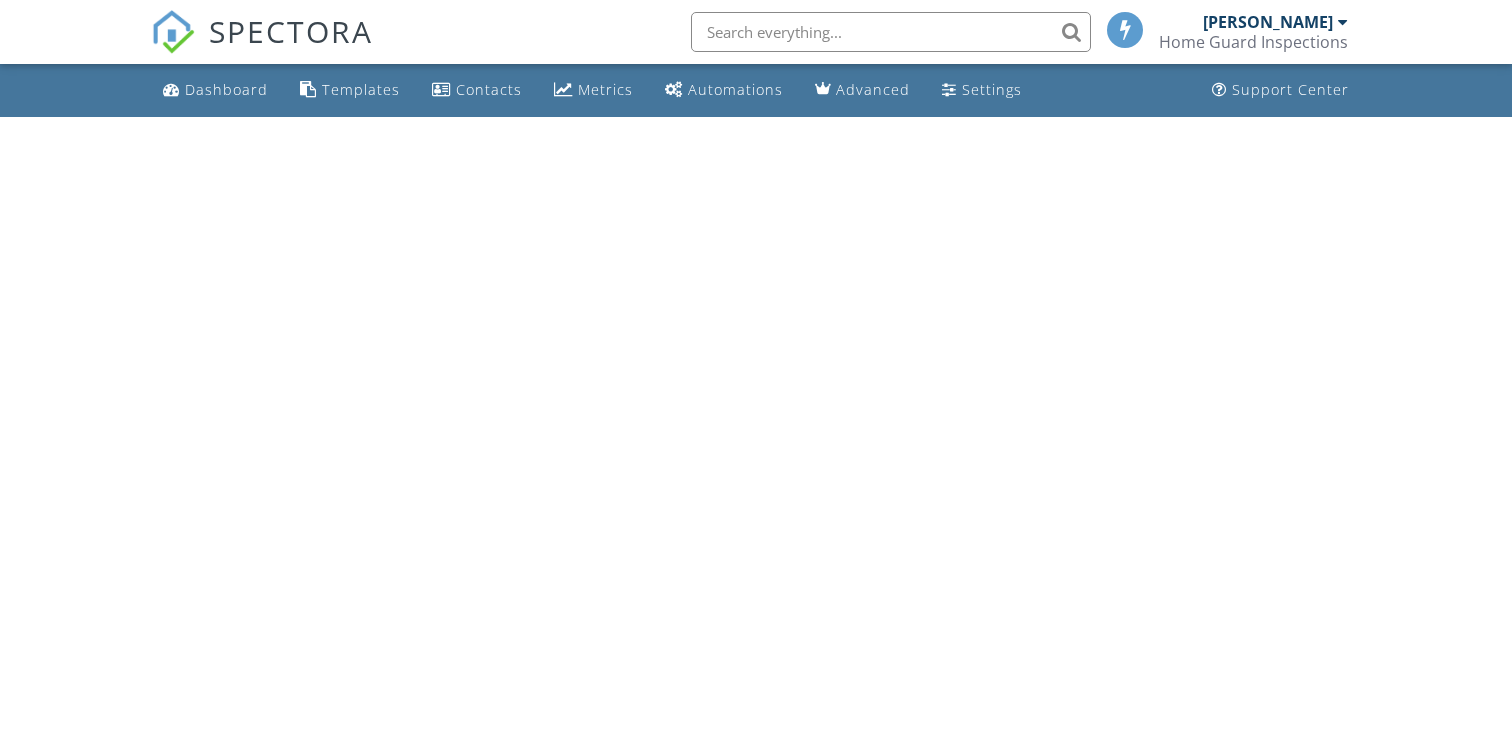 scroll, scrollTop: 0, scrollLeft: 0, axis: both 